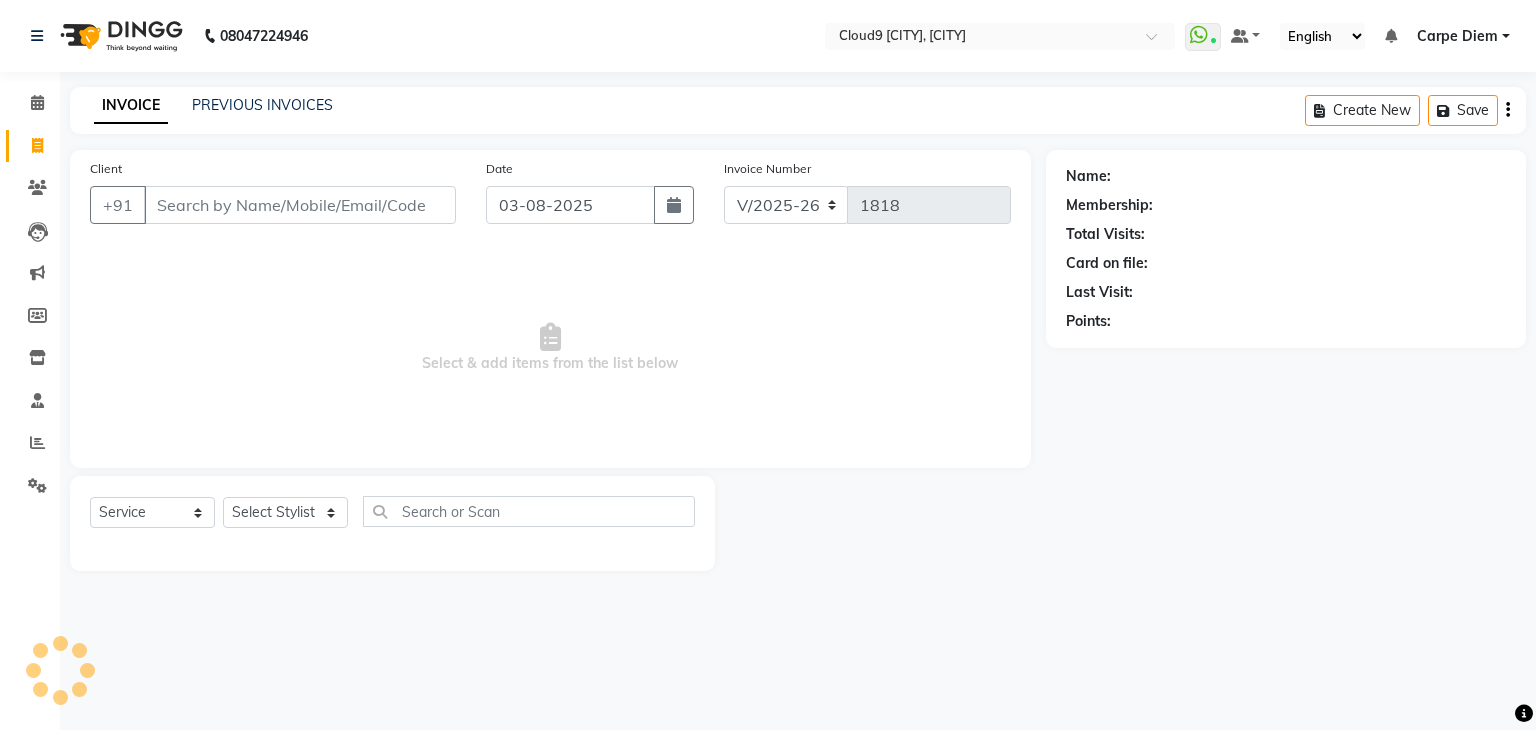 select on "7746" 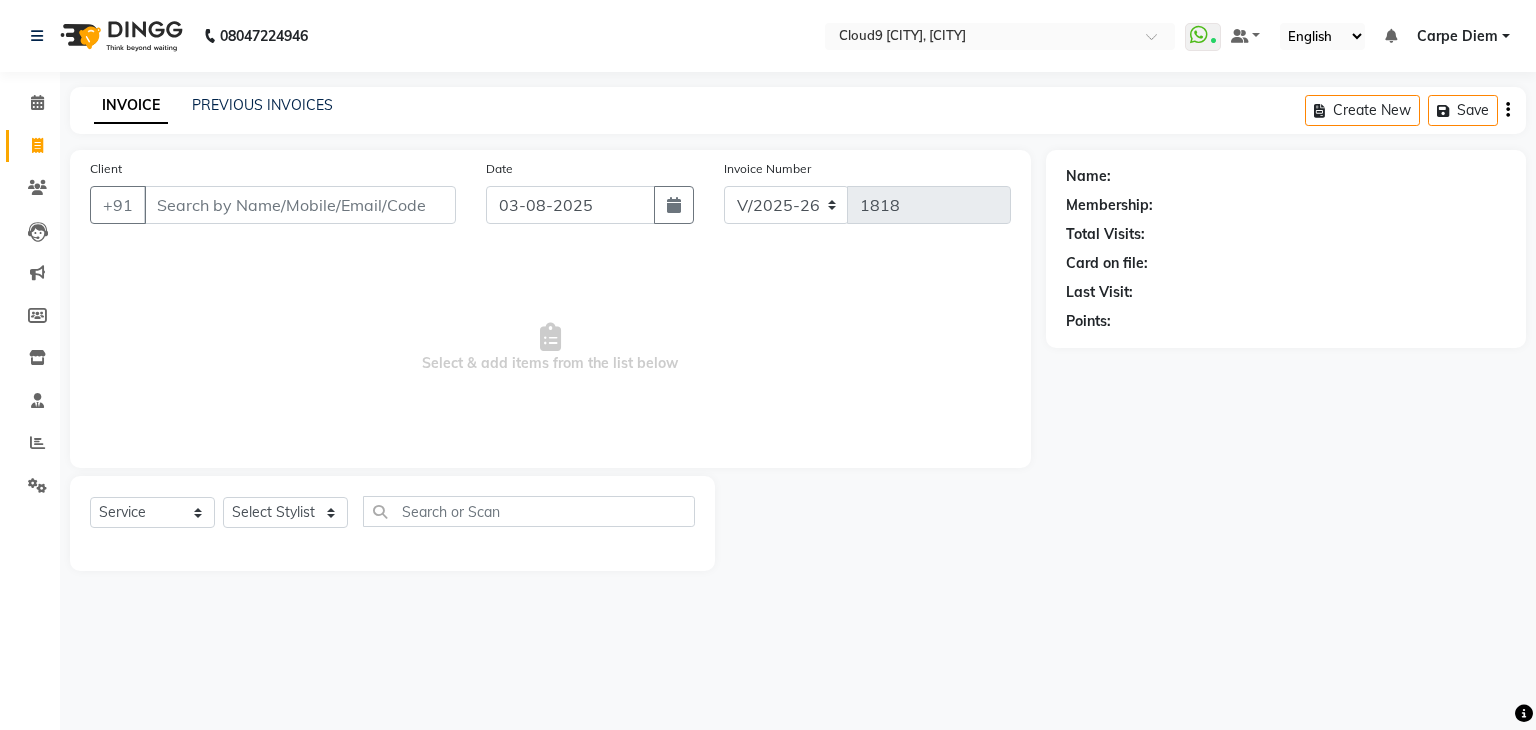 type on "a" 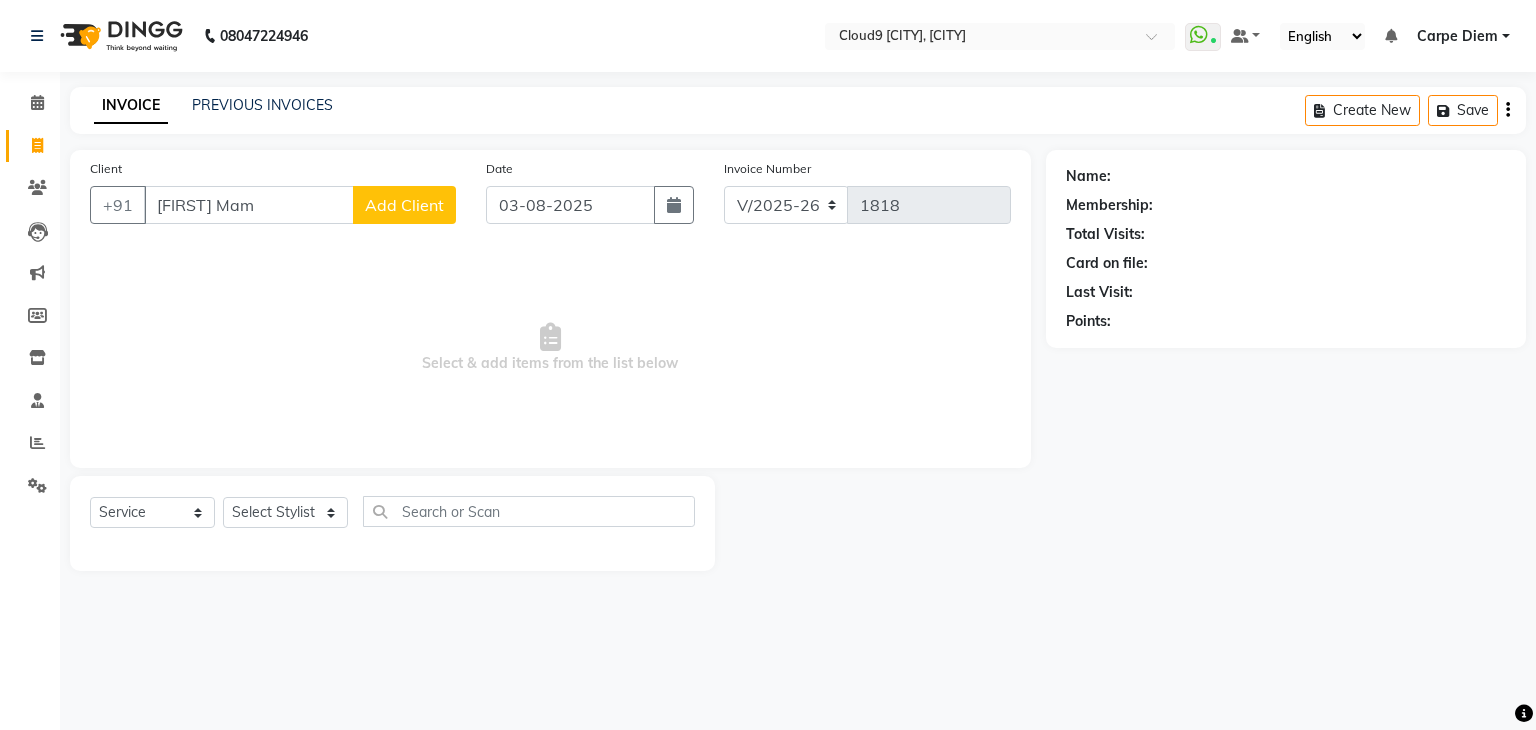 type on "[FIRST] Mam" 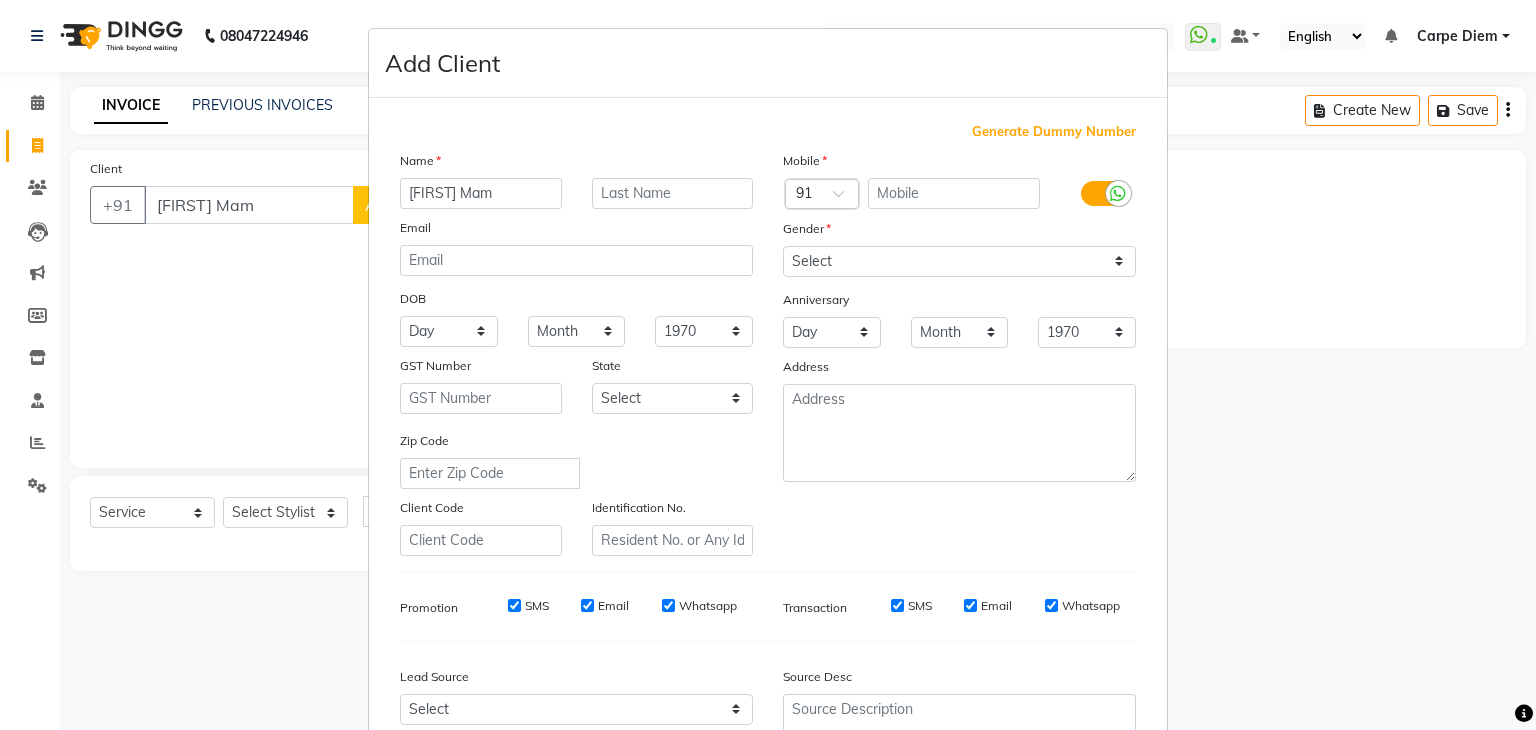 click on "Generate Dummy Number" at bounding box center [1054, 132] 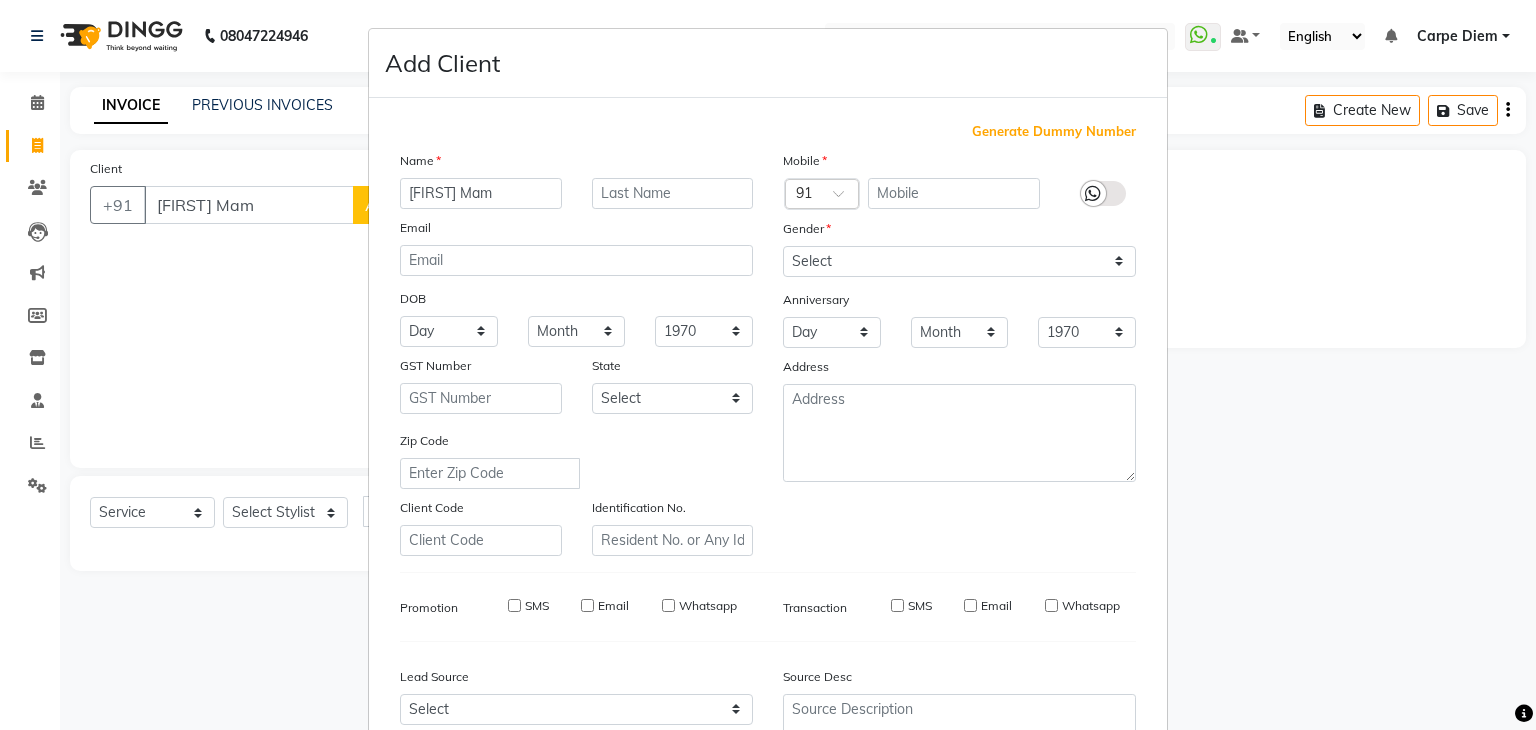 type on "[NUMBER]" 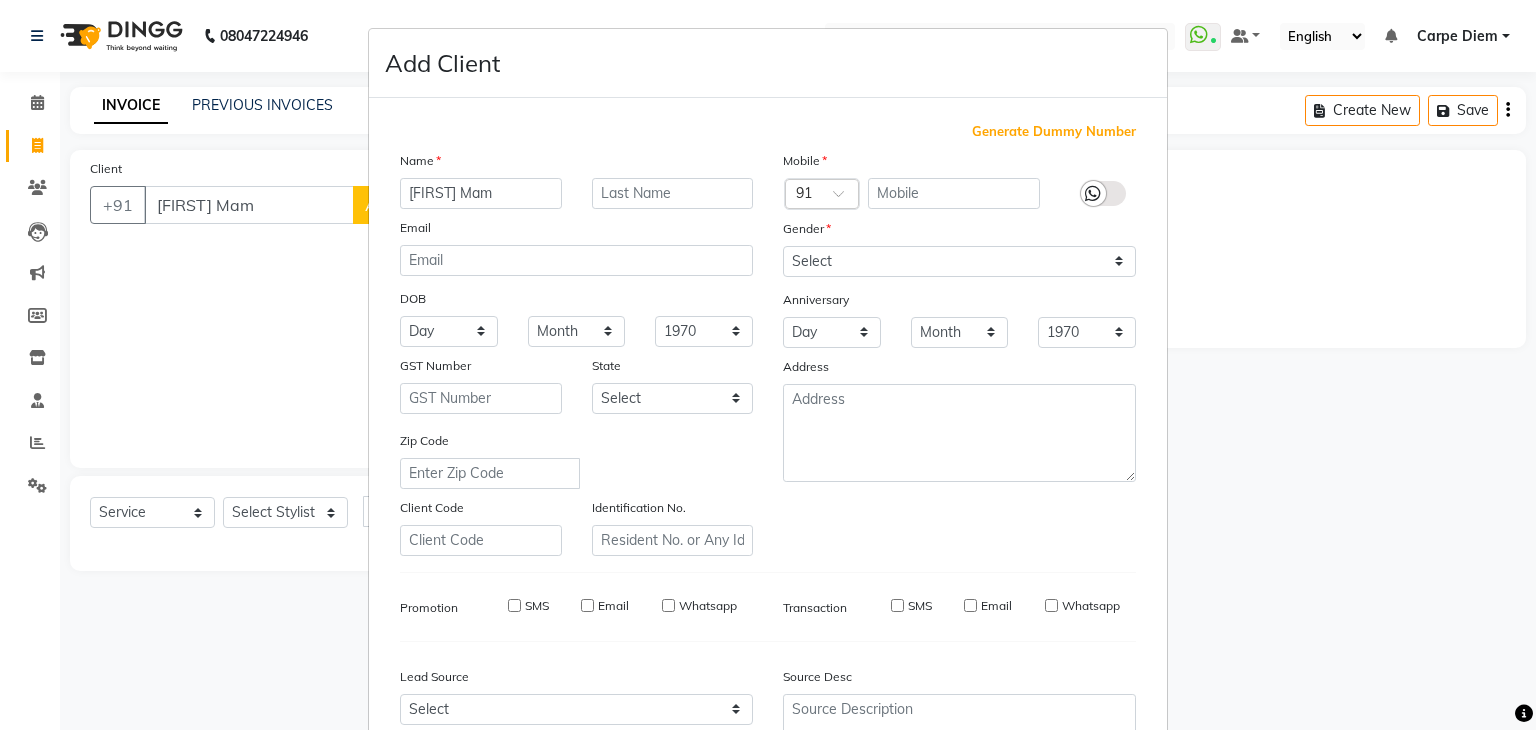 checkbox on "false" 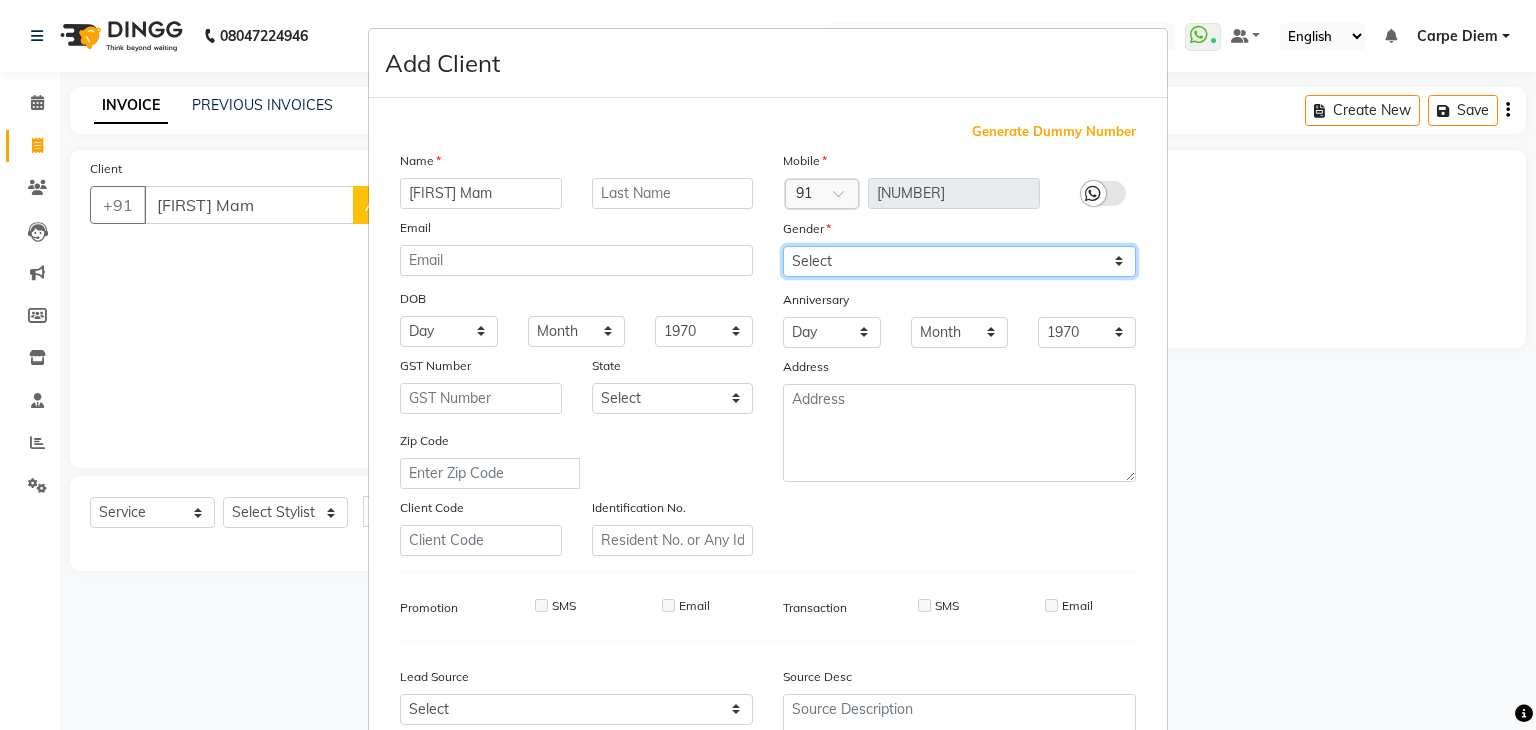 click on "Select Male Female Other Prefer Not To Say" at bounding box center (959, 261) 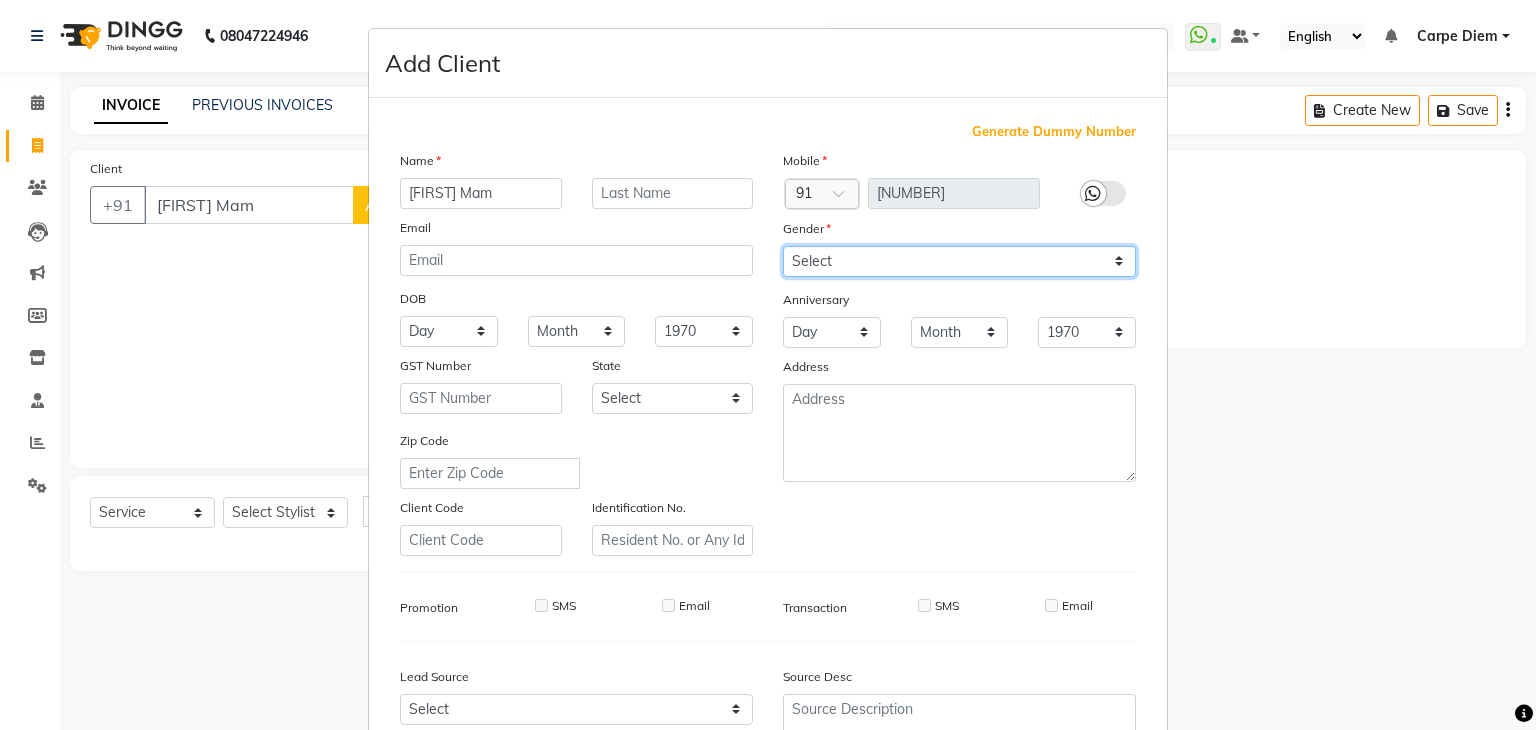 select on "female" 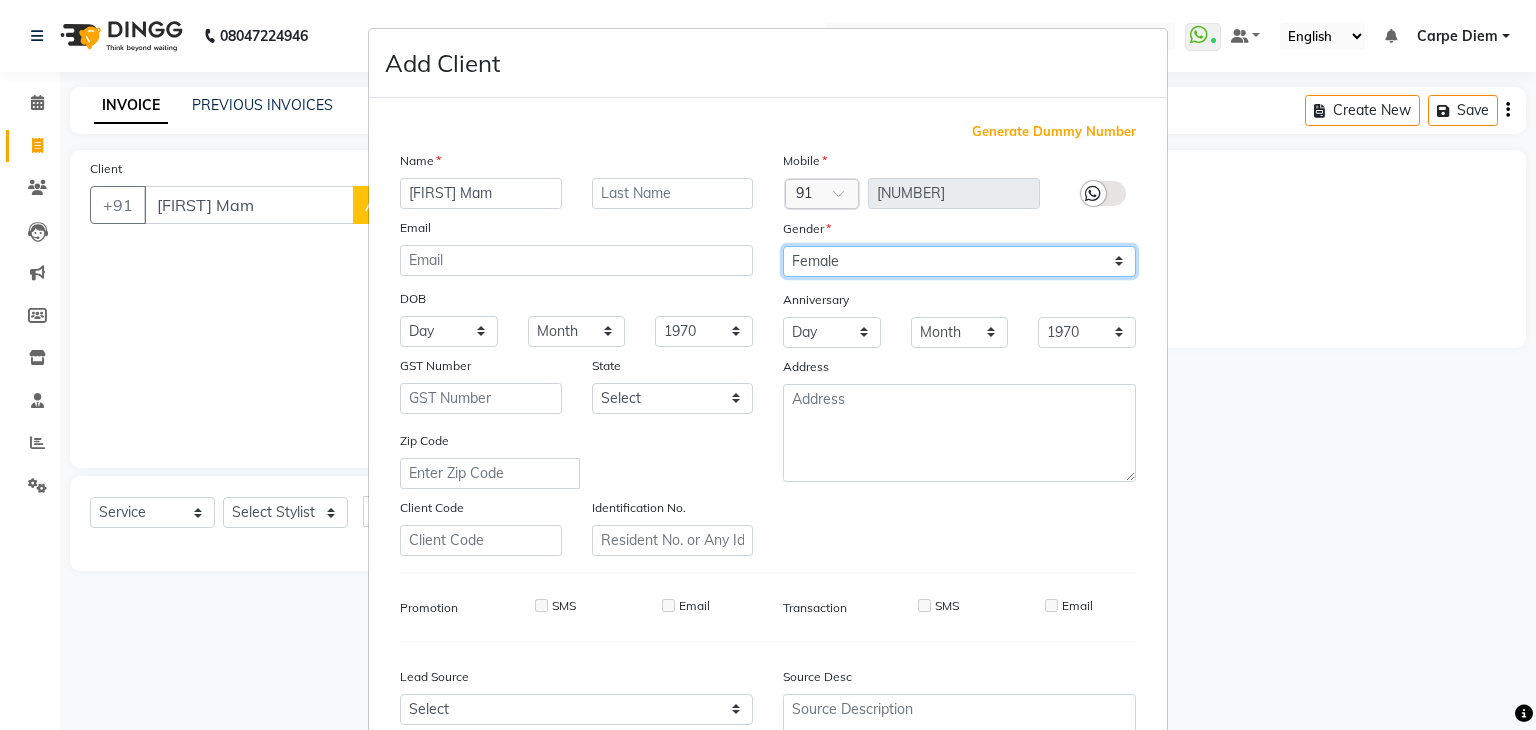 click on "Select Male Female Other Prefer Not To Say" at bounding box center (959, 261) 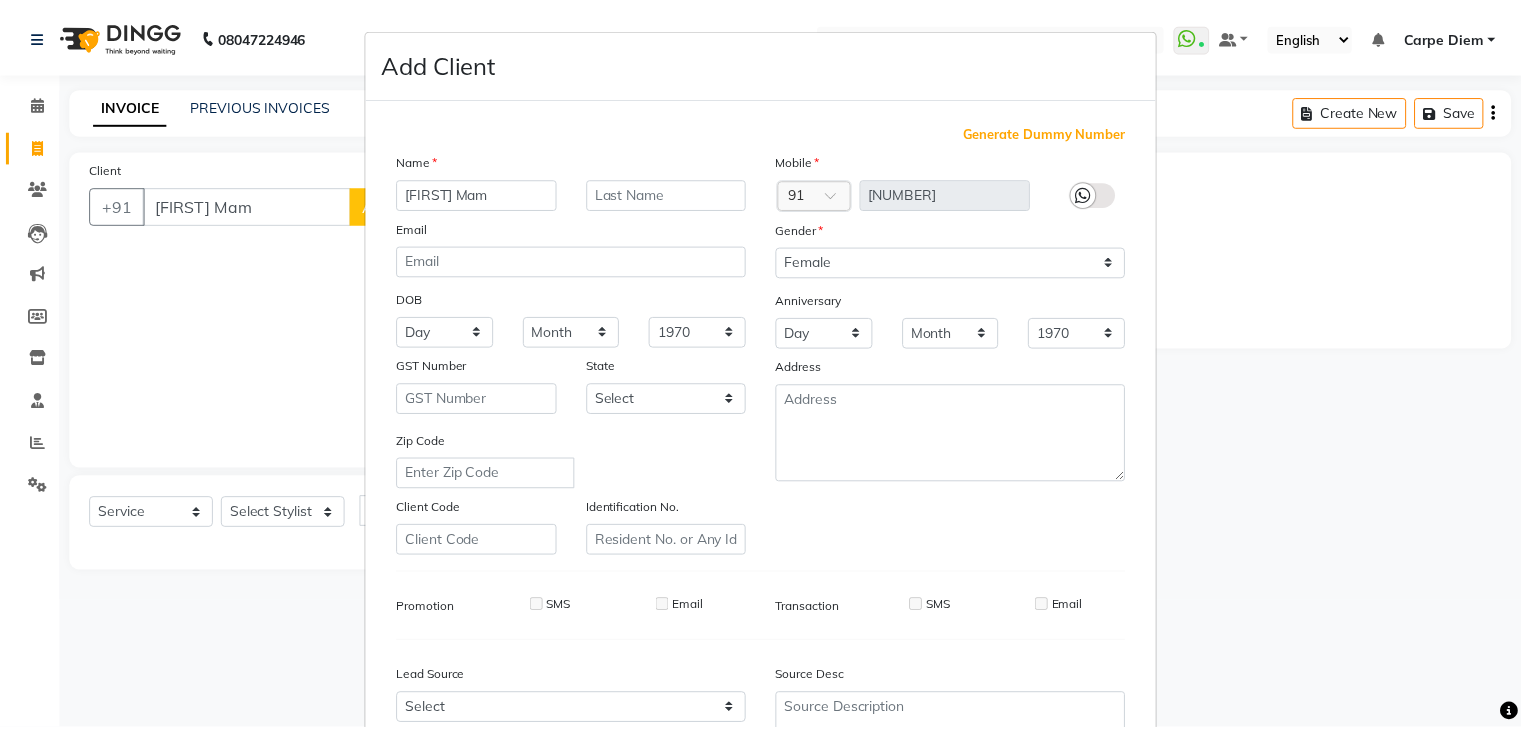 scroll, scrollTop: 203, scrollLeft: 0, axis: vertical 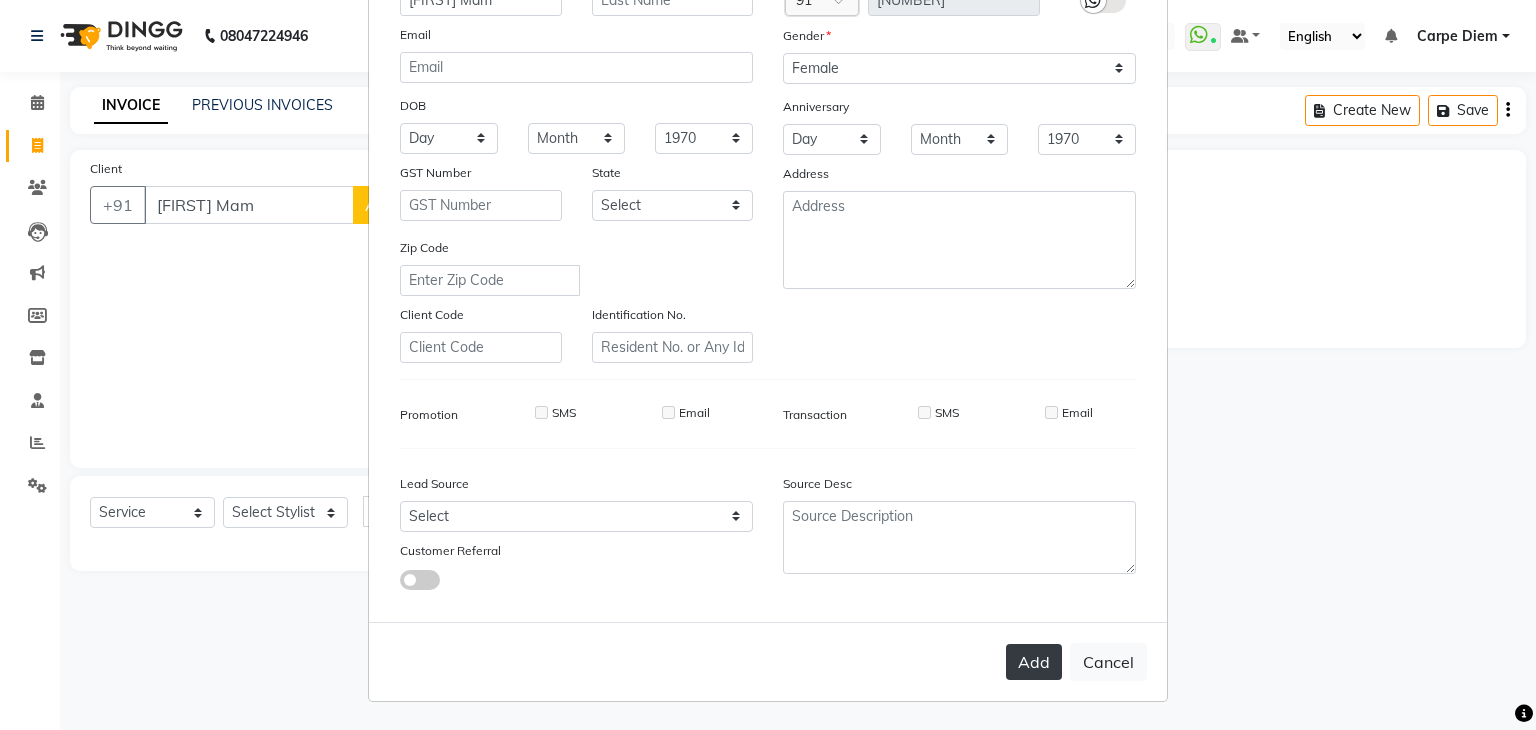 click on "Add" at bounding box center [1034, 662] 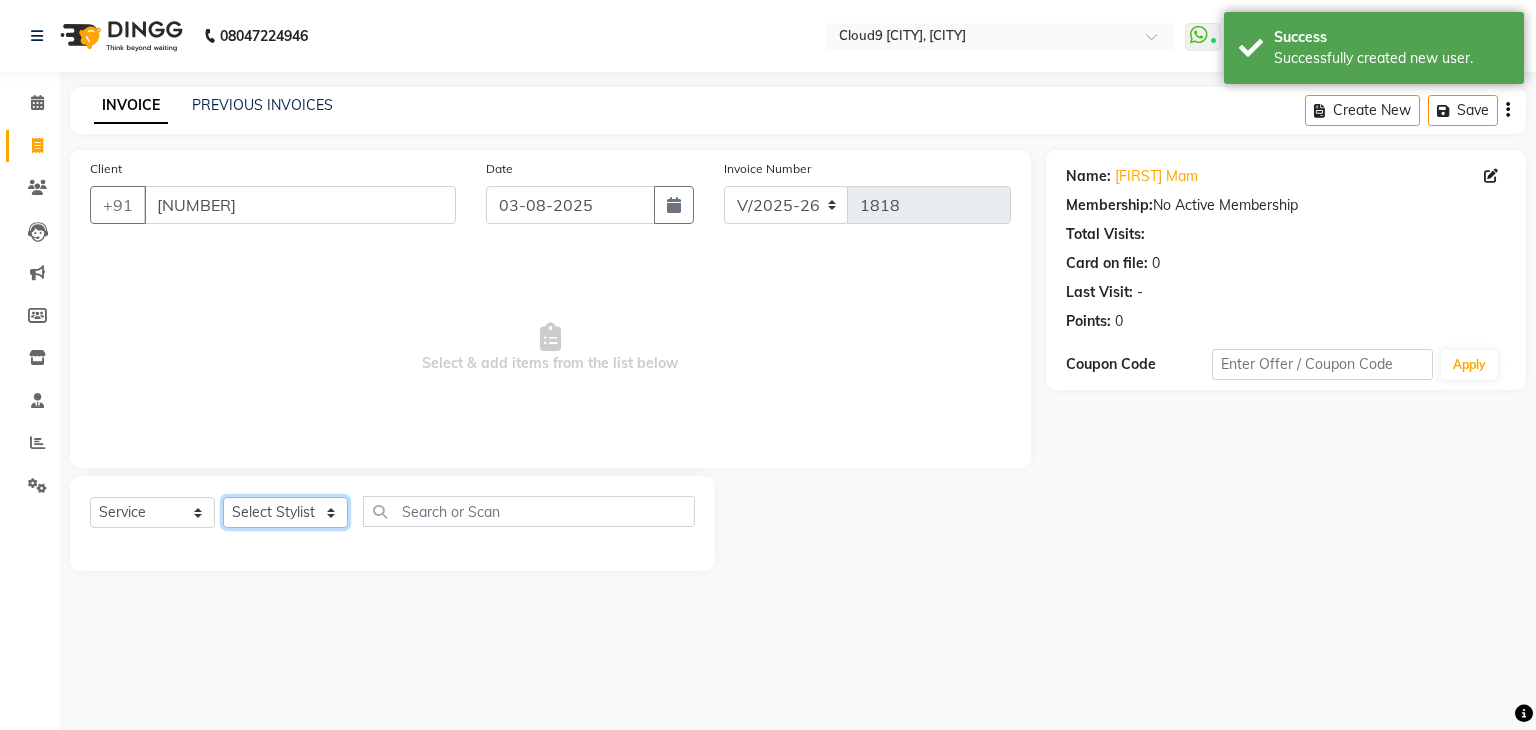 click on "Select Stylist Akhilesh Anjali Ankush Anu Arun Ashok sir Carpe Diem DINGG SUPPORT Eddy Front Desk Hansraj Intzar Lakshmi Maanish Manisha Mona Naresh Naushad Poonam 1 Poonam 2 Priya Raja Rajesh Ji Rani Reena Renu Ritika Riyaz Sakshi Sangita Santoshi Seema Shabina Shamshad Sharik Ali Sharukh 2 Umesh Vicky Vinay Vishal Vishu Waiting Client" 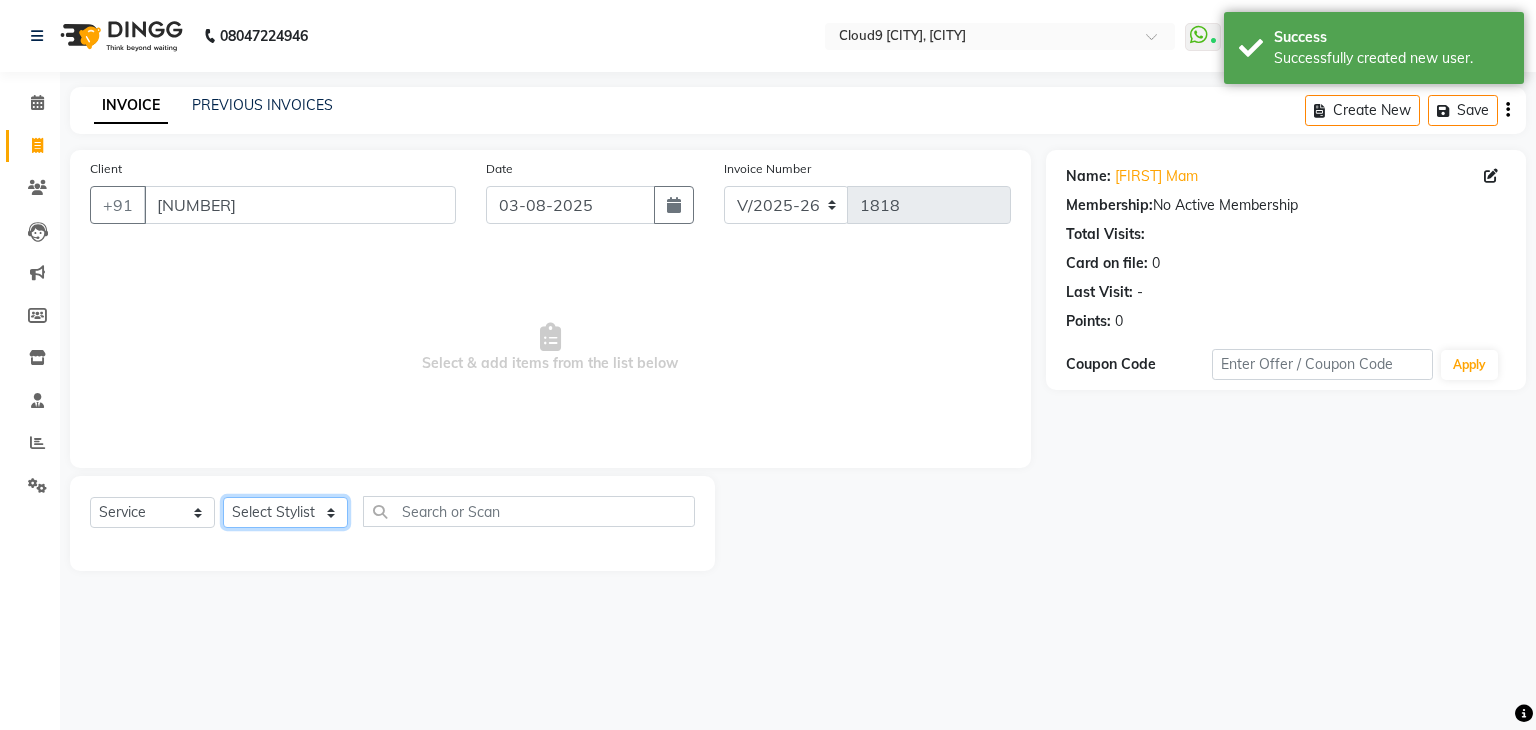 select on "69150" 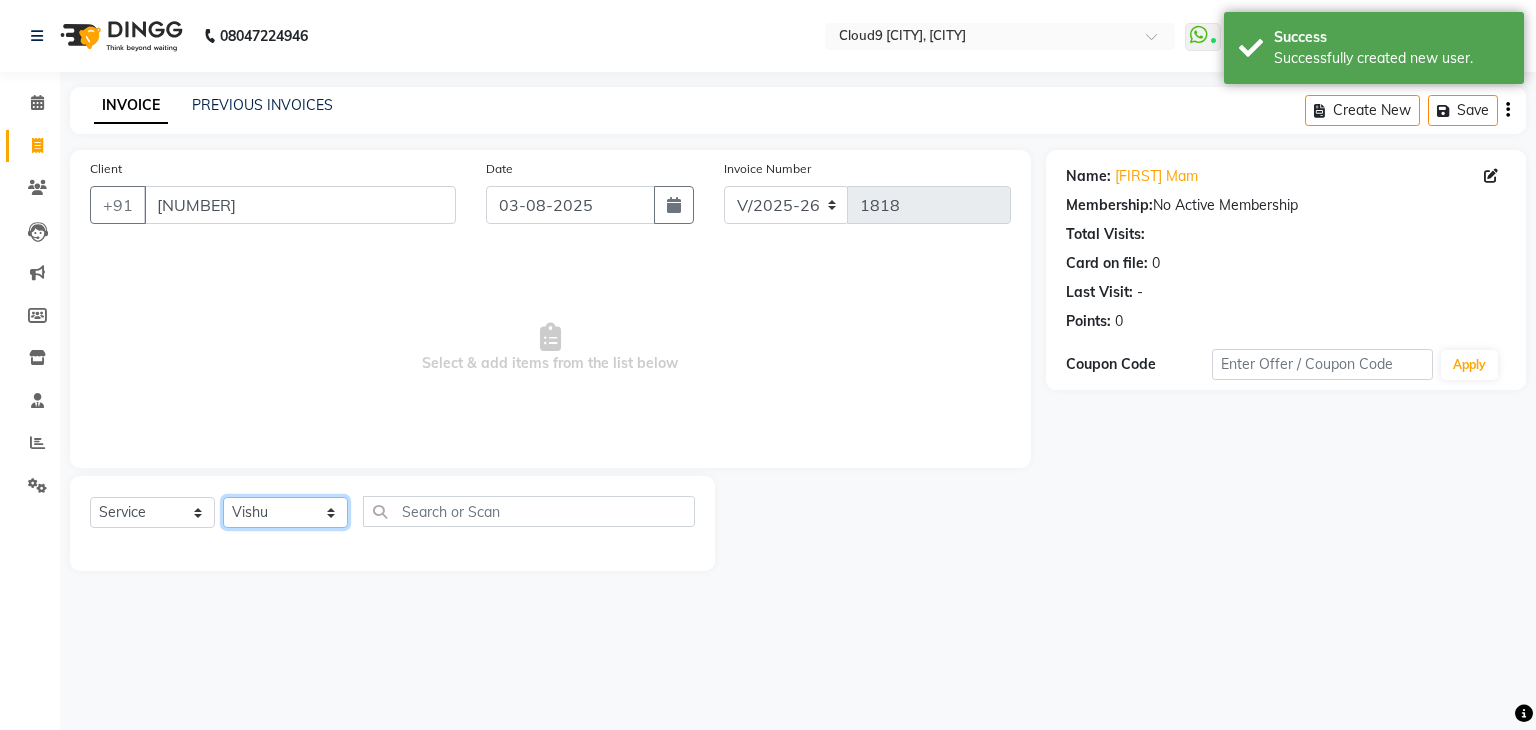 click on "Select Stylist Akhilesh Anjali Ankush Anu Arun Ashok sir Carpe Diem DINGG SUPPORT Eddy Front Desk Hansraj Intzar Lakshmi Maanish Manisha Mona Naresh Naushad Poonam 1 Poonam 2 Priya Raja Rajesh Ji Rani Reena Renu Ritika Riyaz Sakshi Sangita Santoshi Seema Shabina Shamshad Sharik Ali Sharukh 2 Umesh Vicky Vinay Vishal Vishu Waiting Client" 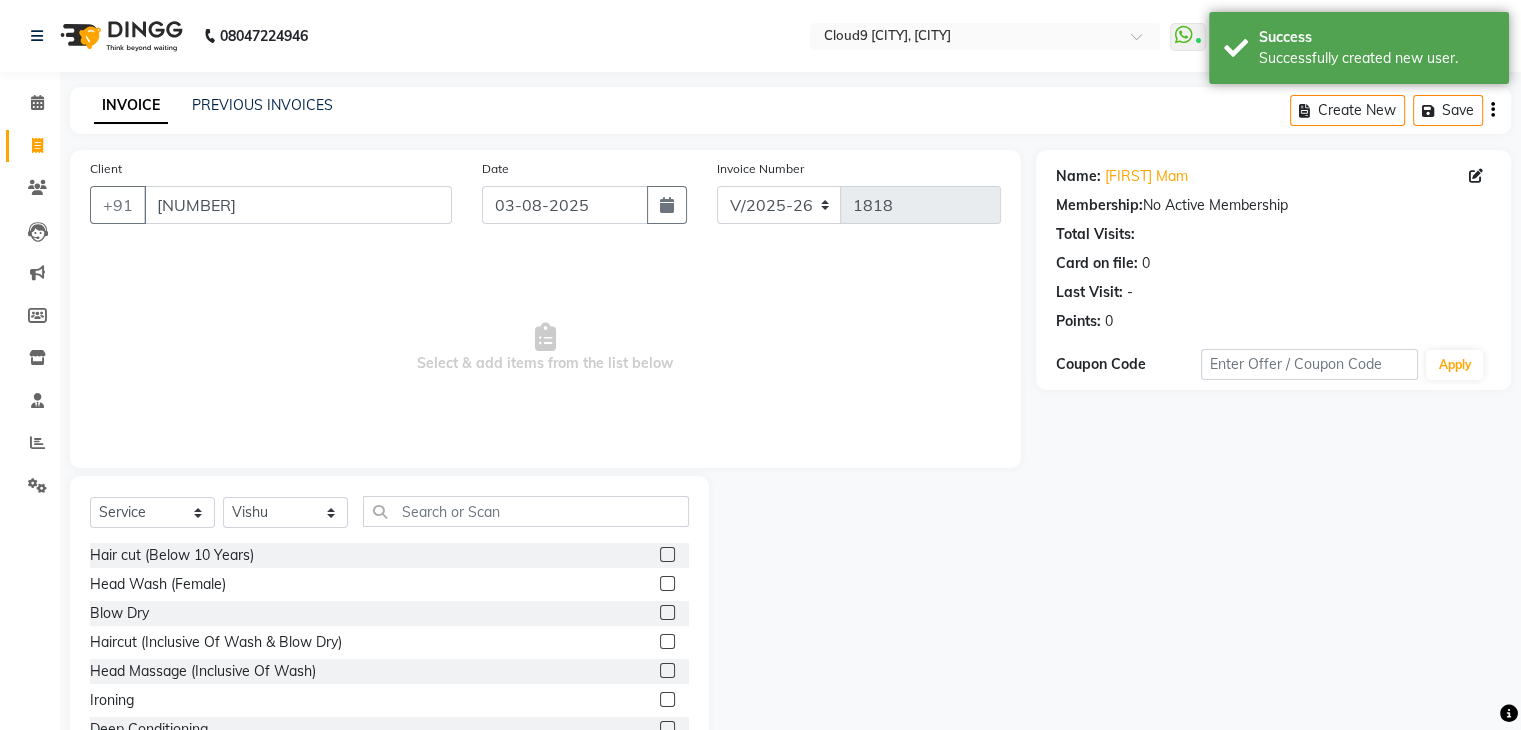 click 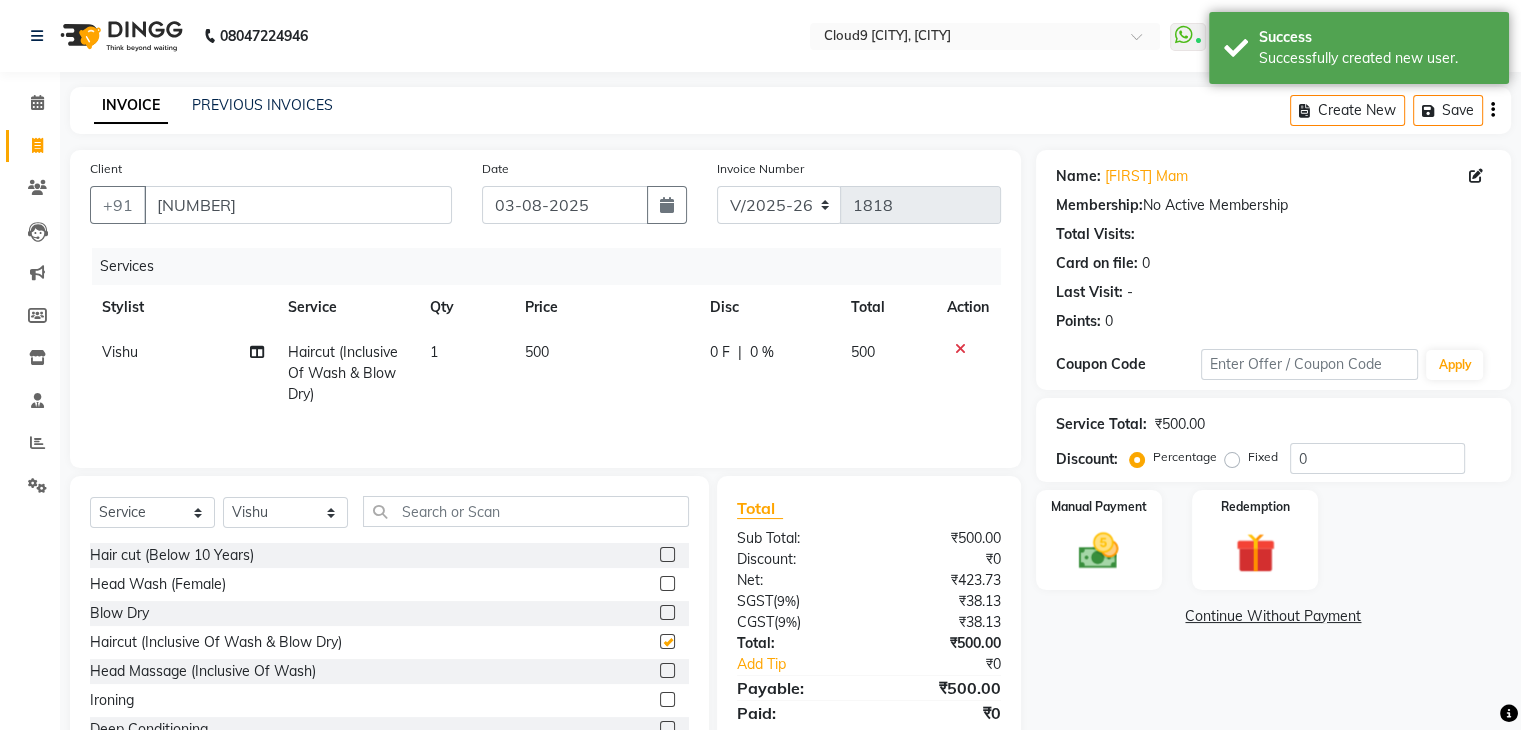 checkbox on "false" 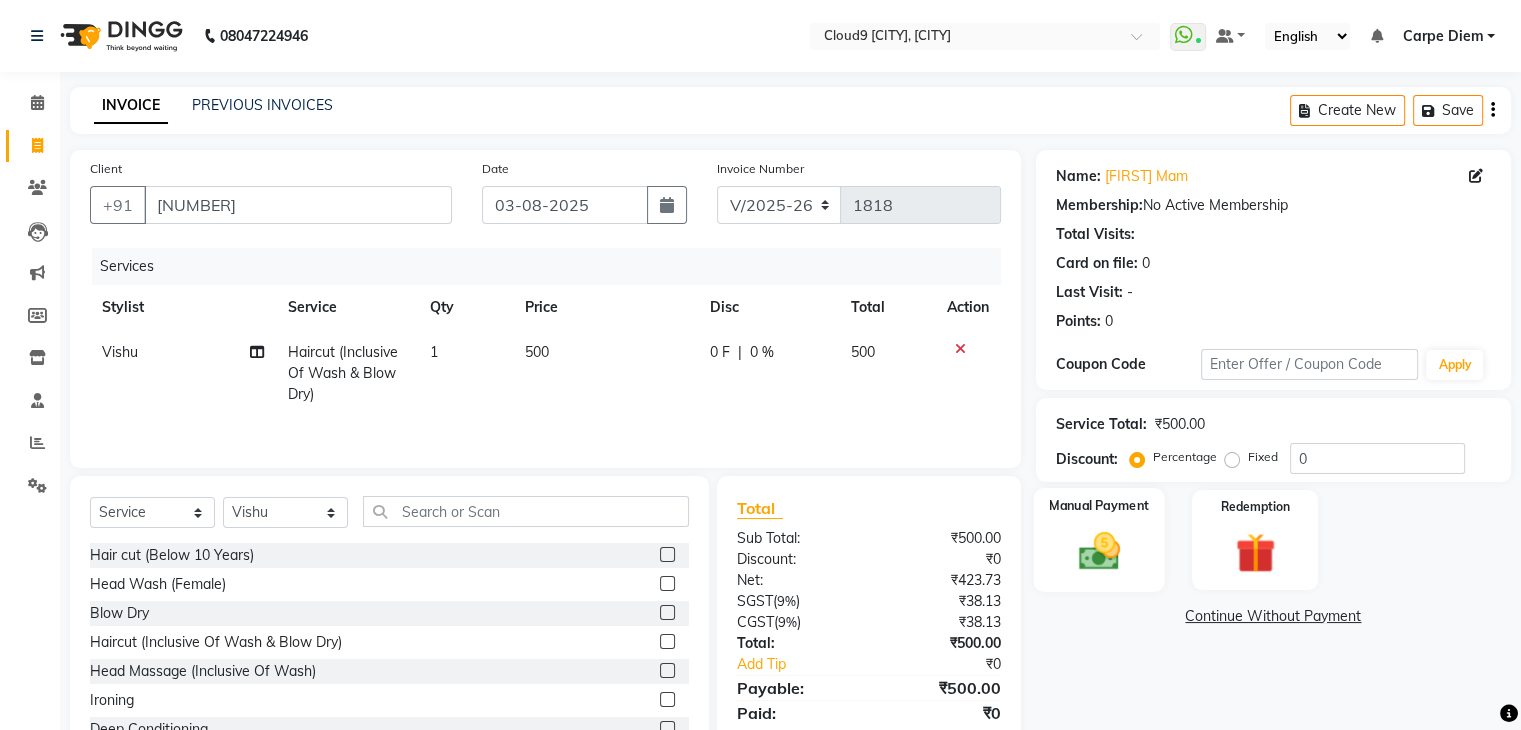 click 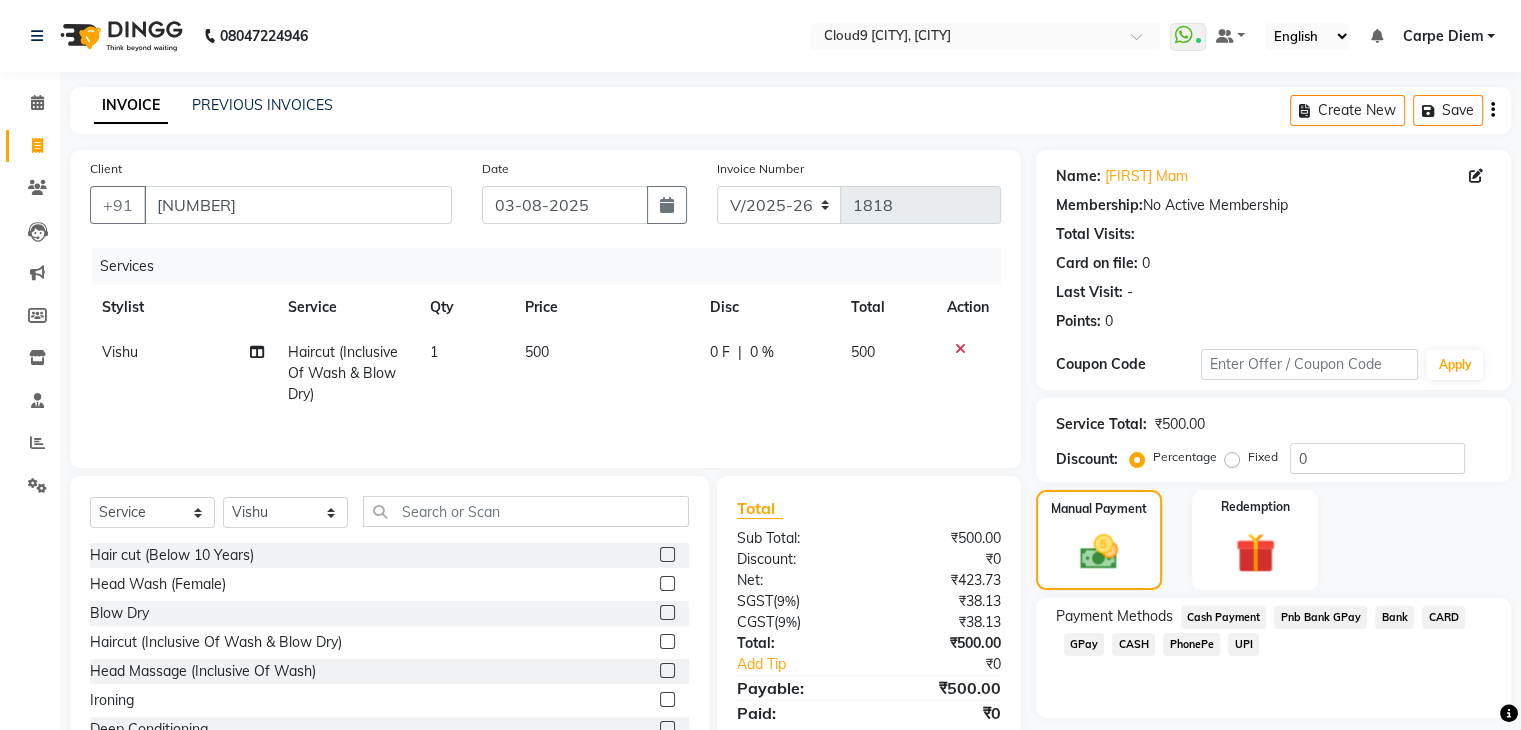 click on "CASH" 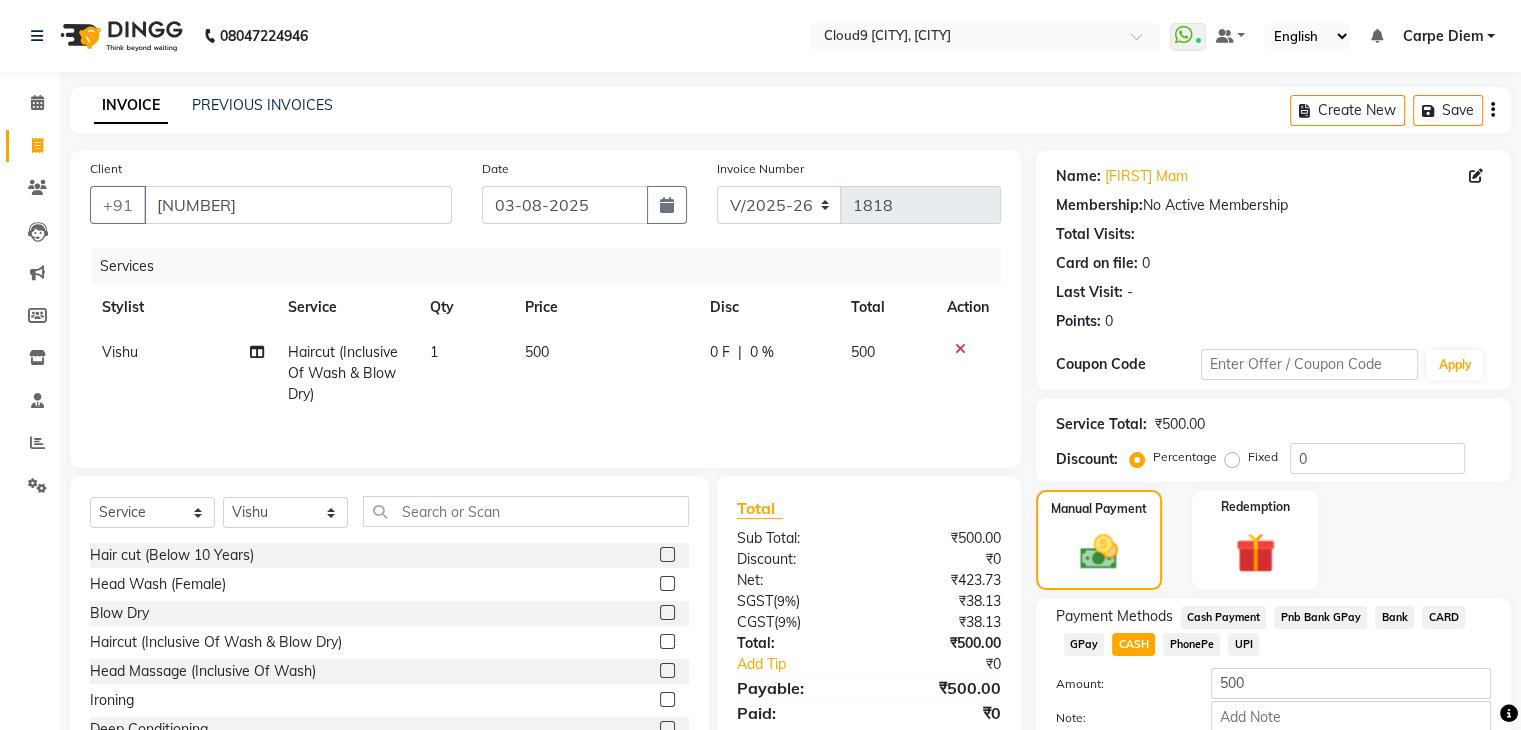 click on "Name: [FIRST] Mam Membership: No Active Membership Total Visits: Card on file: 0 Last Visit: - Points: 0 Coupon Code Apply Service Total: ₹500.00 Discount: Percentage Fixed 0 Manual Payment Redemption Payment Methods Cash Payment Pnb Bank GPay Bank CARD GPay CASH PhonePe UPI Amount: 500 Note: Add Payment Continue Without Payment" 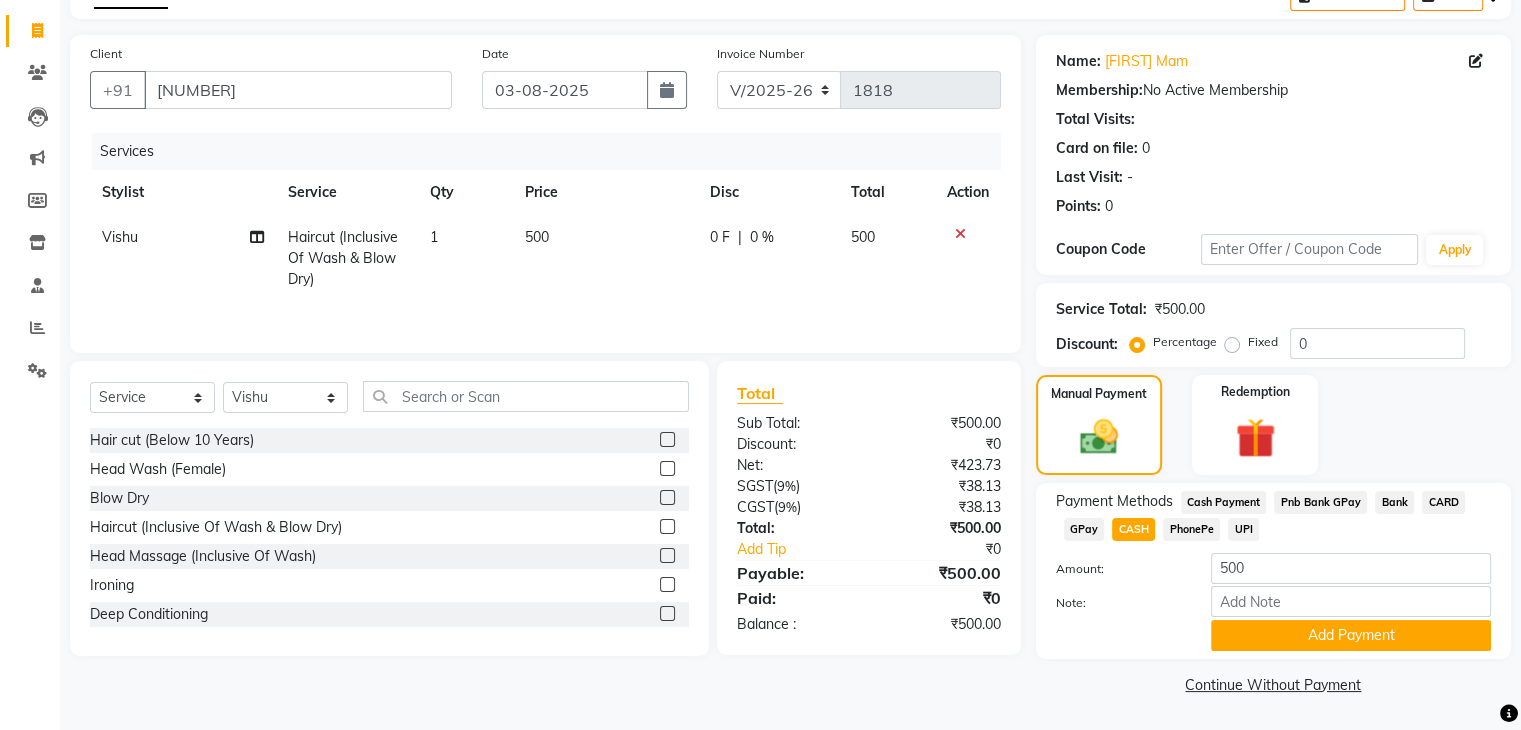 scroll, scrollTop: 117, scrollLeft: 0, axis: vertical 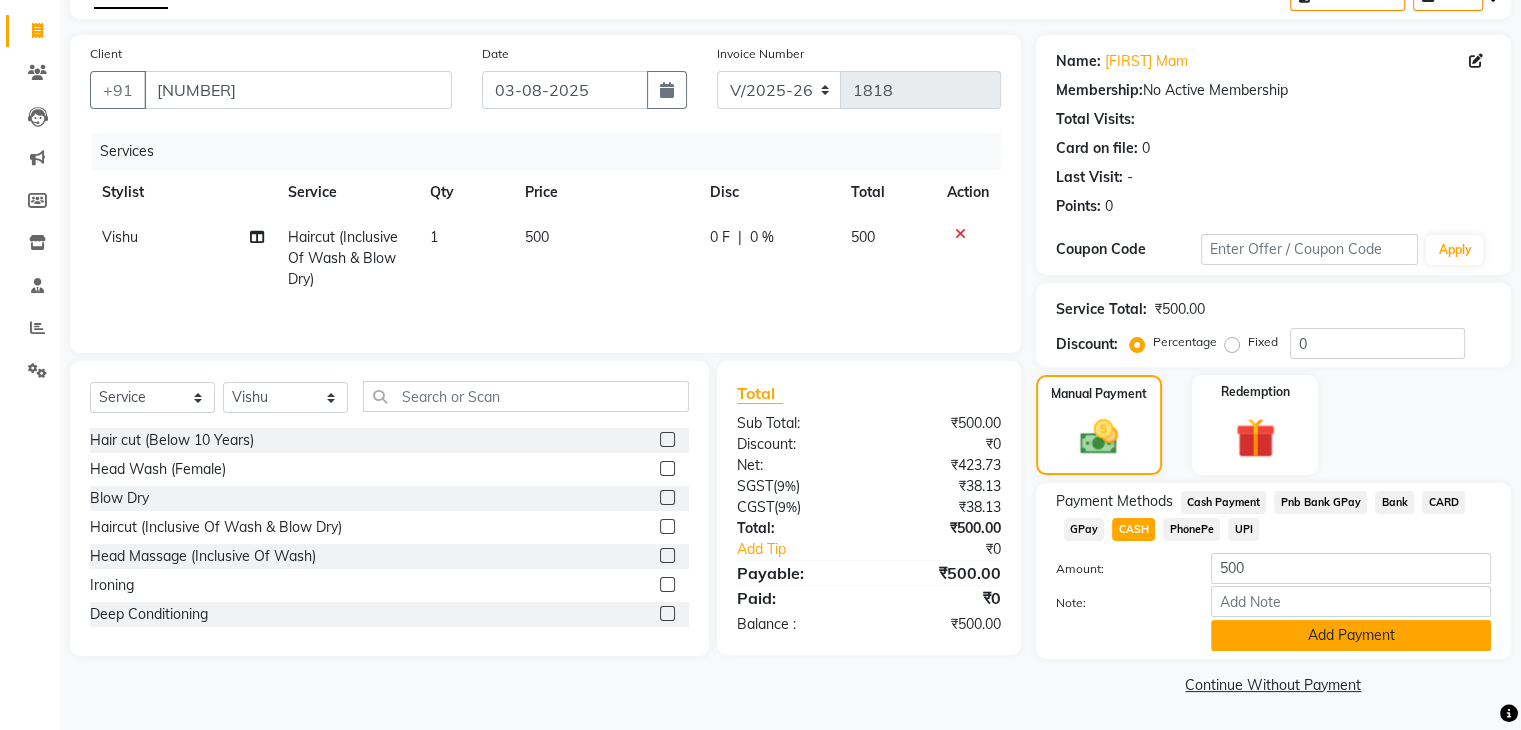 click on "Add Payment" 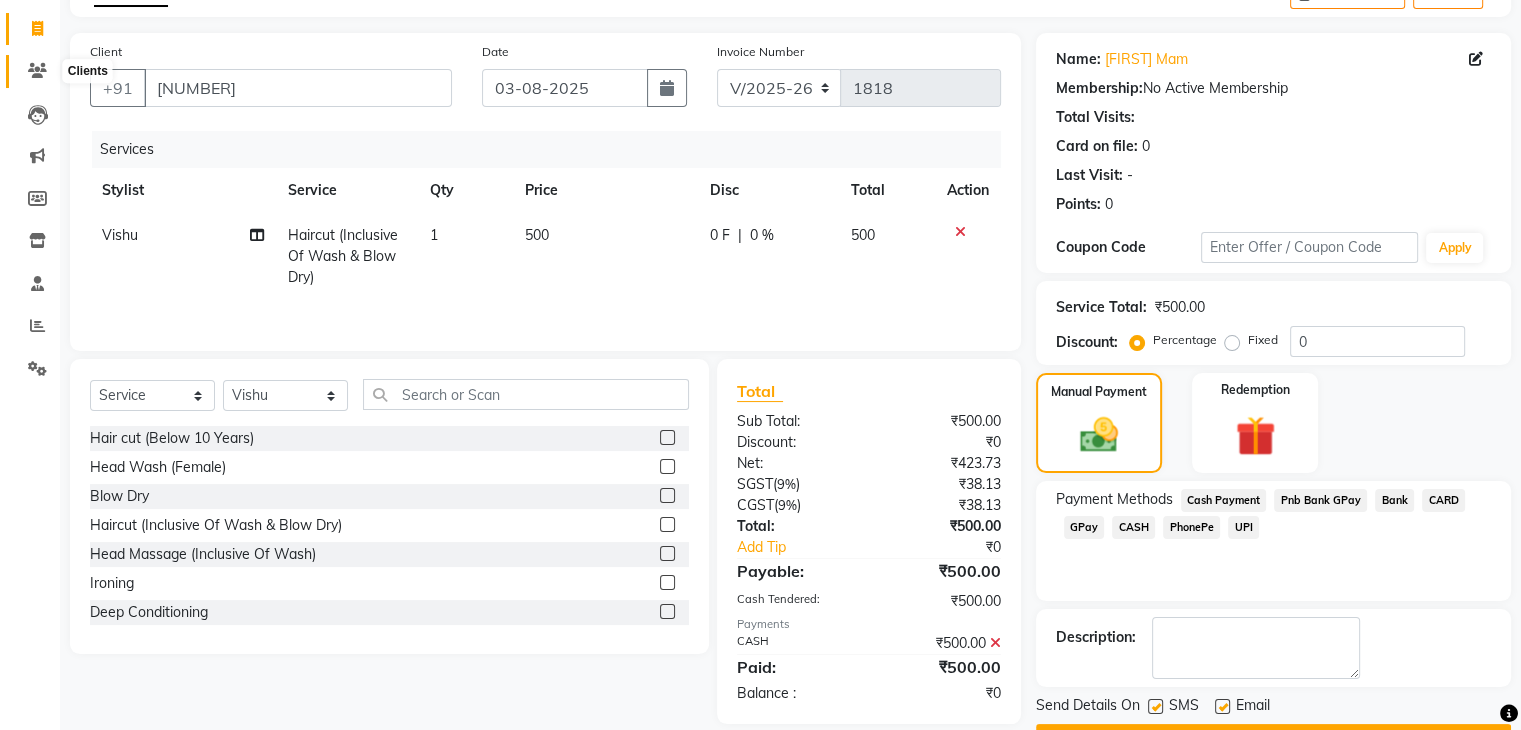 click 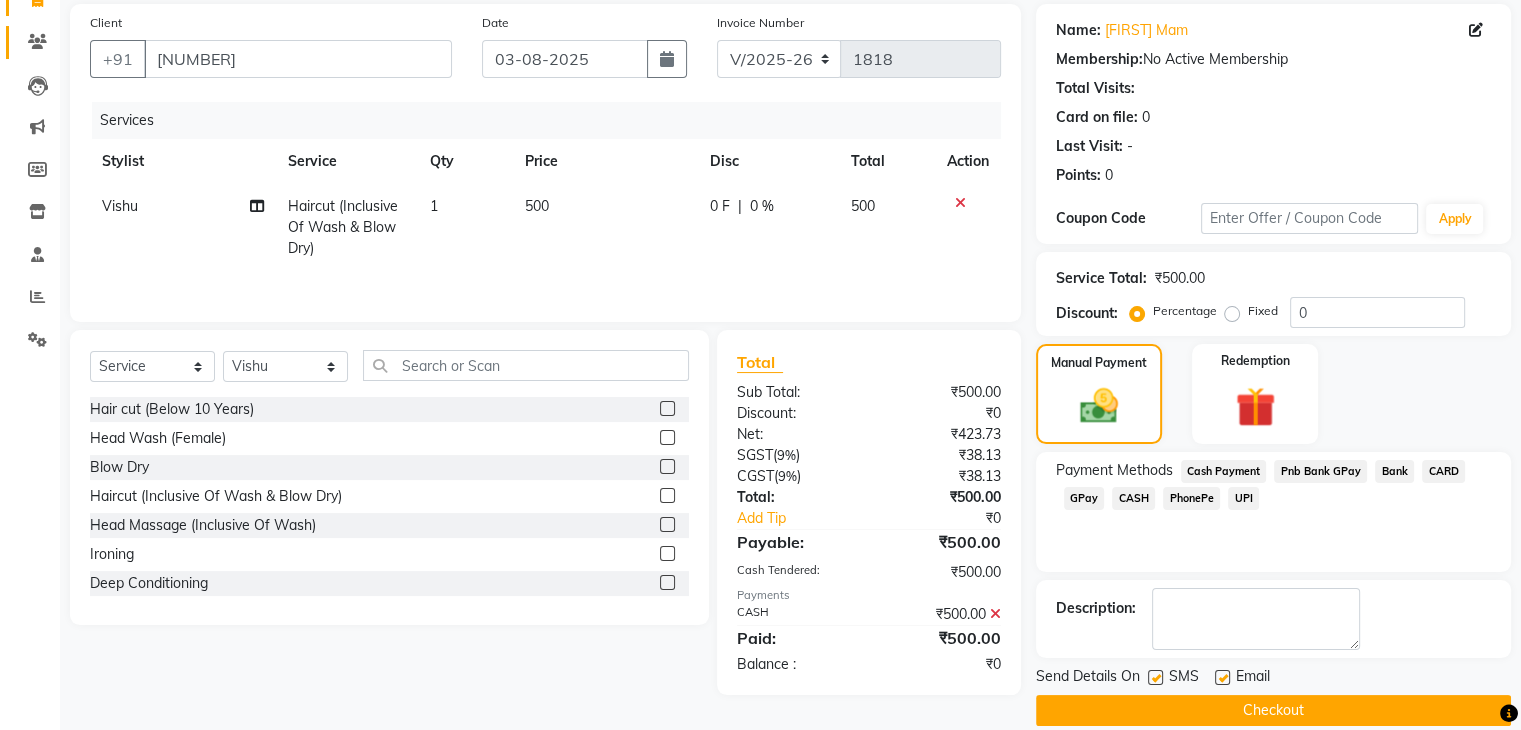 scroll, scrollTop: 171, scrollLeft: 0, axis: vertical 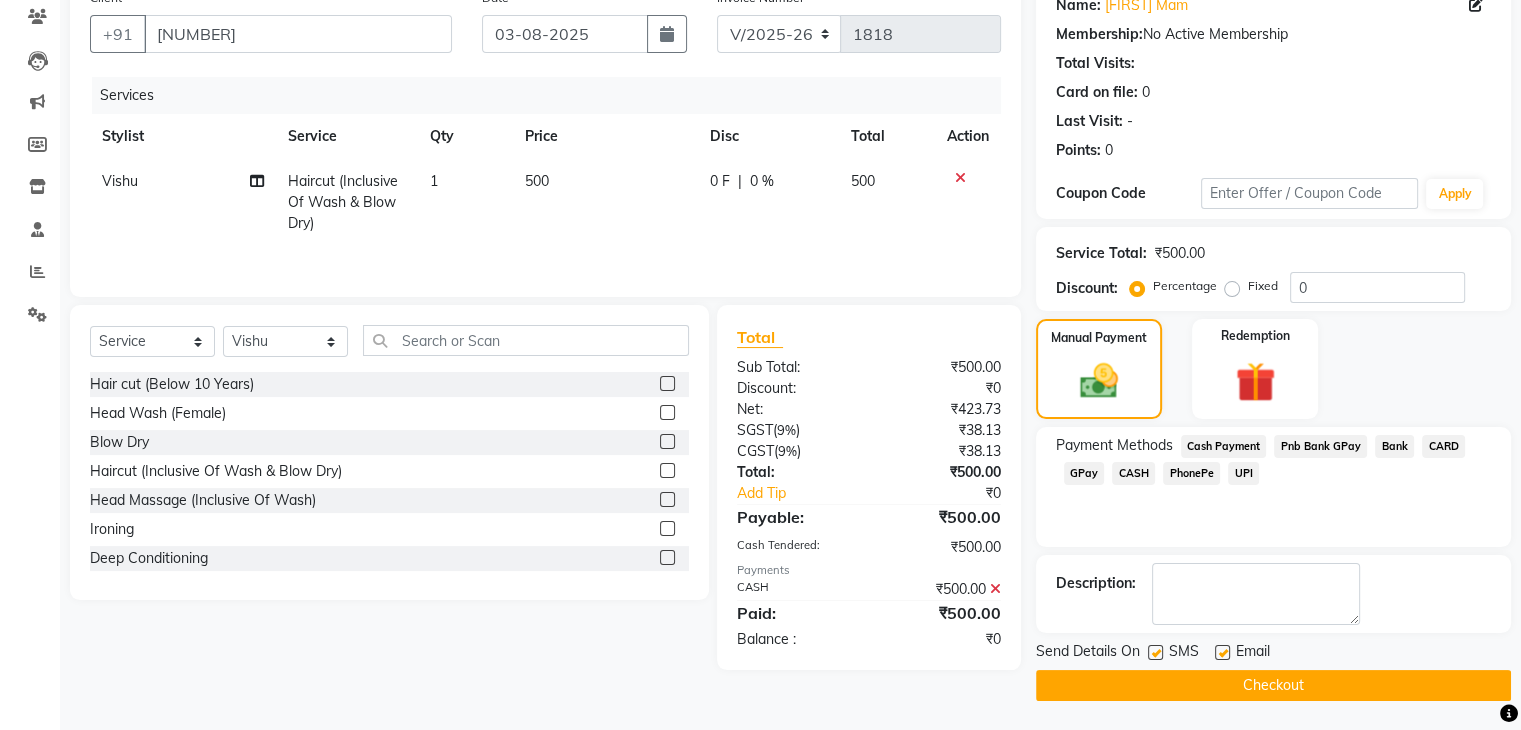 click on "Checkout" 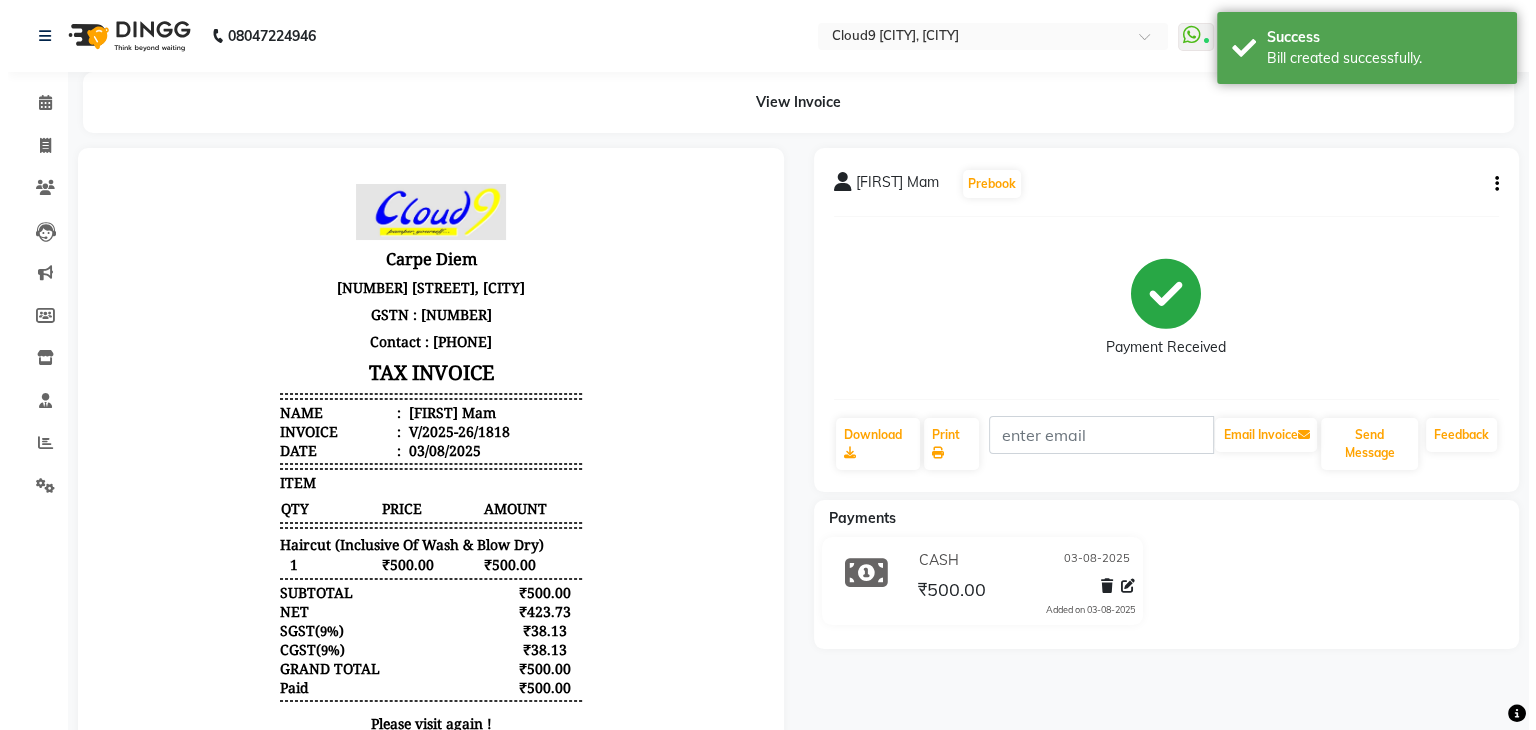 scroll, scrollTop: 0, scrollLeft: 0, axis: both 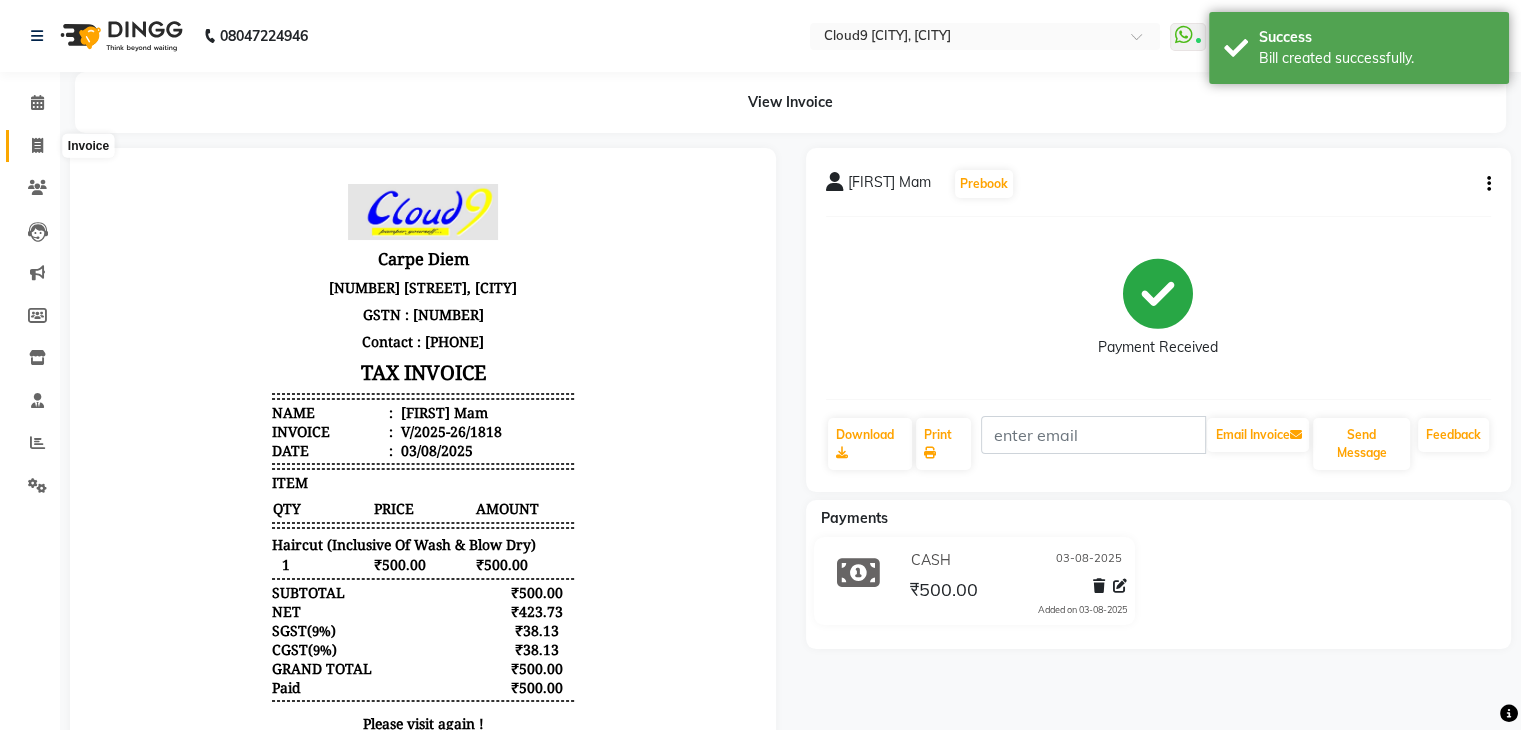 click 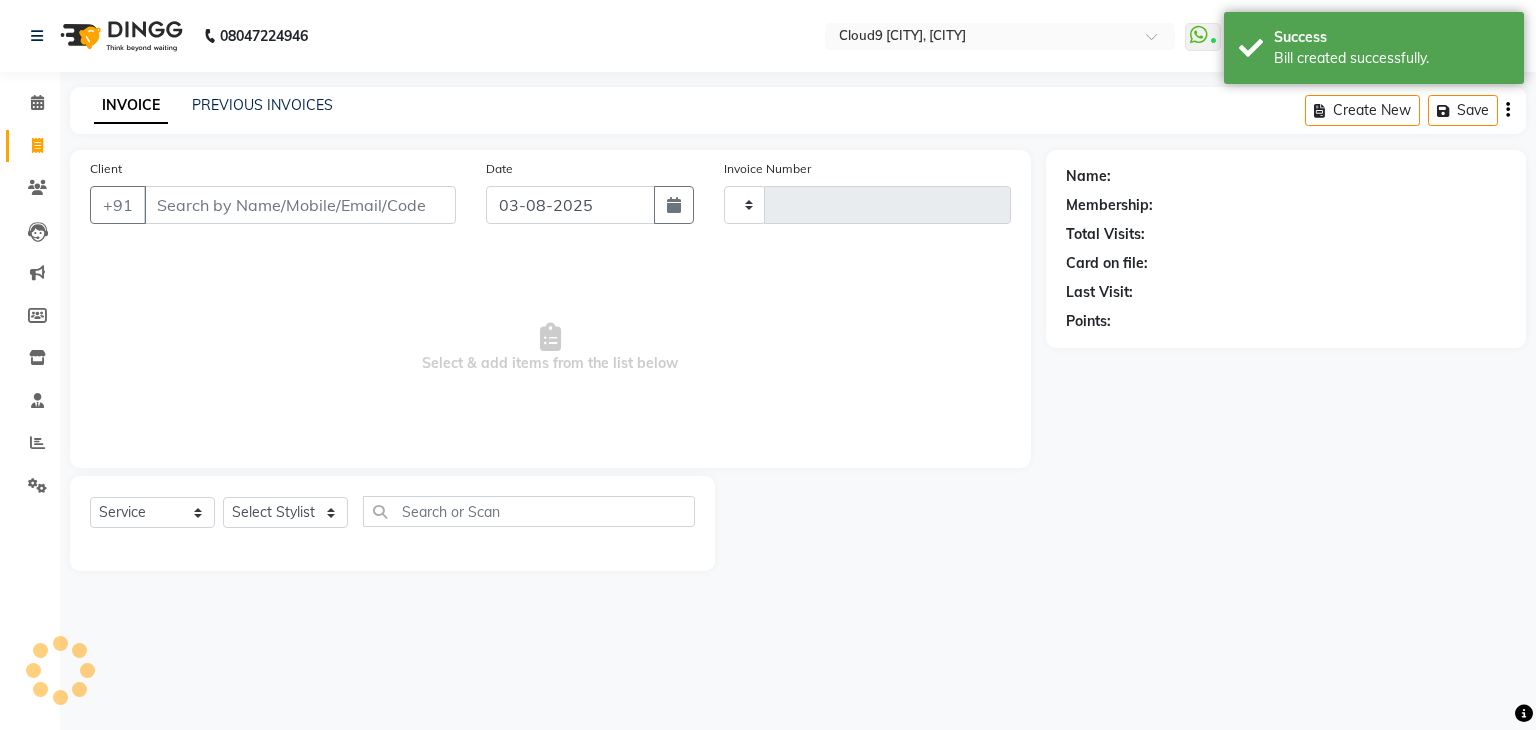 type on "1819" 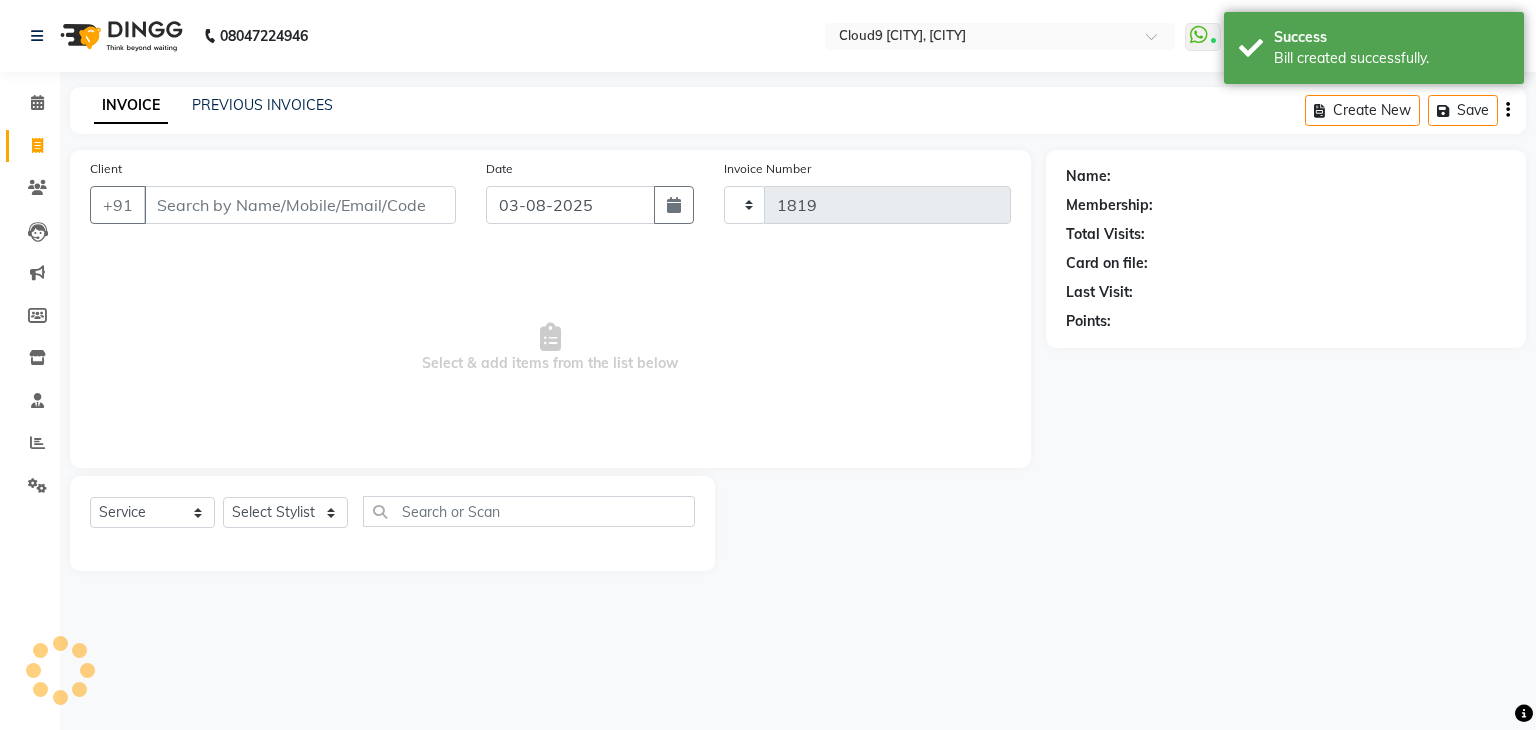 select on "7746" 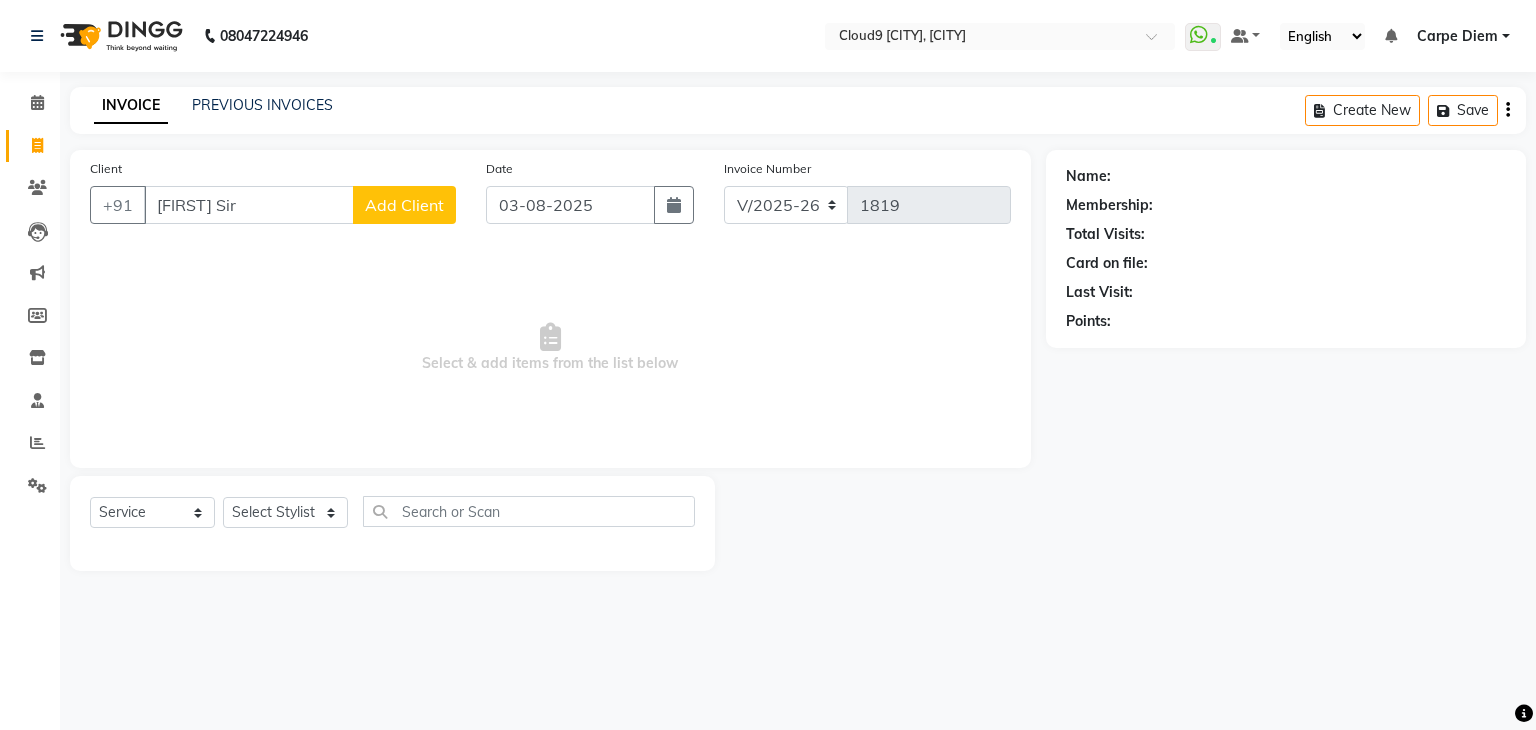 type on "[FIRST] Sir" 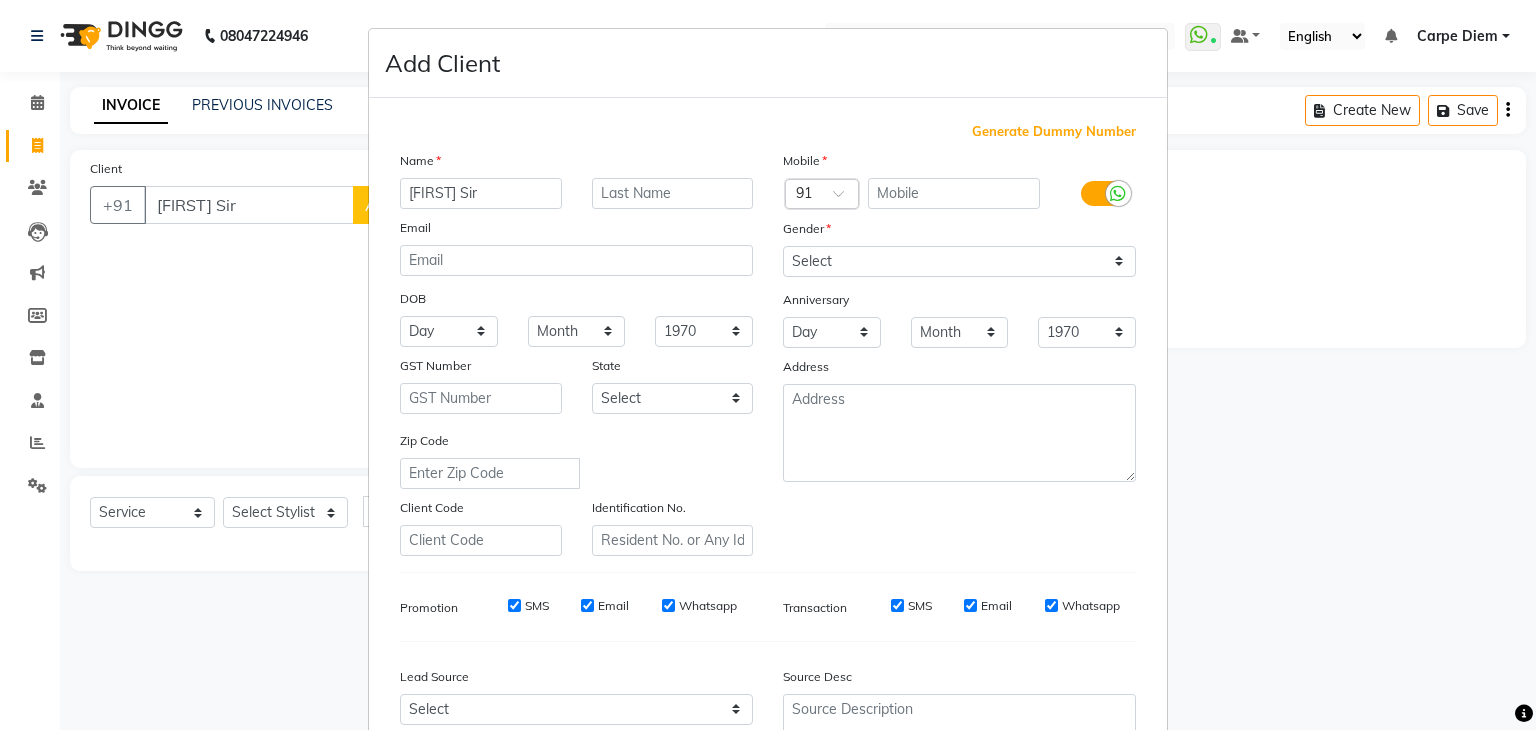 click on "Generate Dummy Number" at bounding box center [1054, 132] 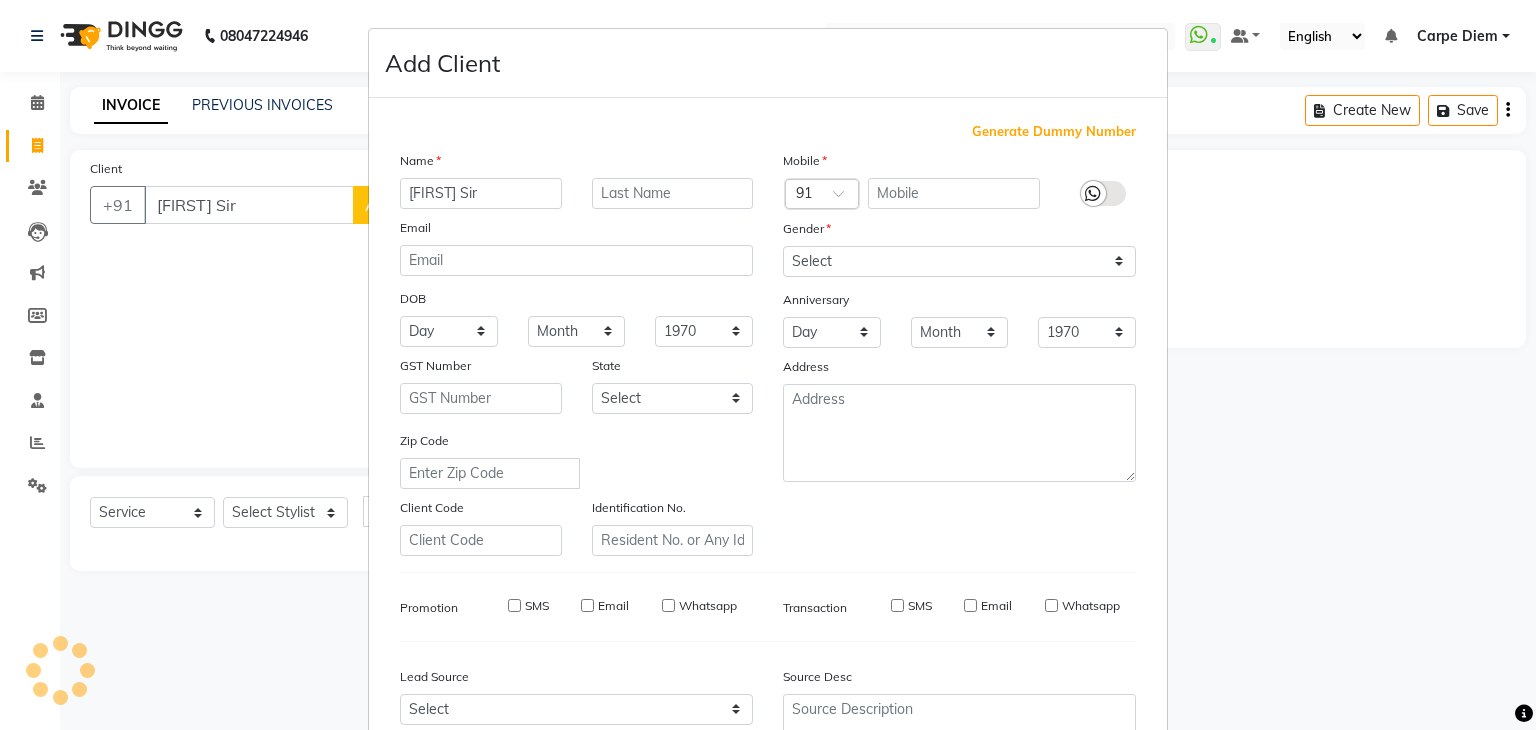 type on "[NUMBER]" 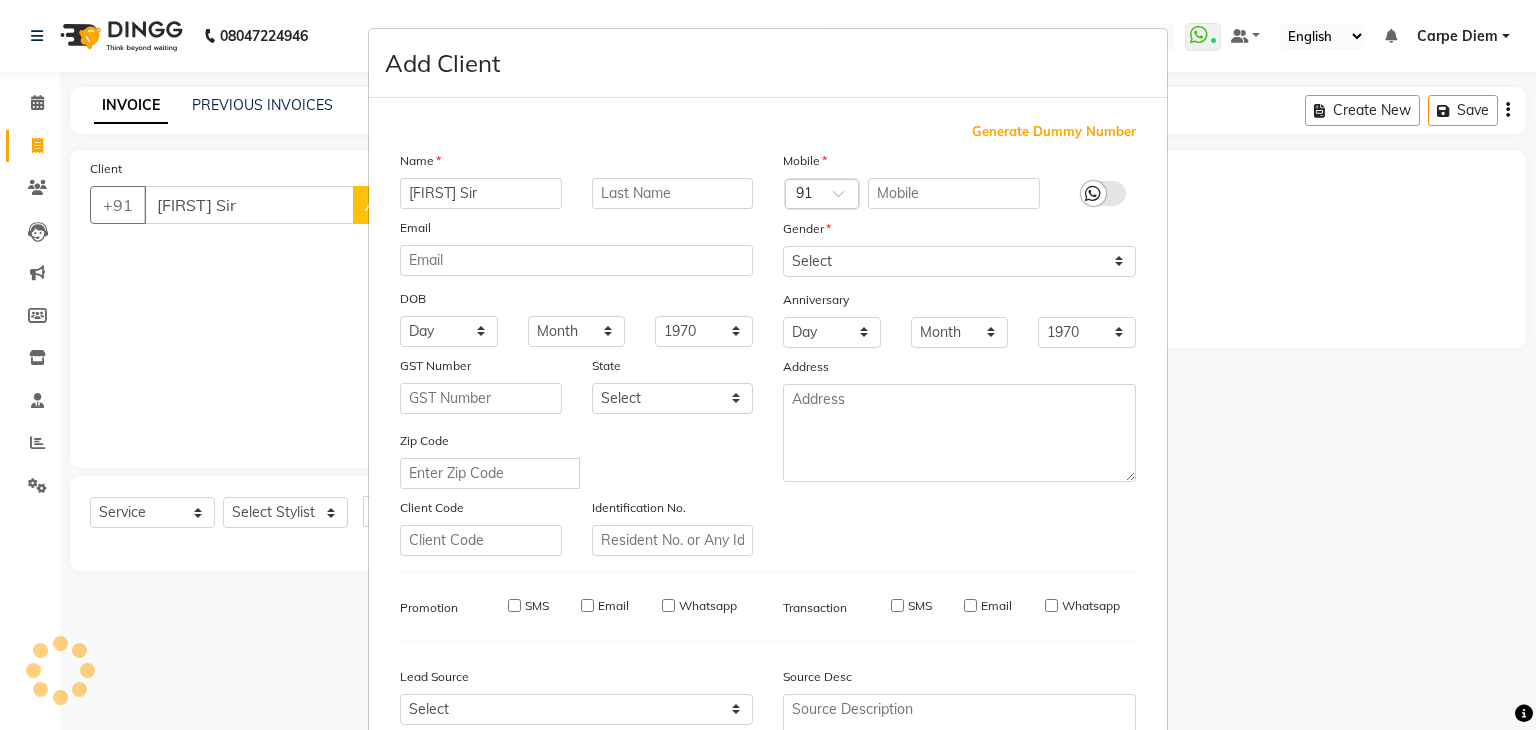checkbox on "false" 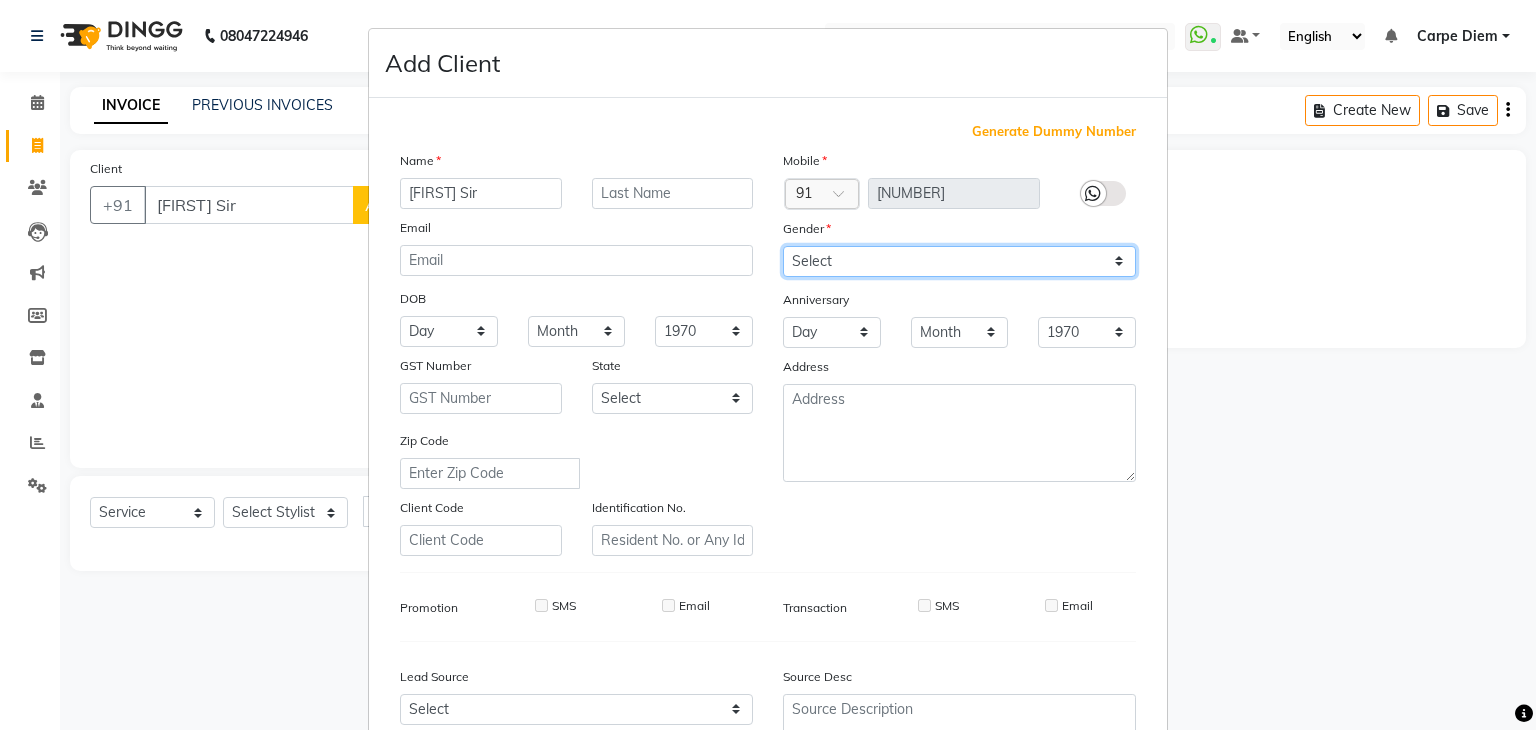 click on "Select Male Female Other Prefer Not To Say" at bounding box center (959, 261) 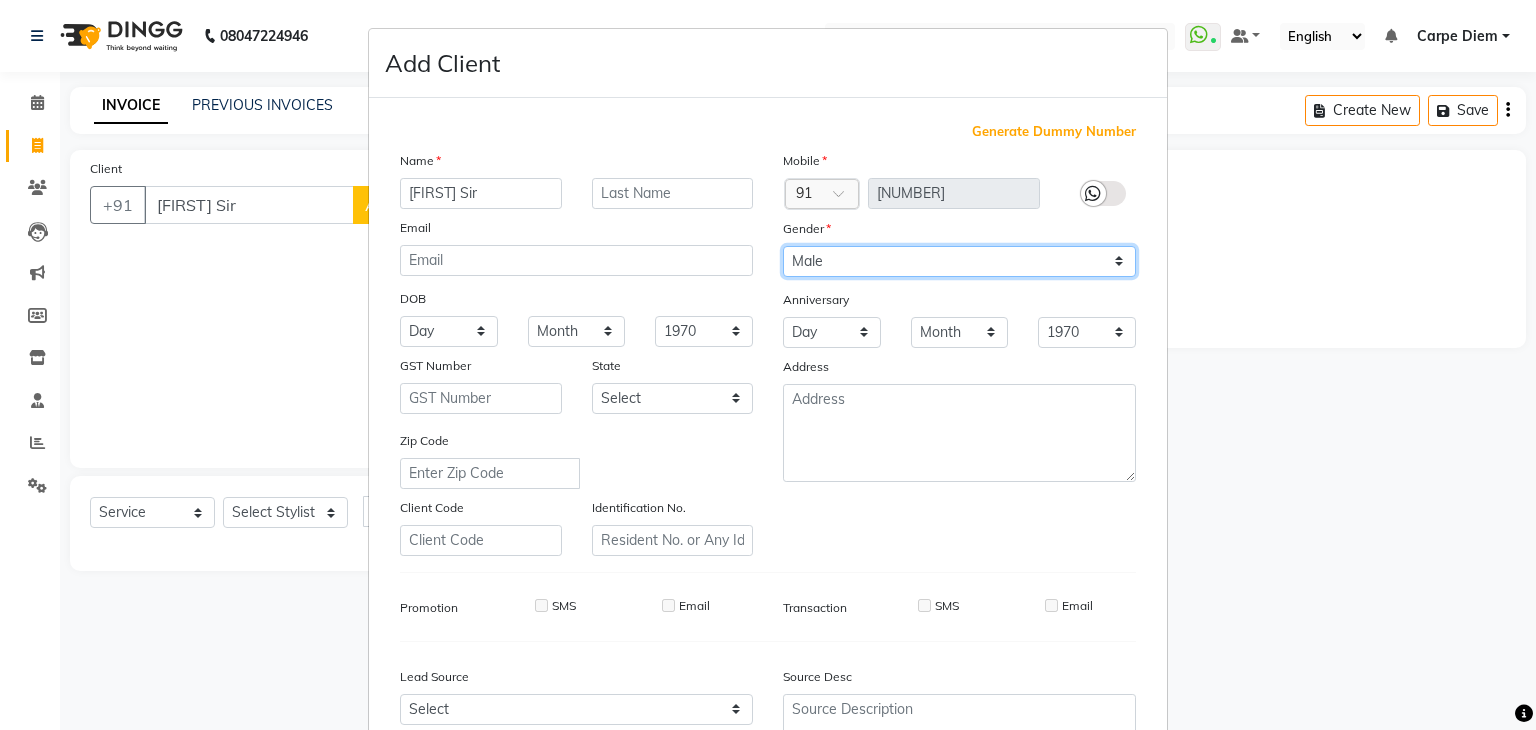 click on "Select Male Female Other Prefer Not To Say" at bounding box center [959, 261] 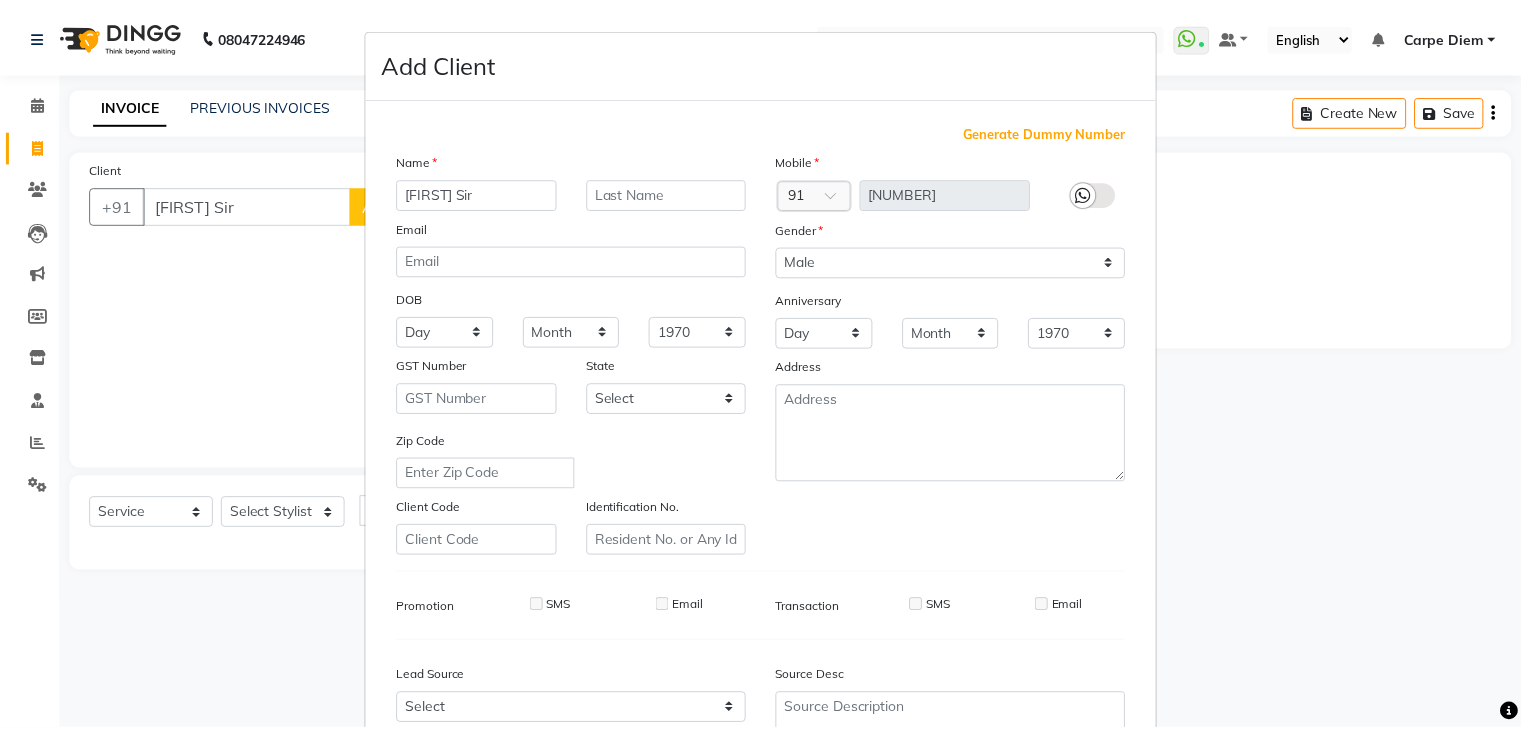 scroll, scrollTop: 203, scrollLeft: 0, axis: vertical 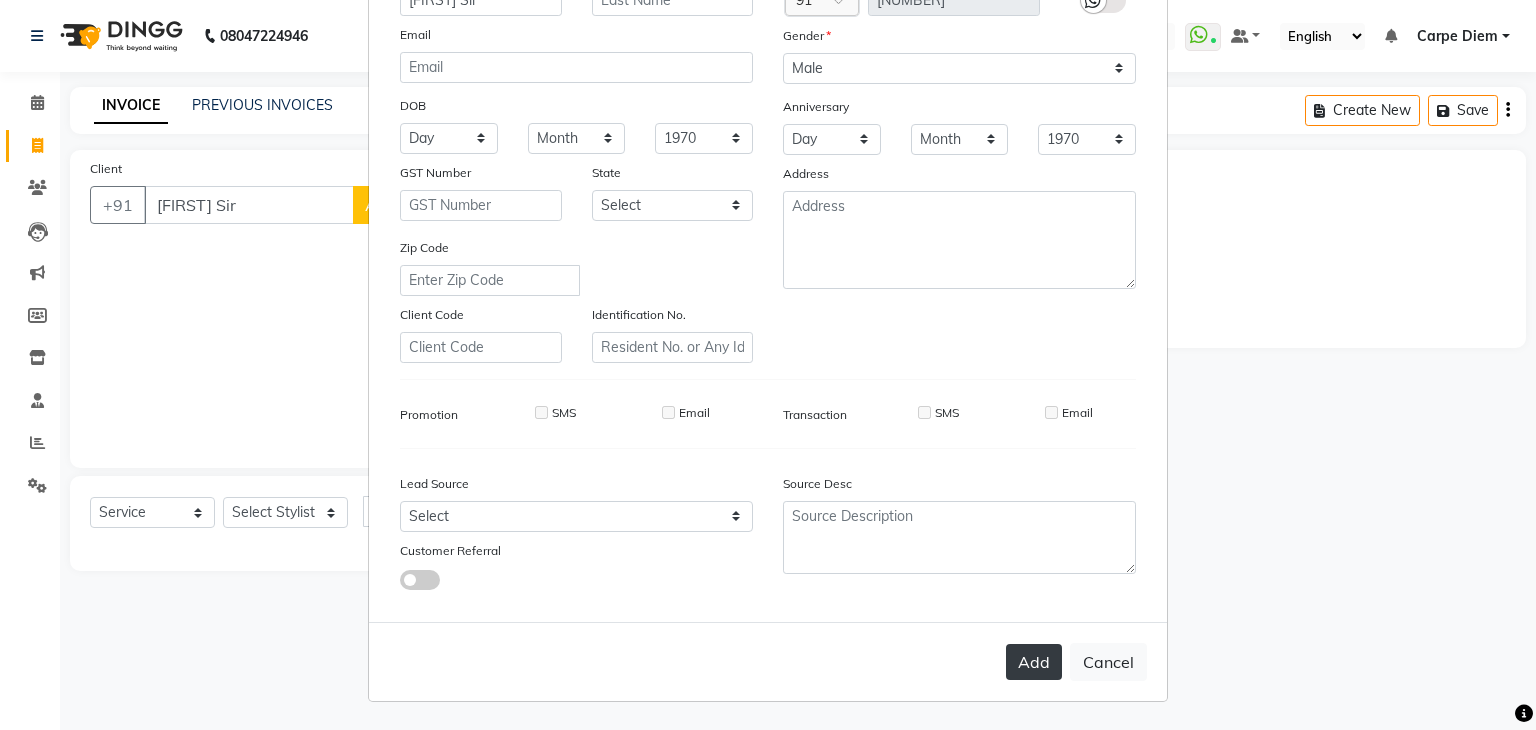click on "Add" at bounding box center (1034, 662) 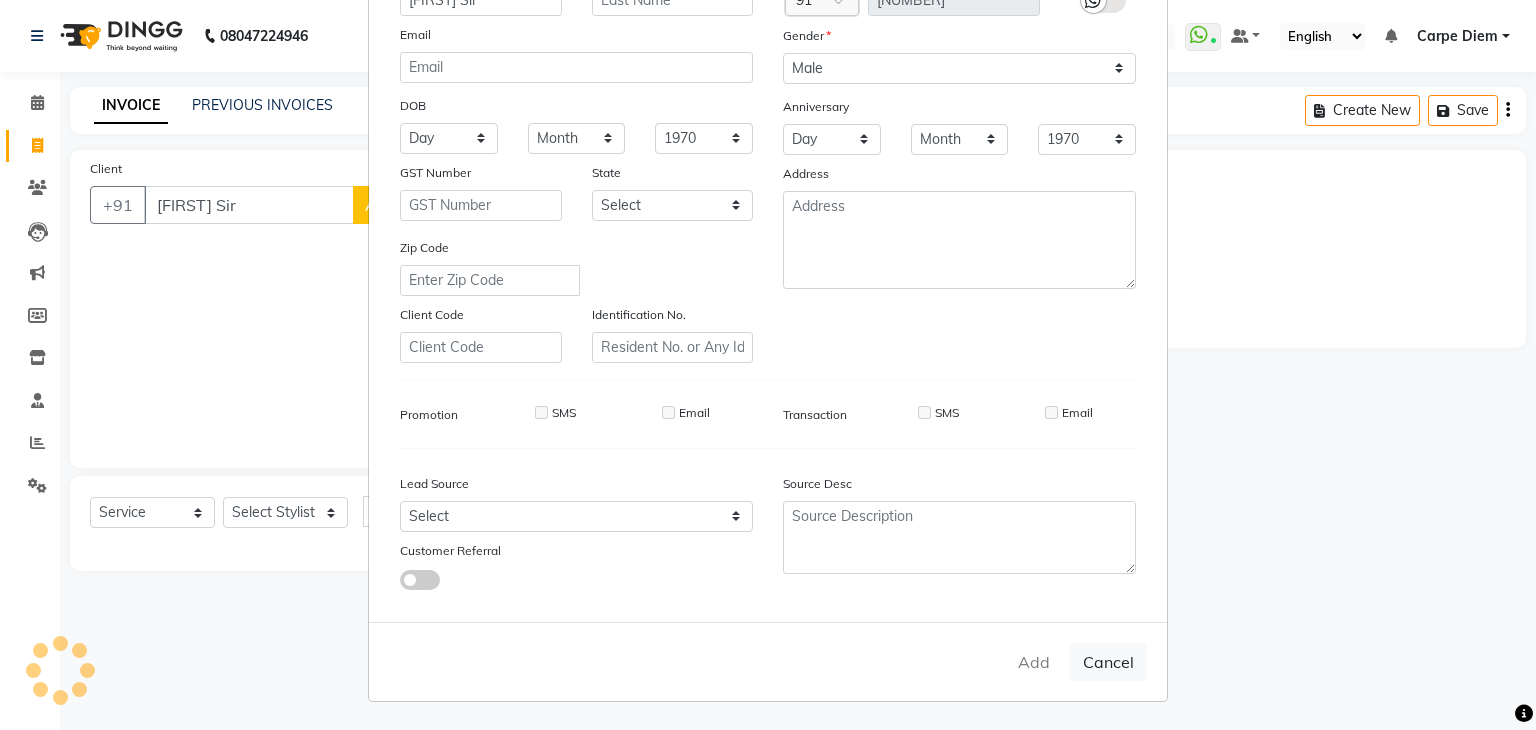 type on "[NUMBER]" 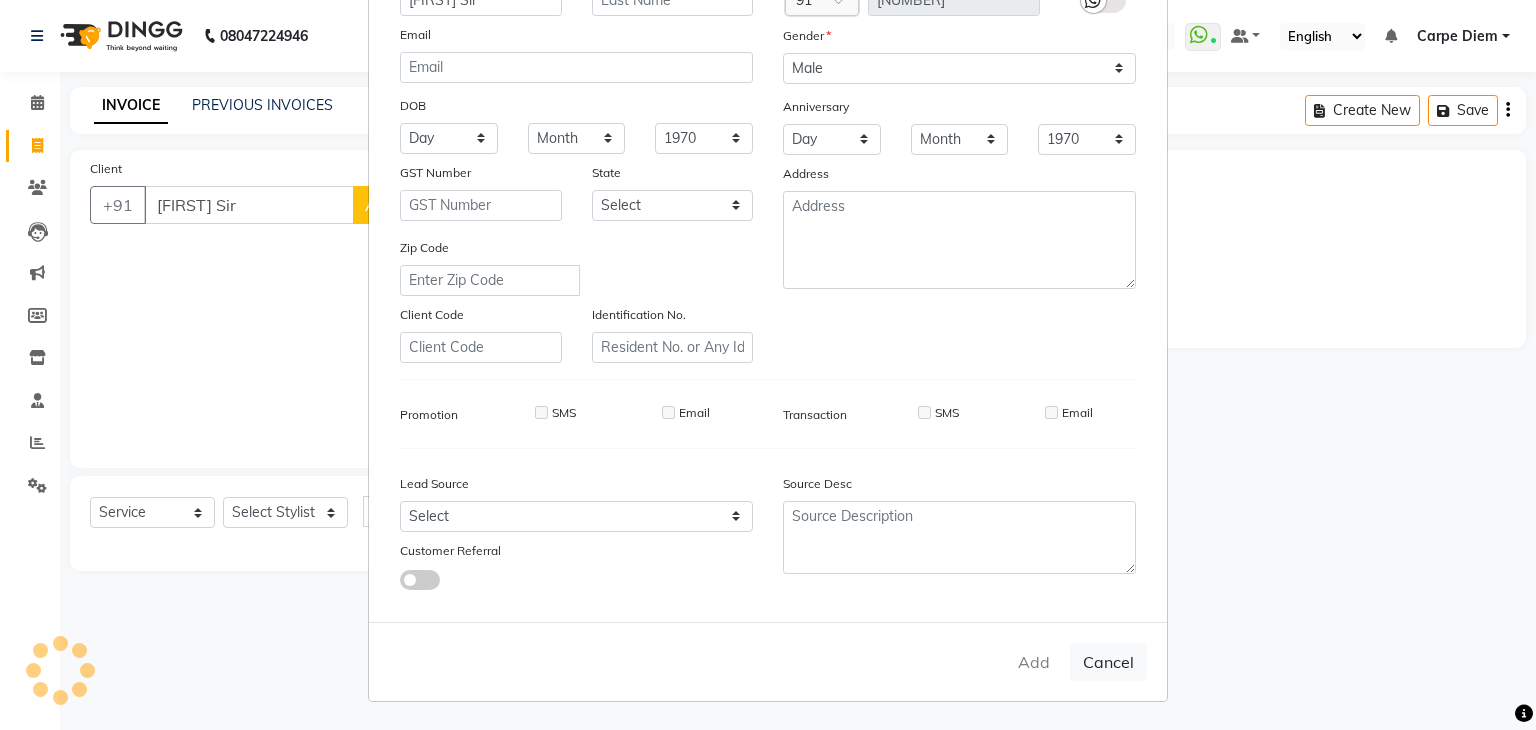 type 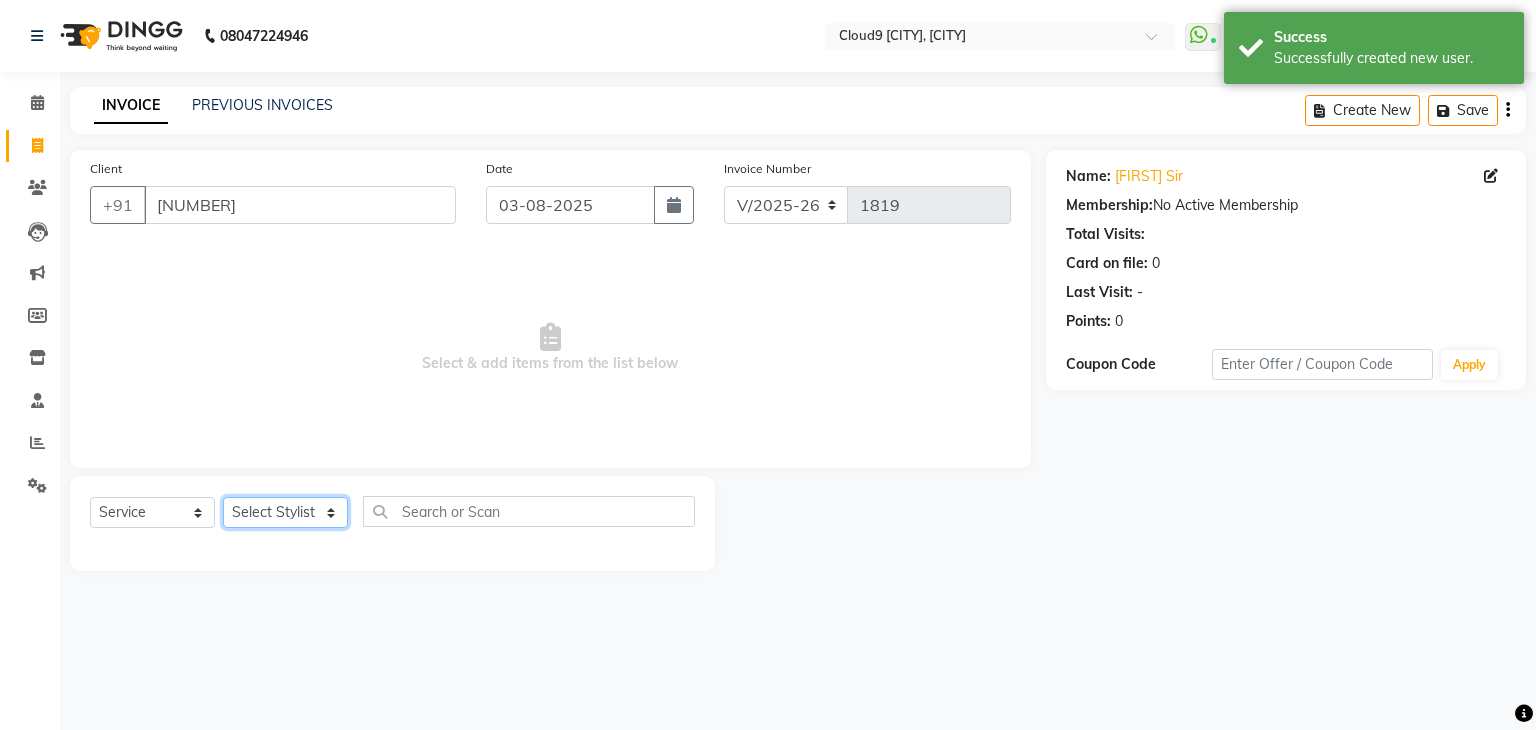 click on "Select Stylist Akhilesh Anjali Ankush Anu Arun Ashok sir Carpe Diem DINGG SUPPORT Eddy Front Desk Hansraj Intzar Lakshmi Maanish Manisha Mona Naresh Naushad Poonam 1 Poonam 2 Priya Raja Rajesh Ji Rani Reena Renu Ritika Riyaz Sakshi Sangita Santoshi Seema Shabina Shamshad Sharik Ali Sharukh 2 Umesh Vicky Vinay Vishal Vishu Waiting Client" 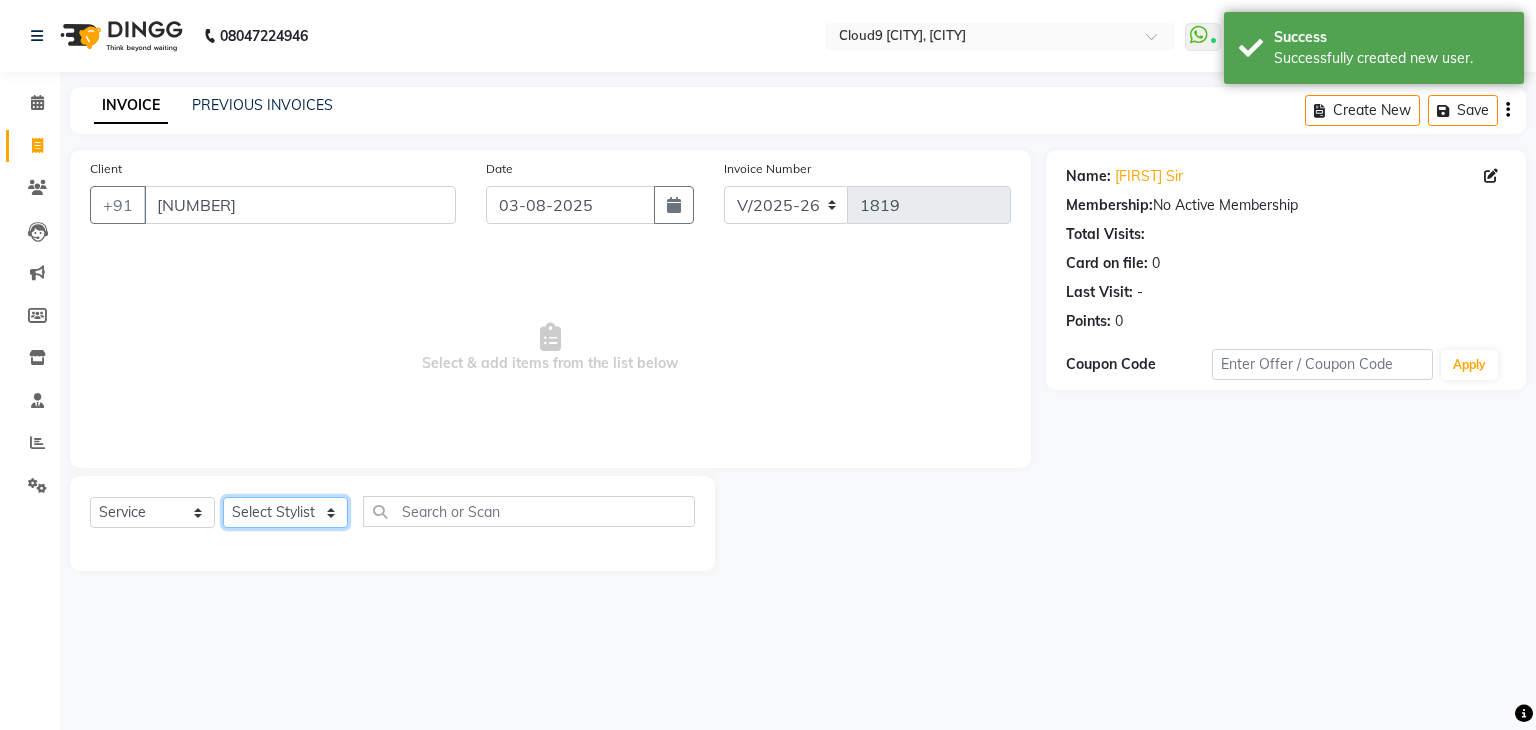 select on "69756" 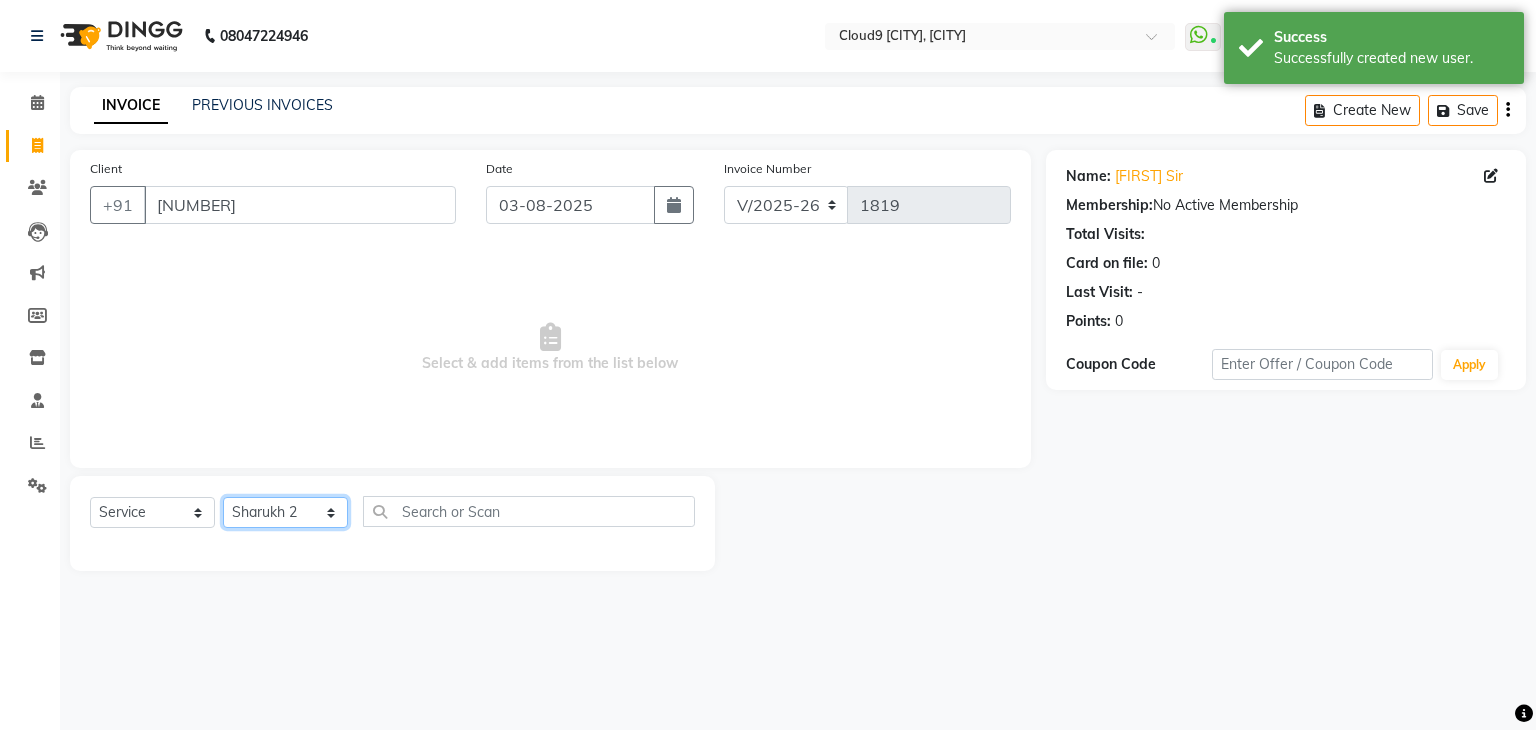 click on "Select Stylist Akhilesh Anjali Ankush Anu Arun Ashok sir Carpe Diem DINGG SUPPORT Eddy Front Desk Hansraj Intzar Lakshmi Maanish Manisha Mona Naresh Naushad Poonam 1 Poonam 2 Priya Raja Rajesh Ji Rani Reena Renu Ritika Riyaz Sakshi Sangita Santoshi Seema Shabina Shamshad Sharik Ali Sharukh 2 Umesh Vicky Vinay Vishal Vishu Waiting Client" 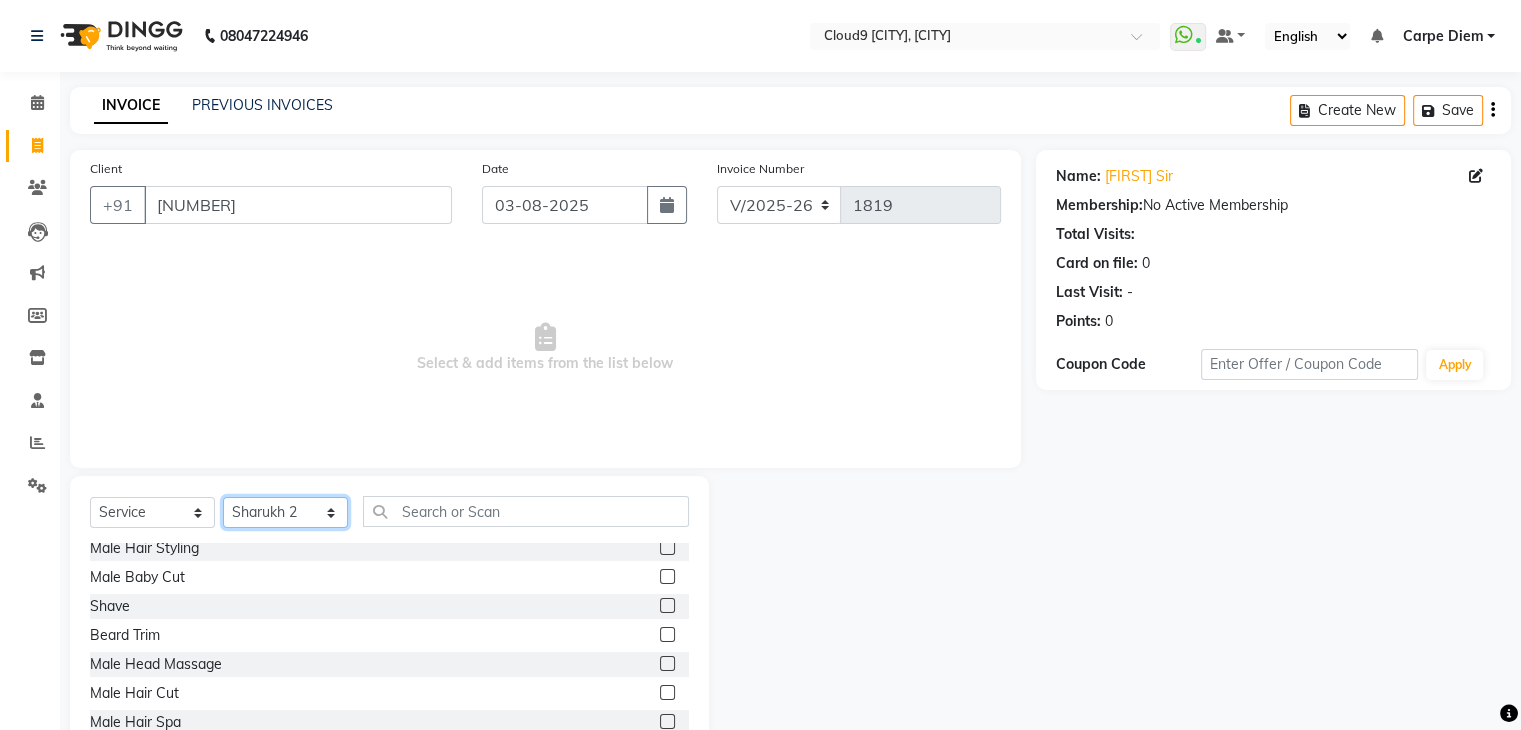 scroll, scrollTop: 174, scrollLeft: 0, axis: vertical 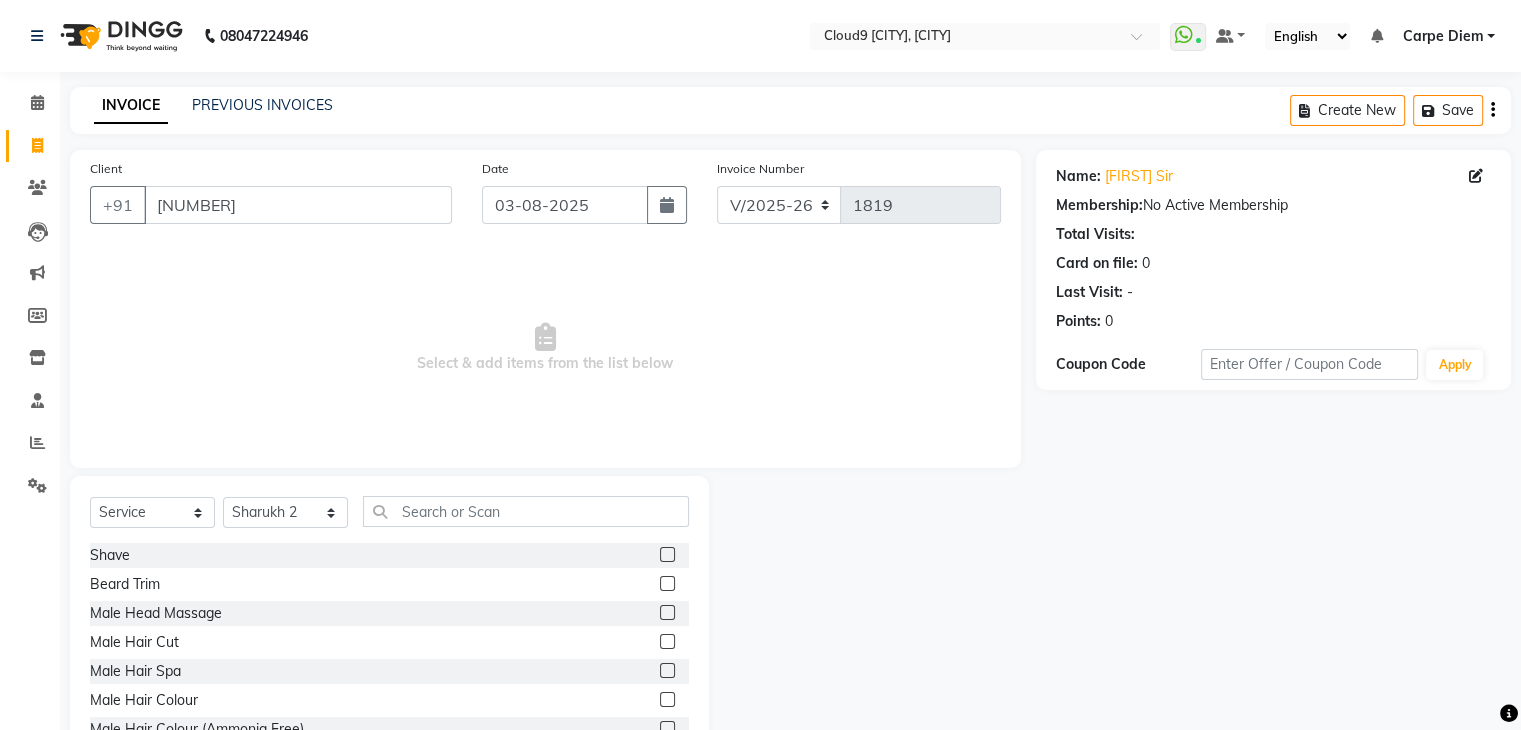 click 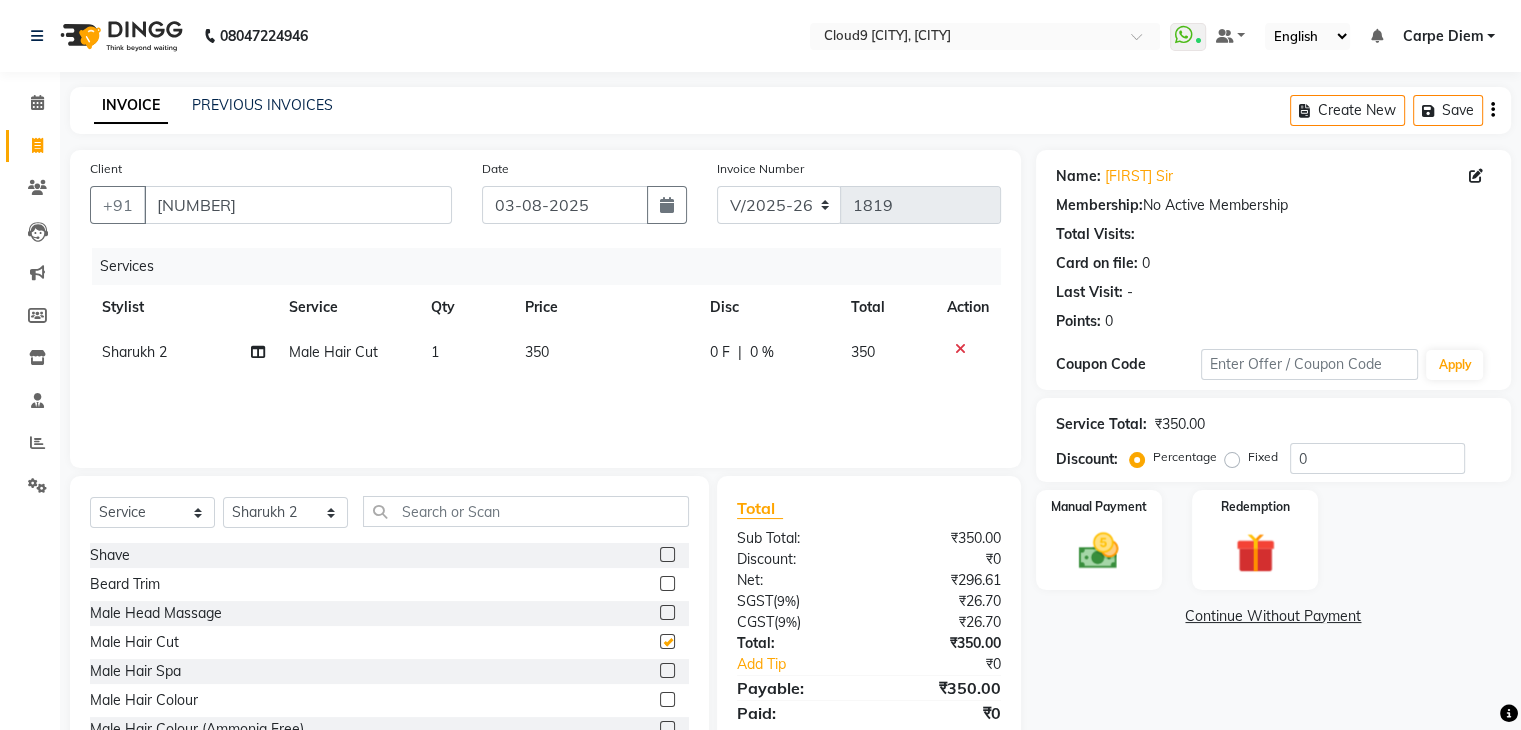 checkbox on "false" 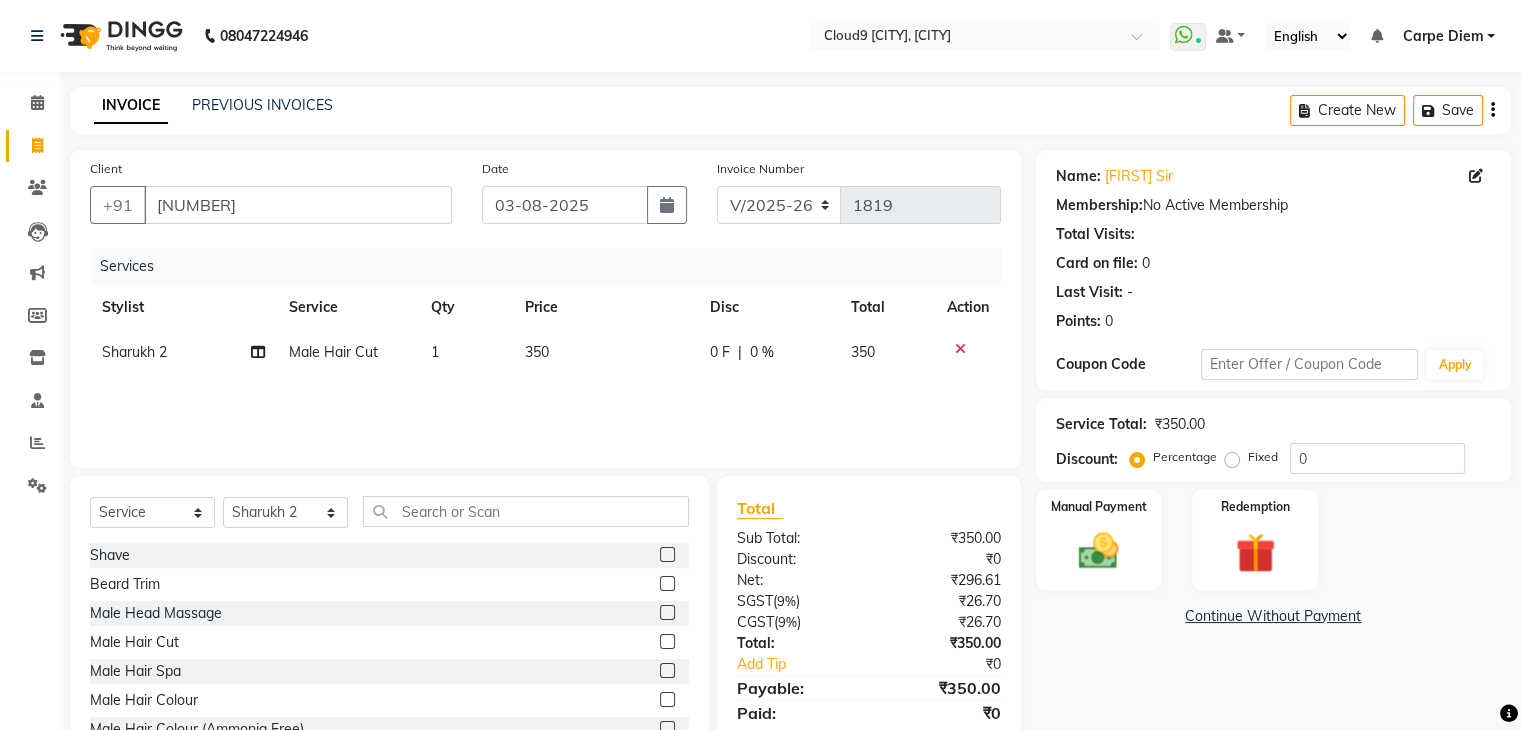 scroll, scrollTop: 348, scrollLeft: 0, axis: vertical 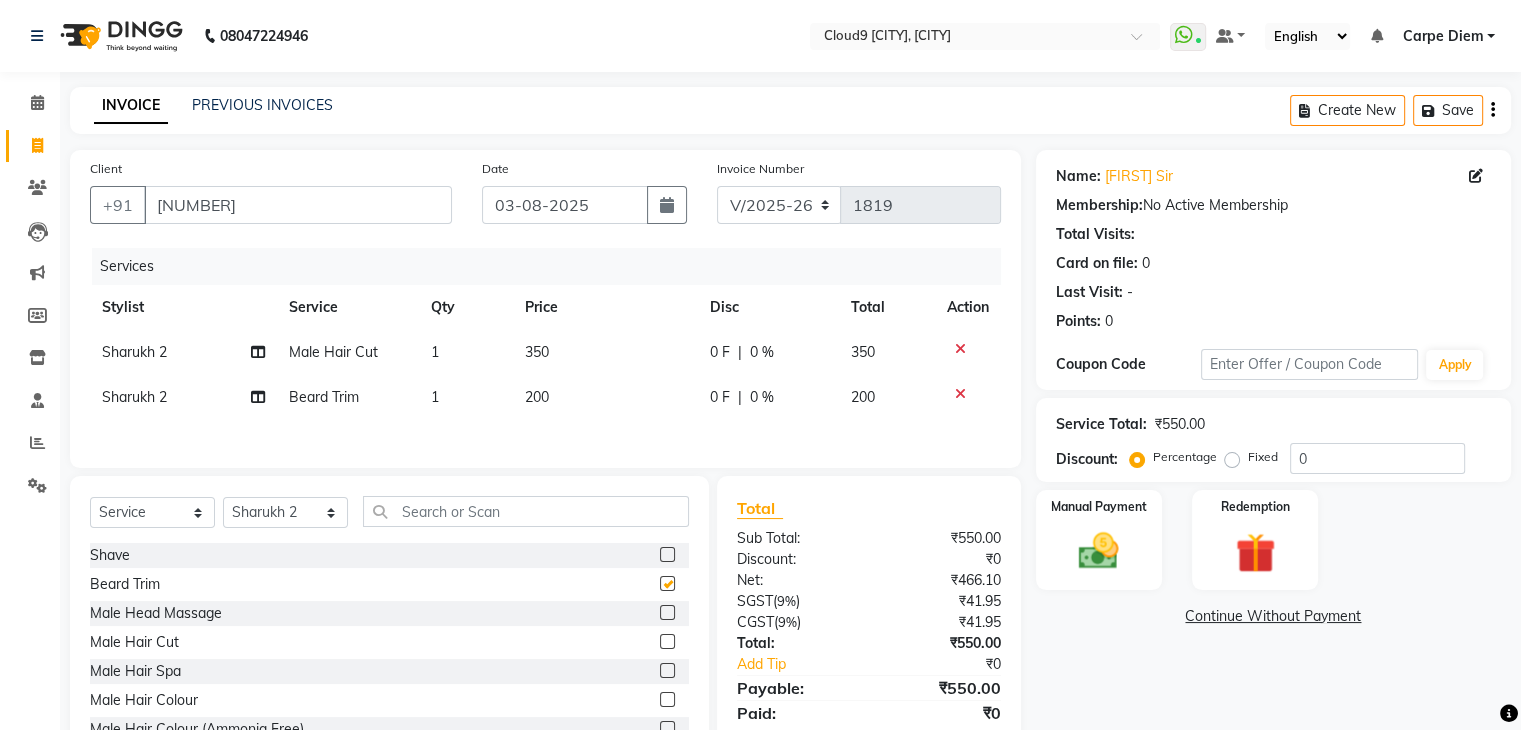 checkbox on "false" 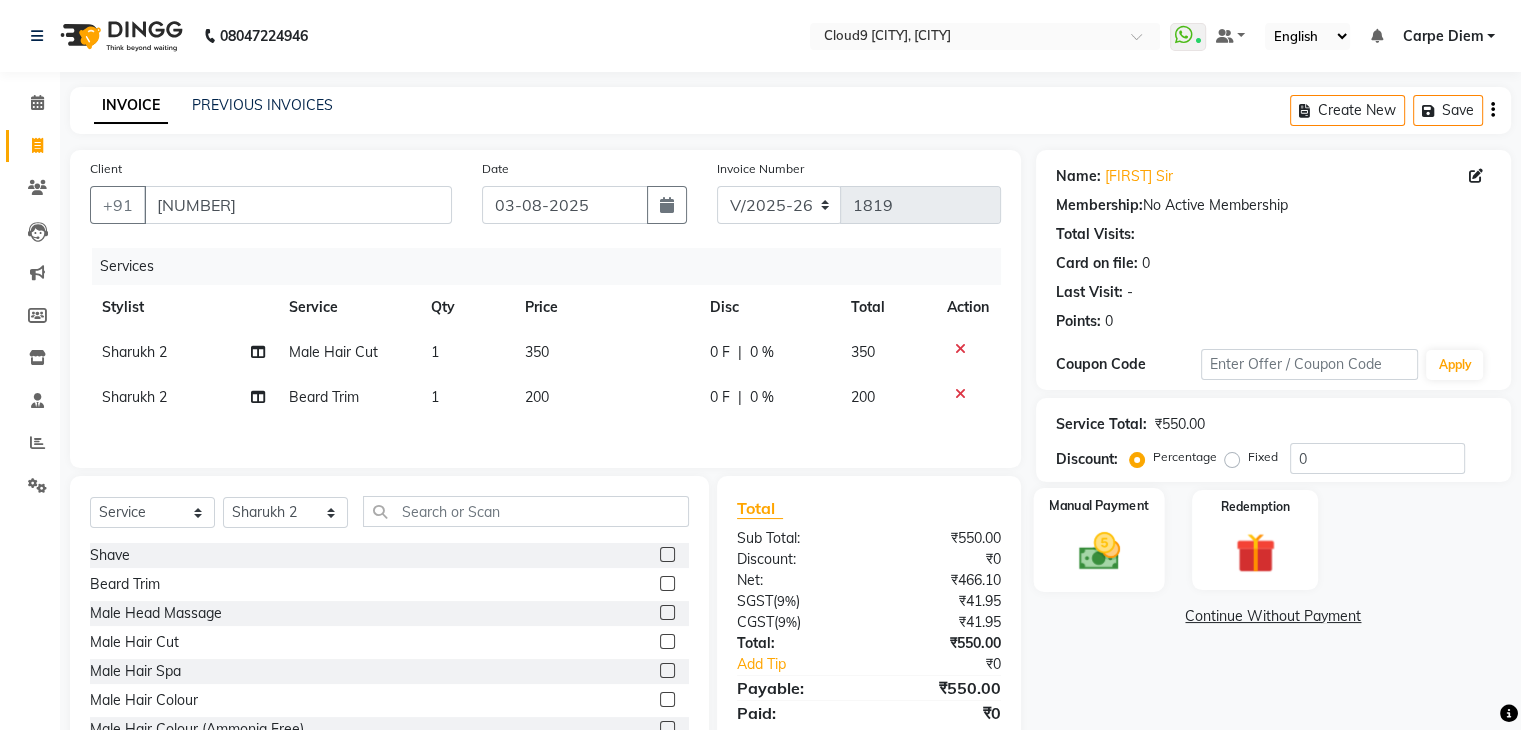 click 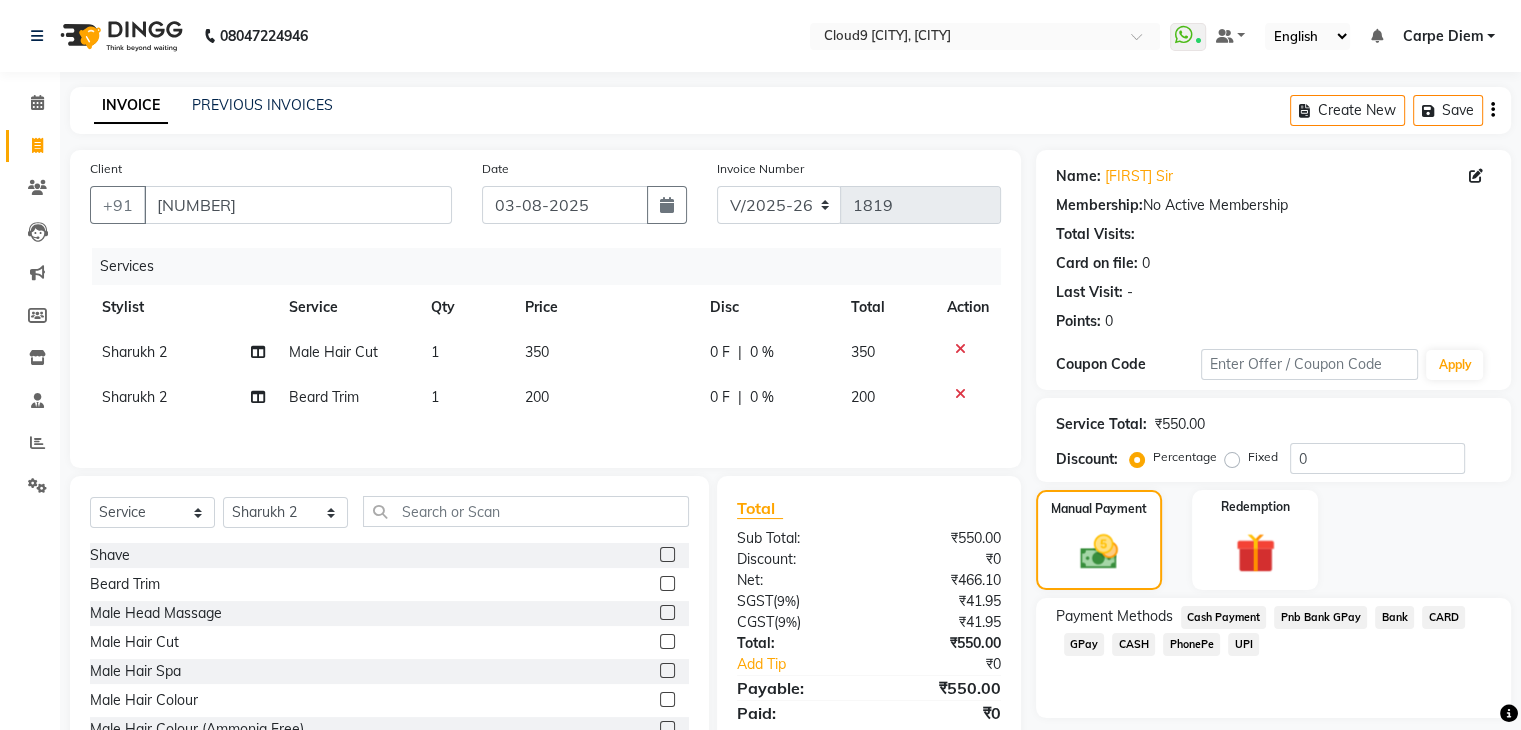 click on "CASH" 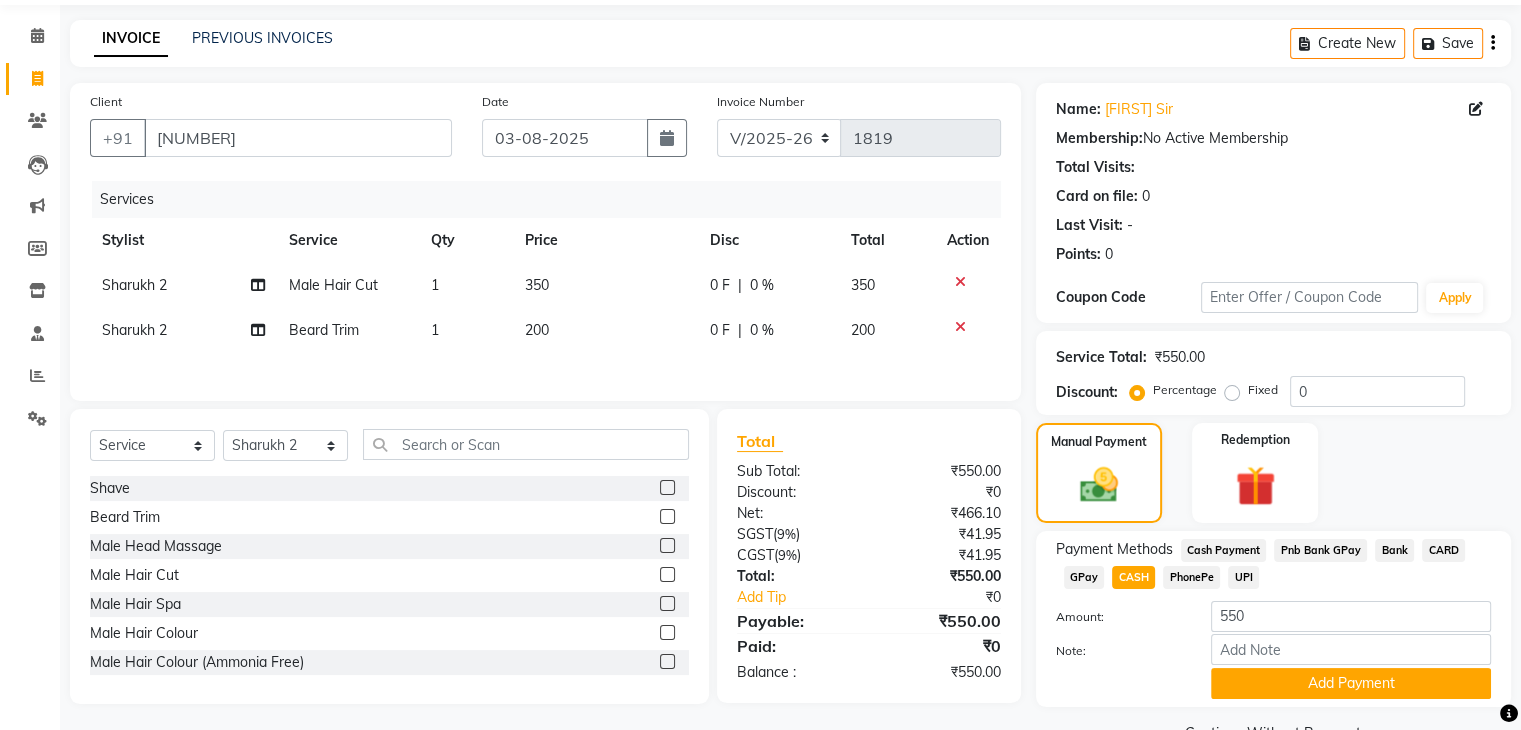 scroll, scrollTop: 117, scrollLeft: 0, axis: vertical 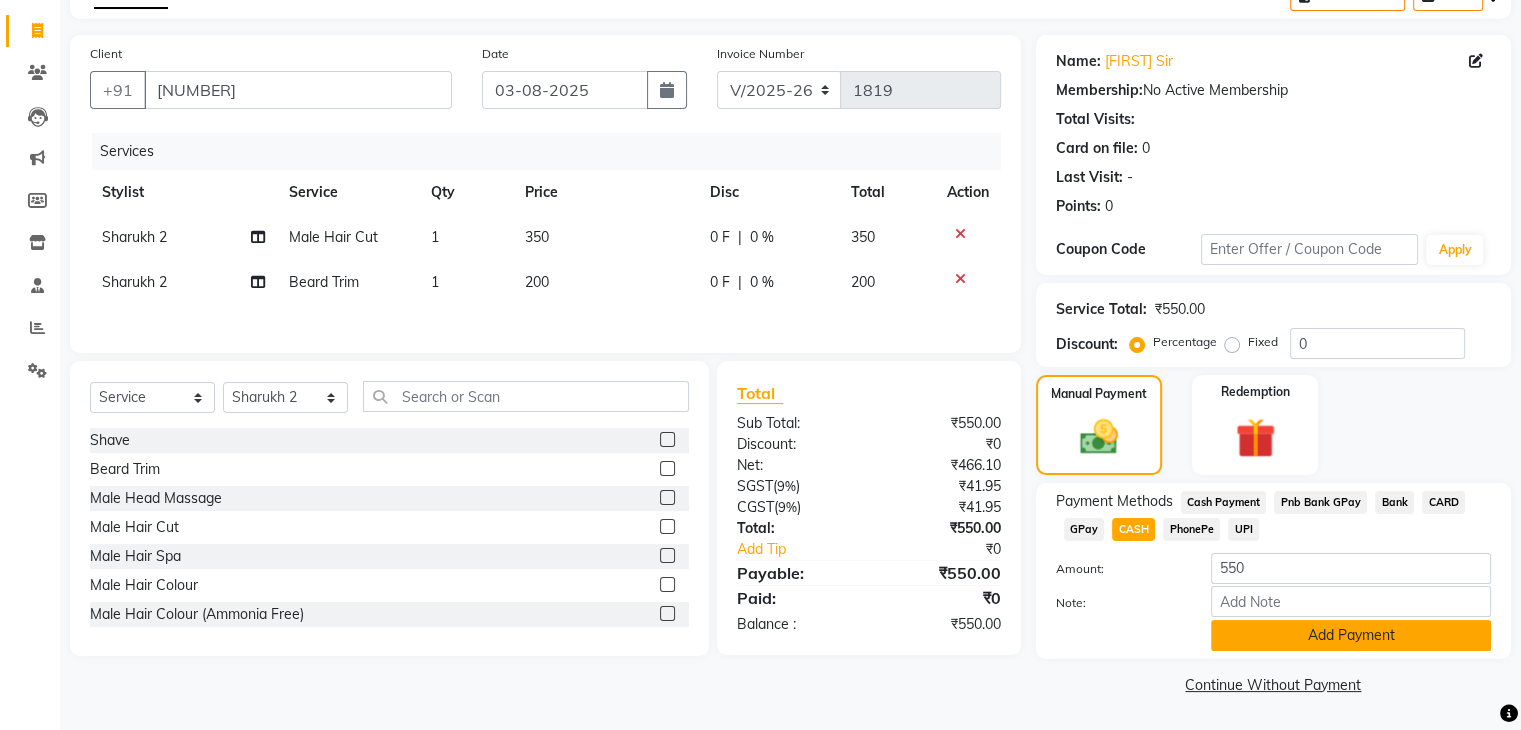 click on "Add Payment" 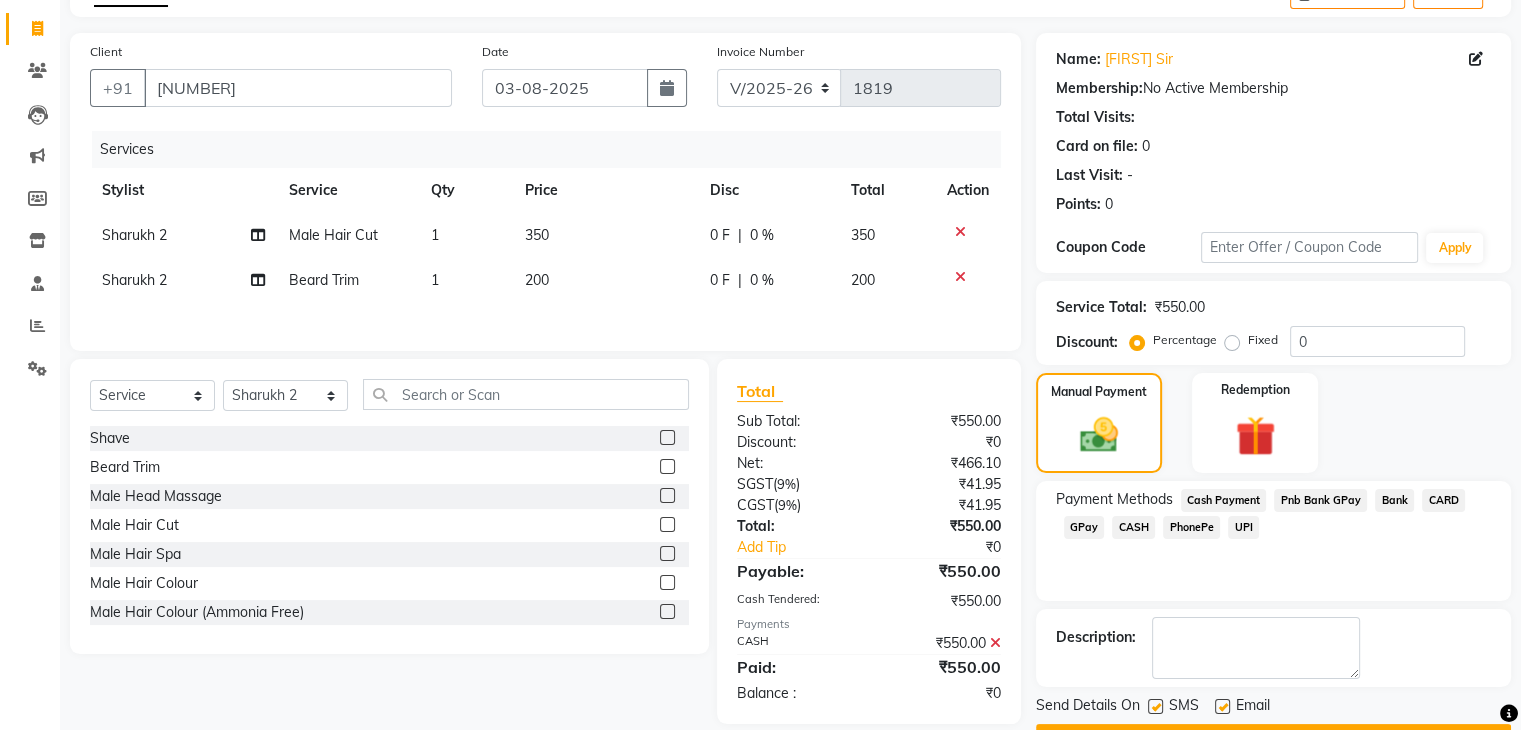 scroll, scrollTop: 171, scrollLeft: 0, axis: vertical 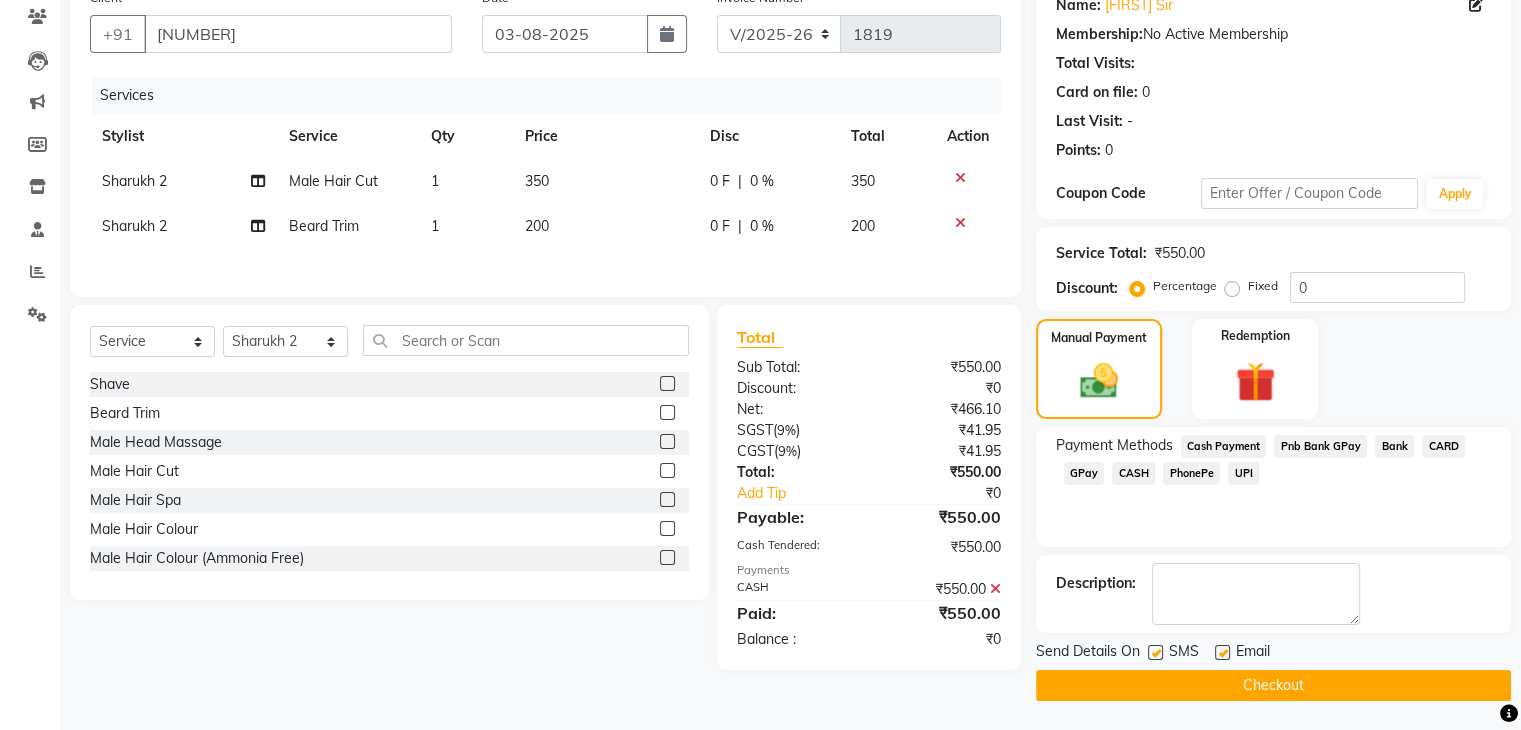 click on "Checkout" 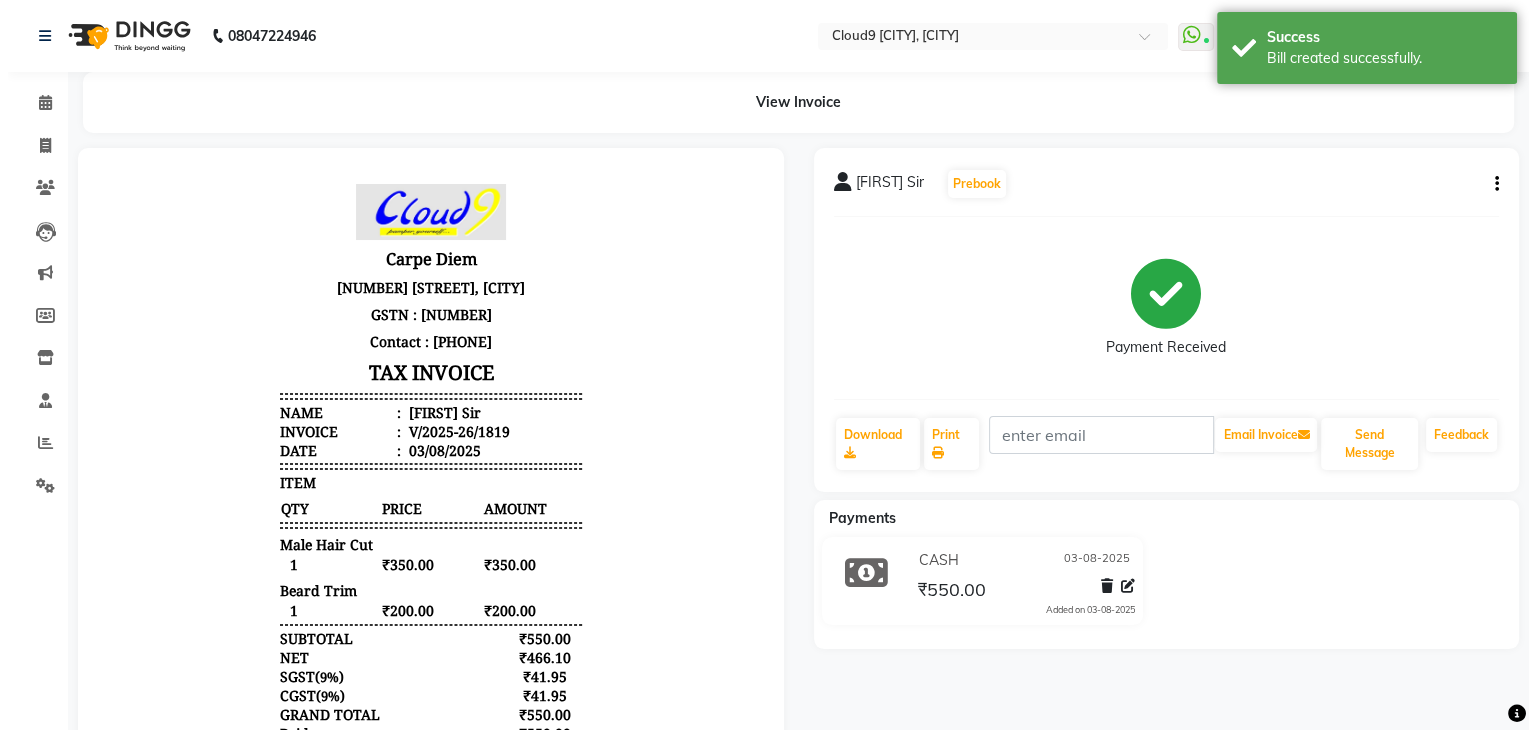 scroll, scrollTop: 0, scrollLeft: 0, axis: both 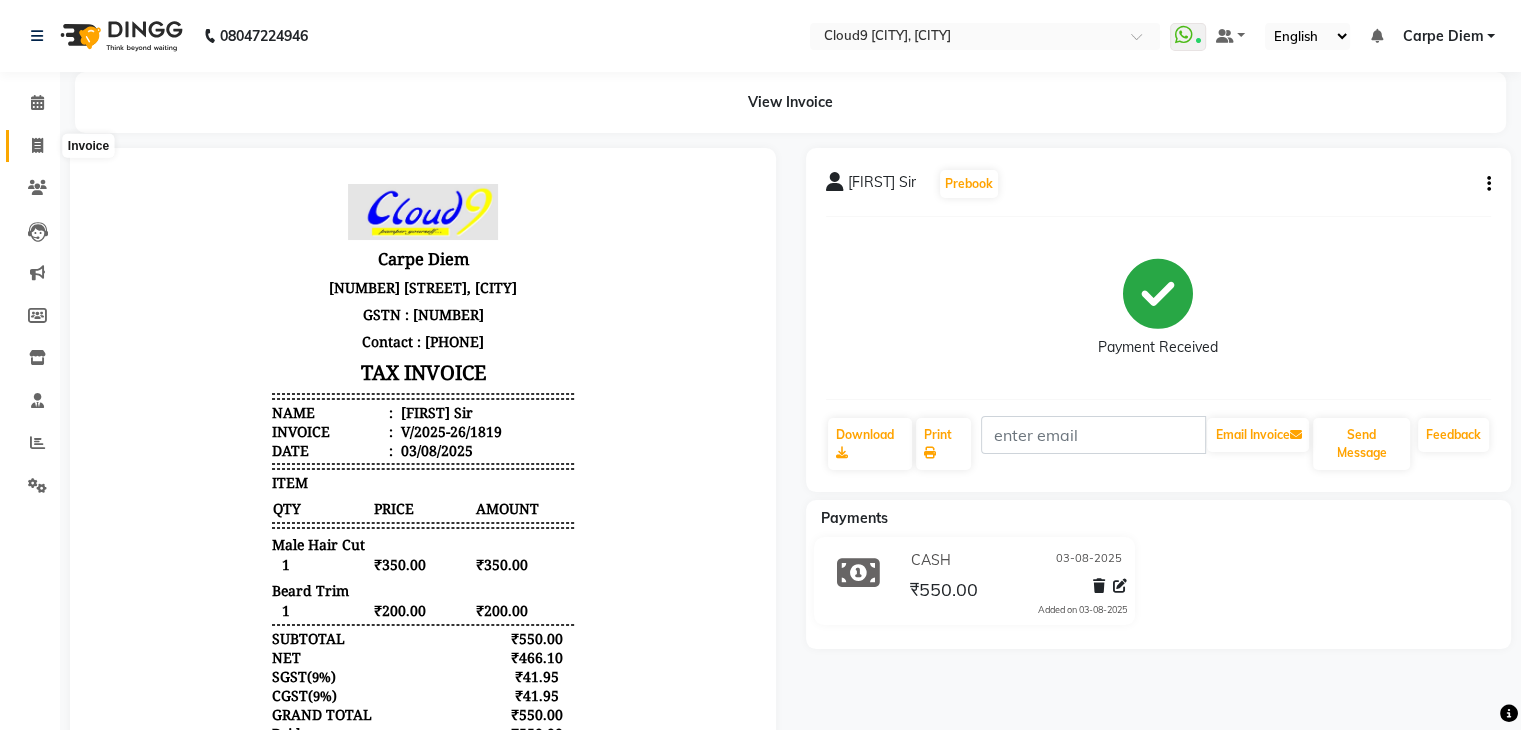 click 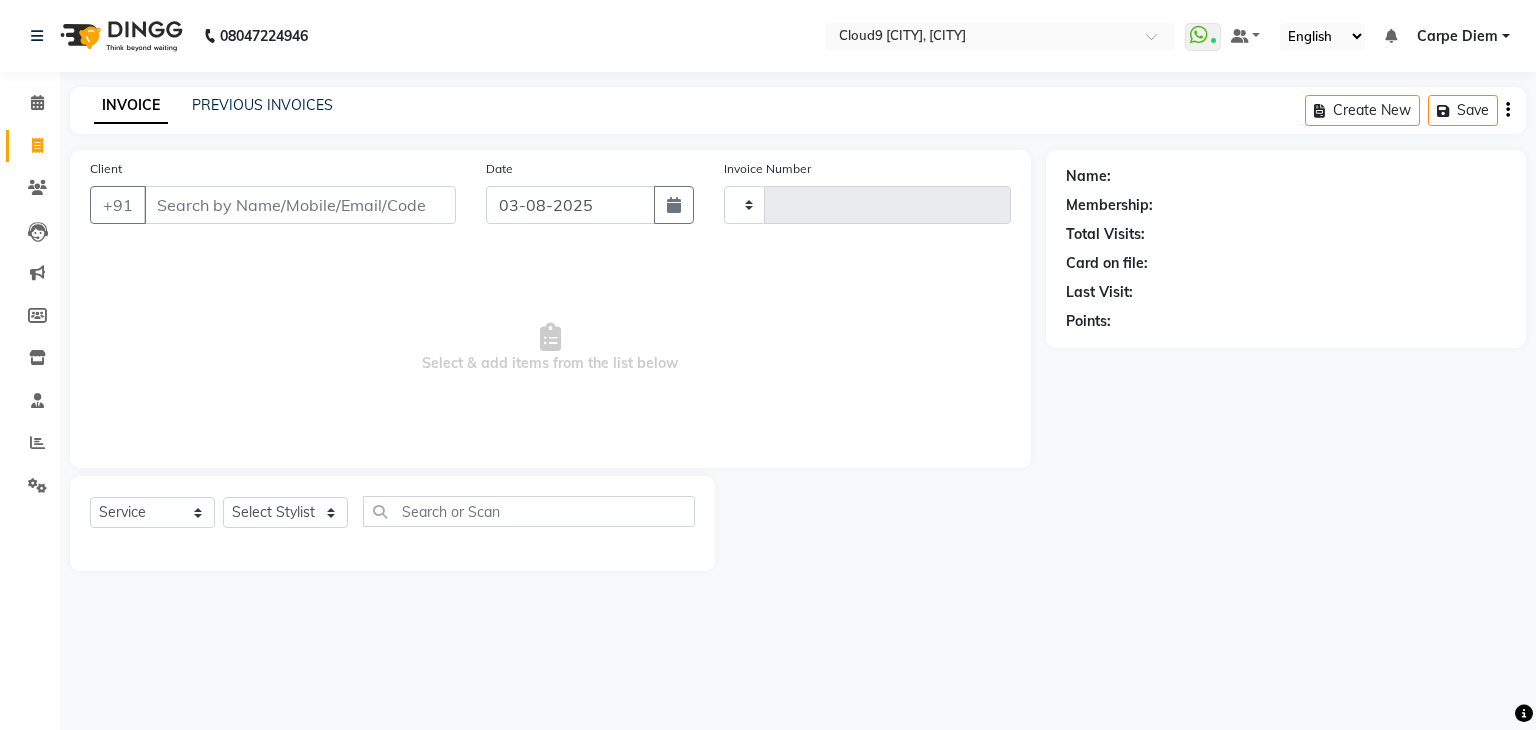 type on "1820" 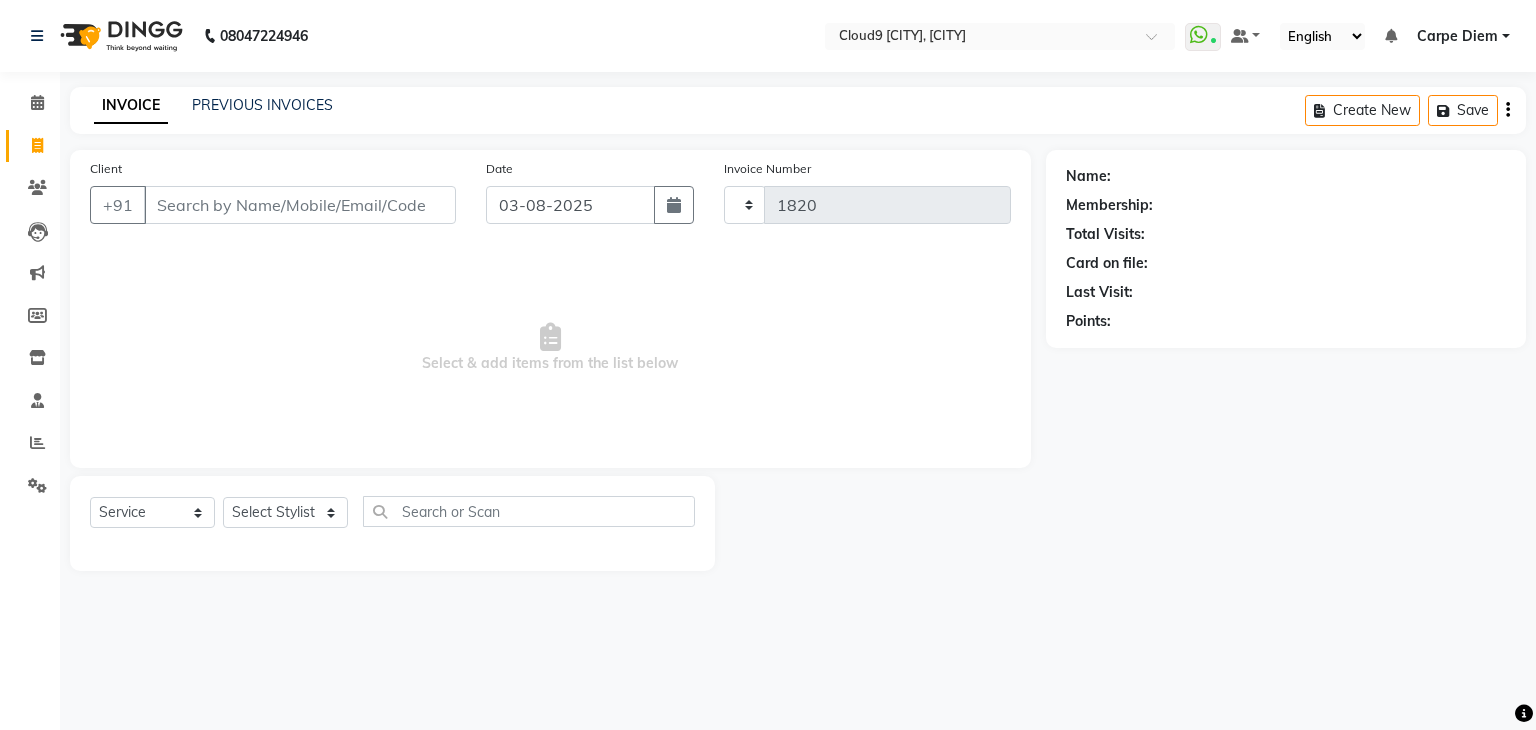 select on "7746" 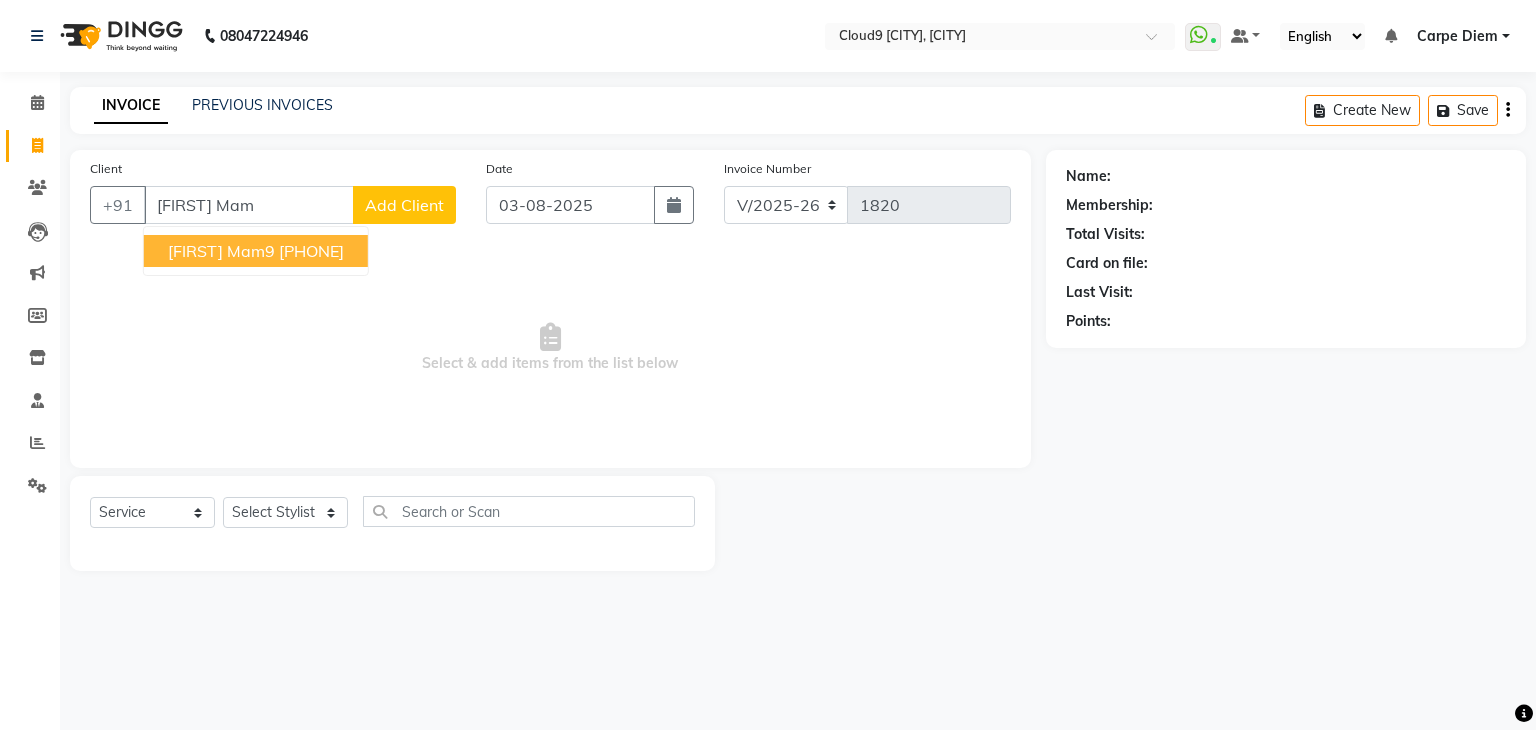 type on "[FIRST] Mam" 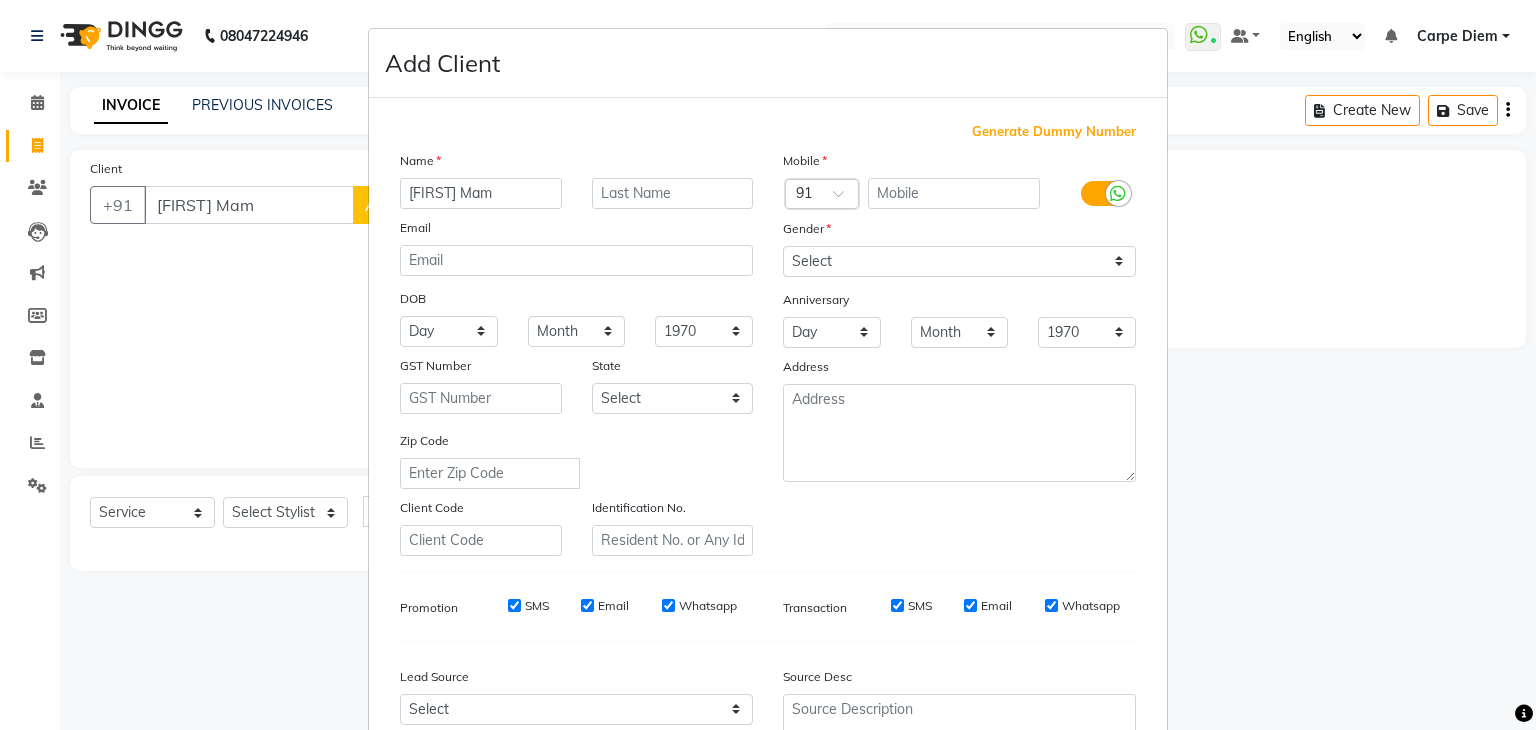 click on "Generate Dummy Number" at bounding box center [1054, 132] 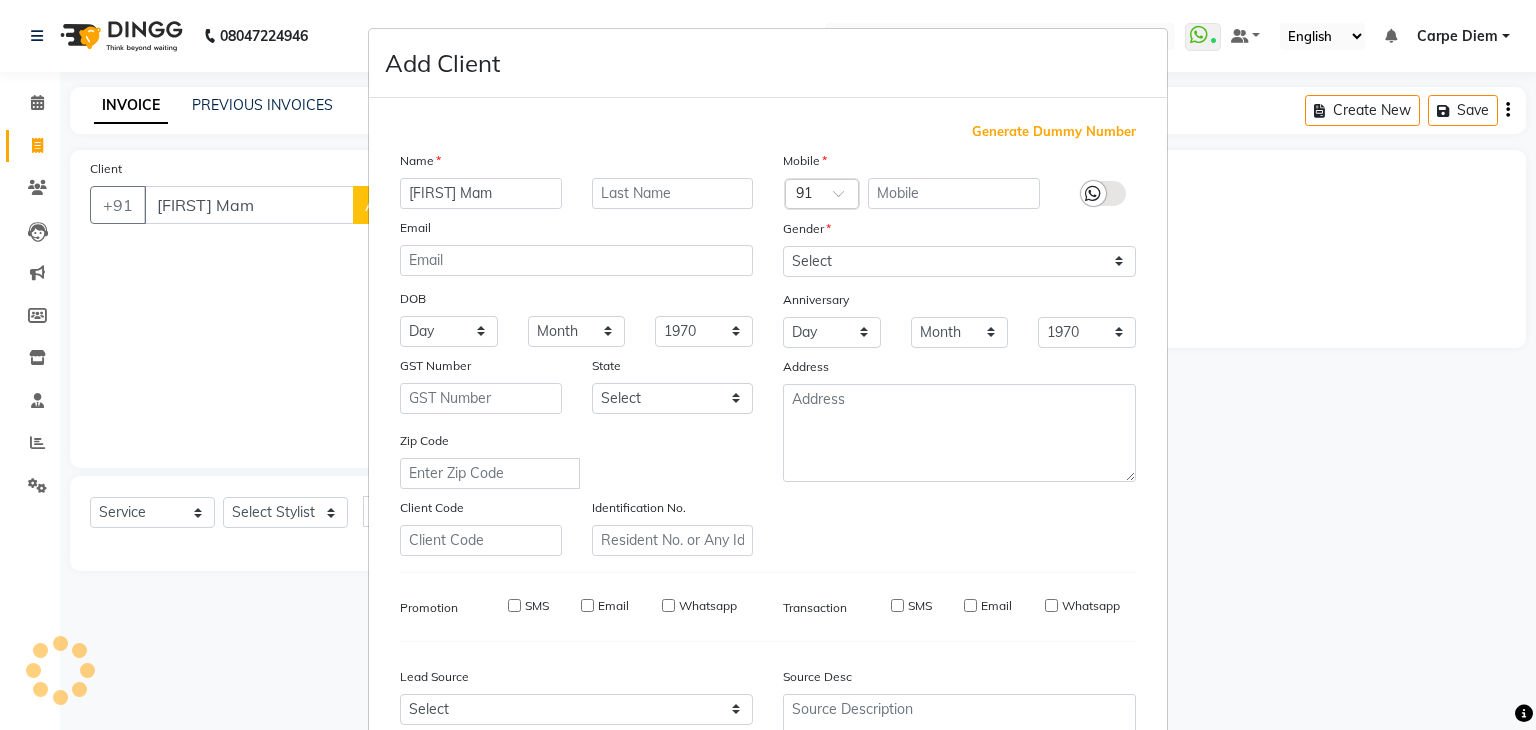 type on "[NUMBER]" 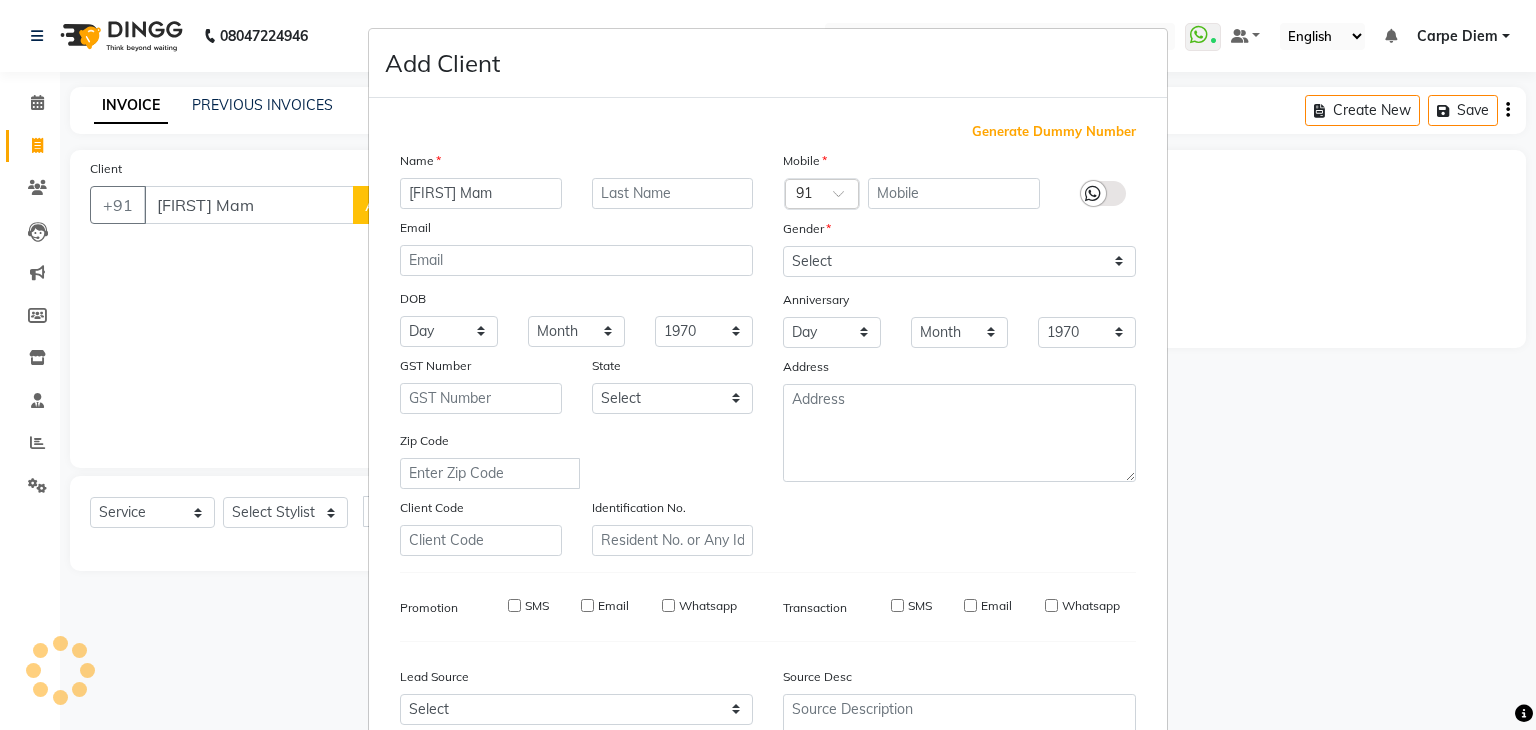 checkbox on "false" 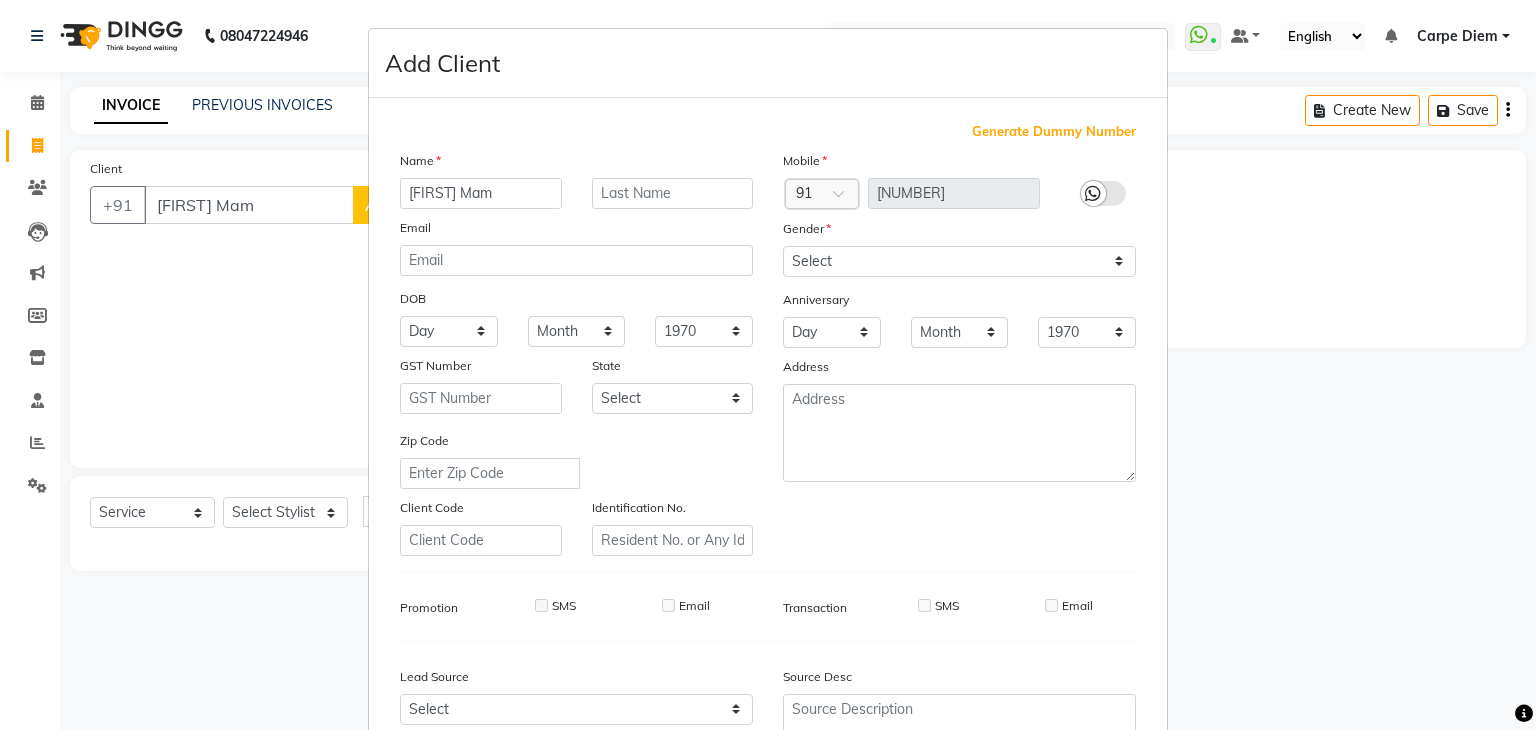 click on "Generate Dummy Number" at bounding box center [1054, 132] 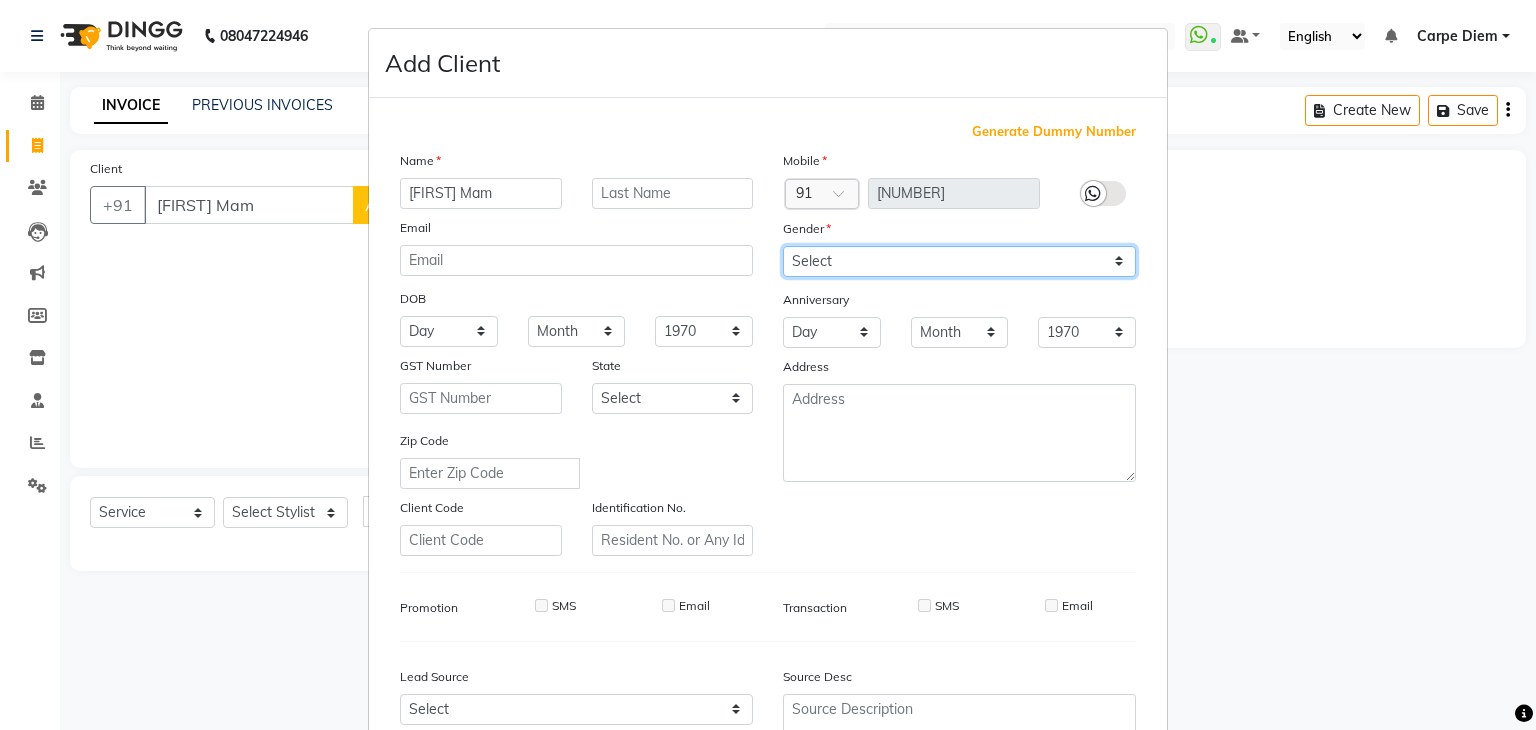 click on "Select Male Female Other Prefer Not To Say" at bounding box center (959, 261) 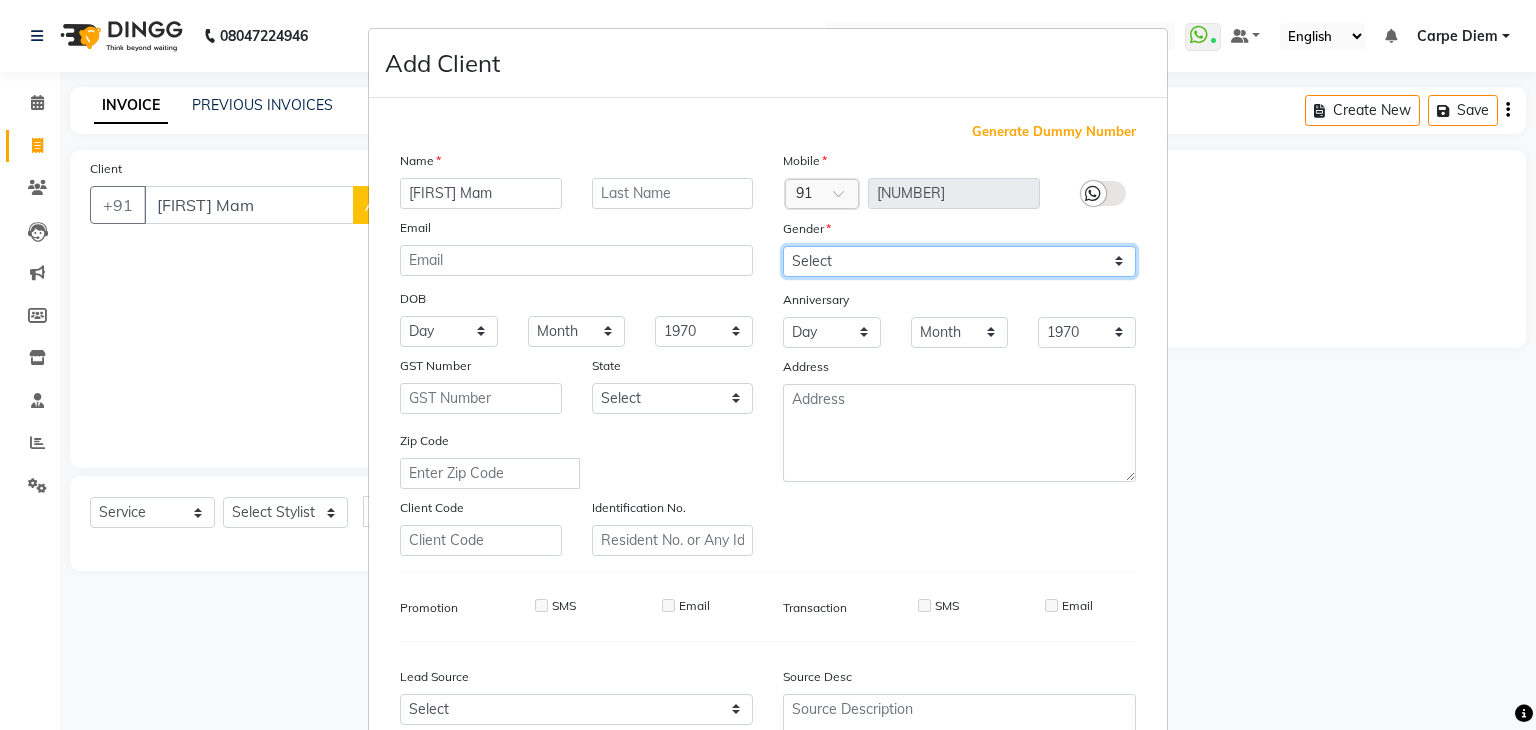 select on "female" 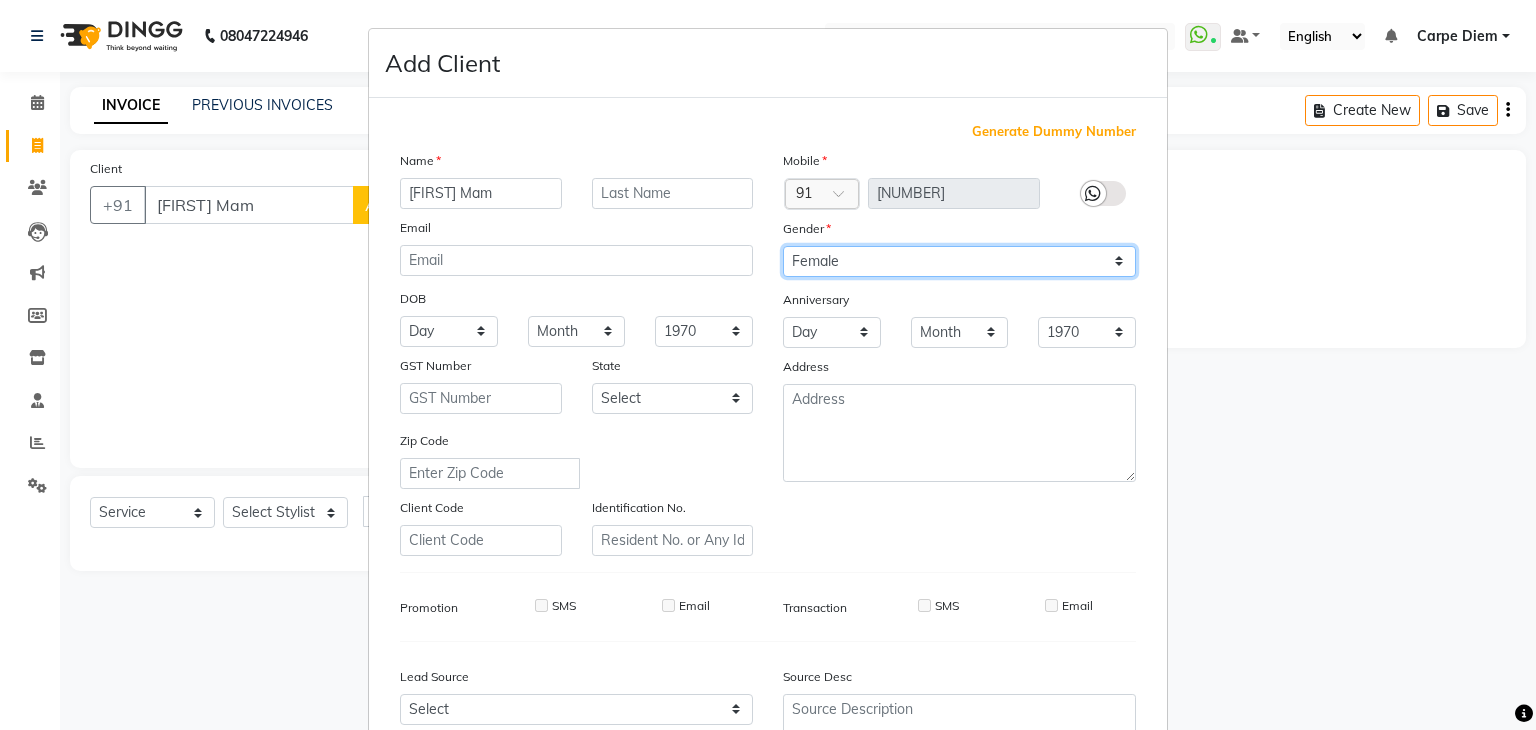 click on "Select Male Female Other Prefer Not To Say" at bounding box center (959, 261) 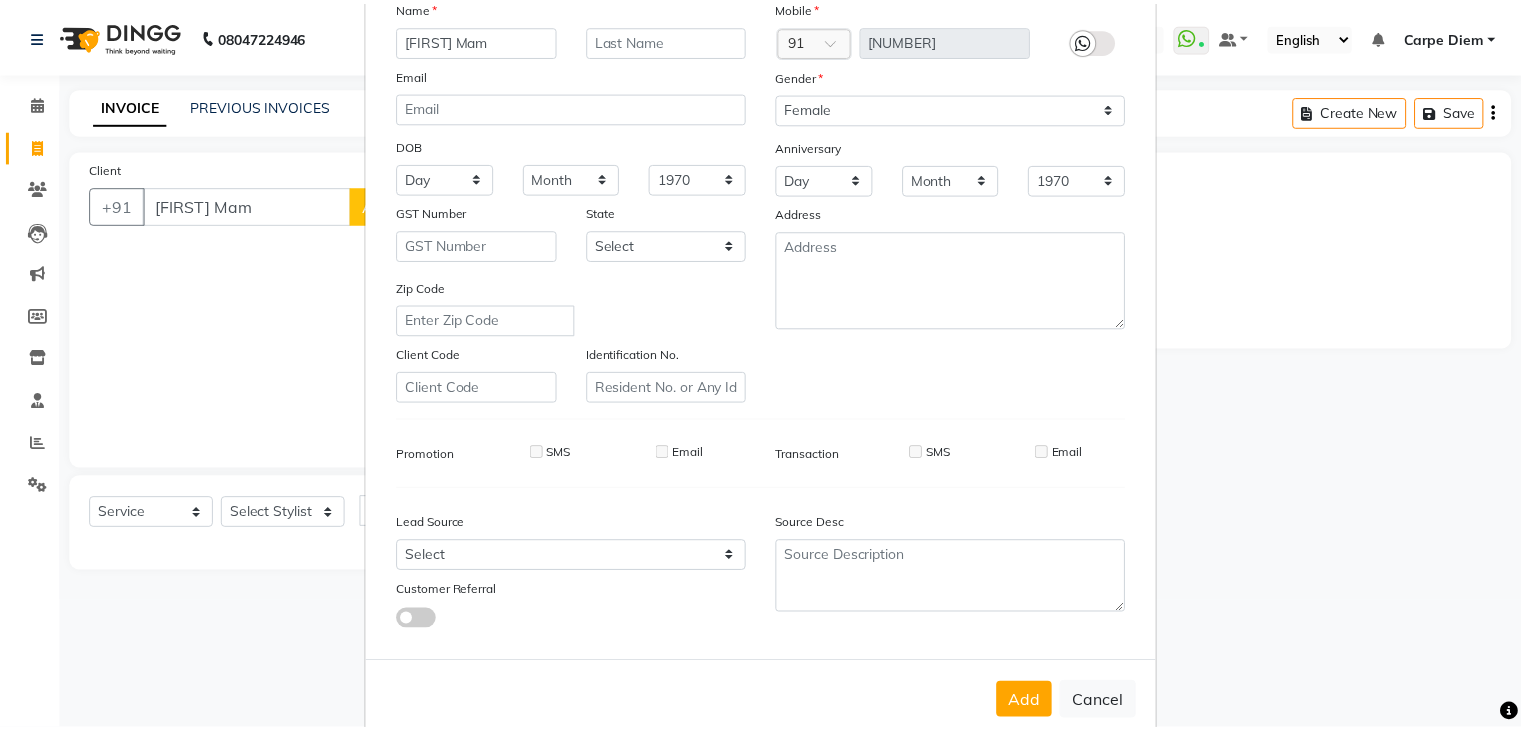 scroll, scrollTop: 203, scrollLeft: 0, axis: vertical 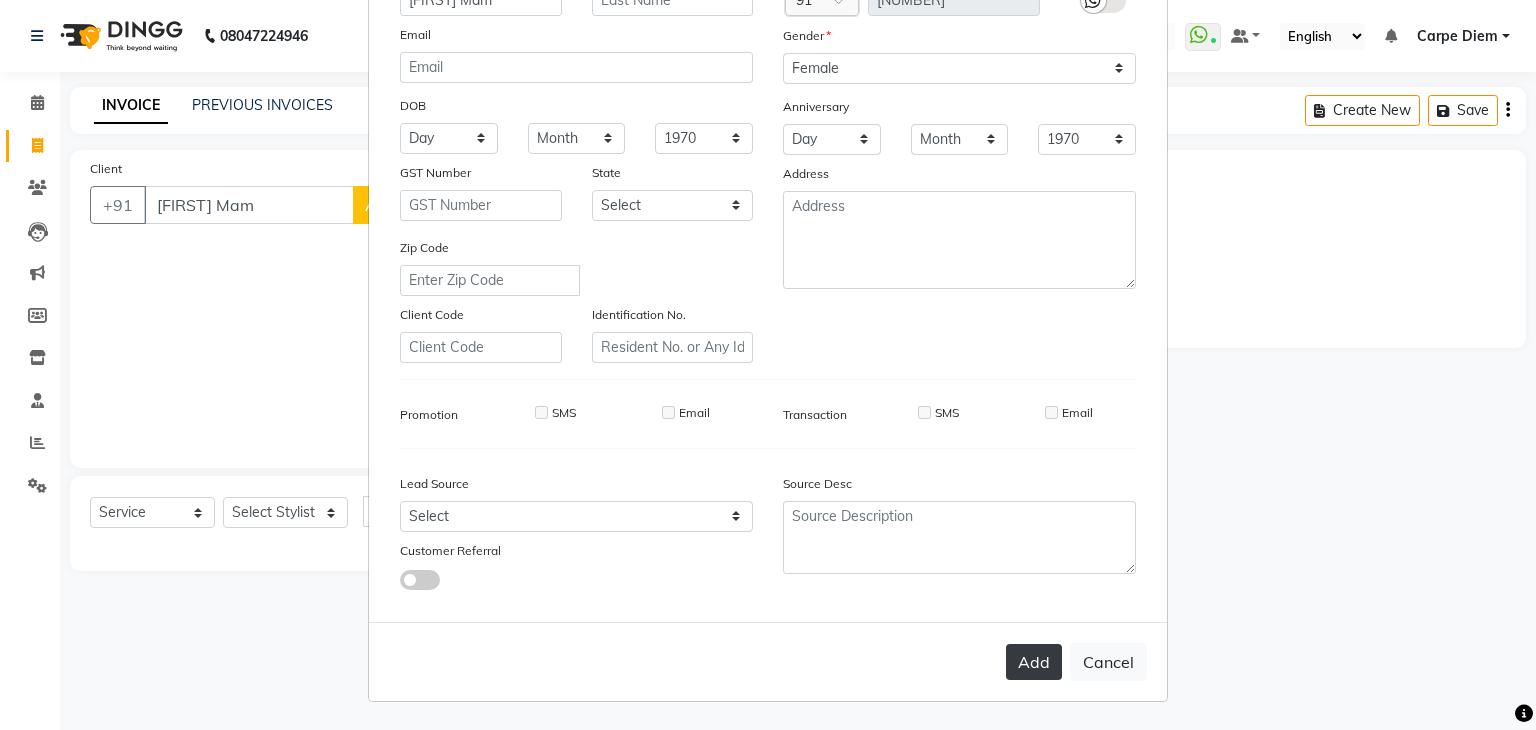 click on "Add" at bounding box center [1034, 662] 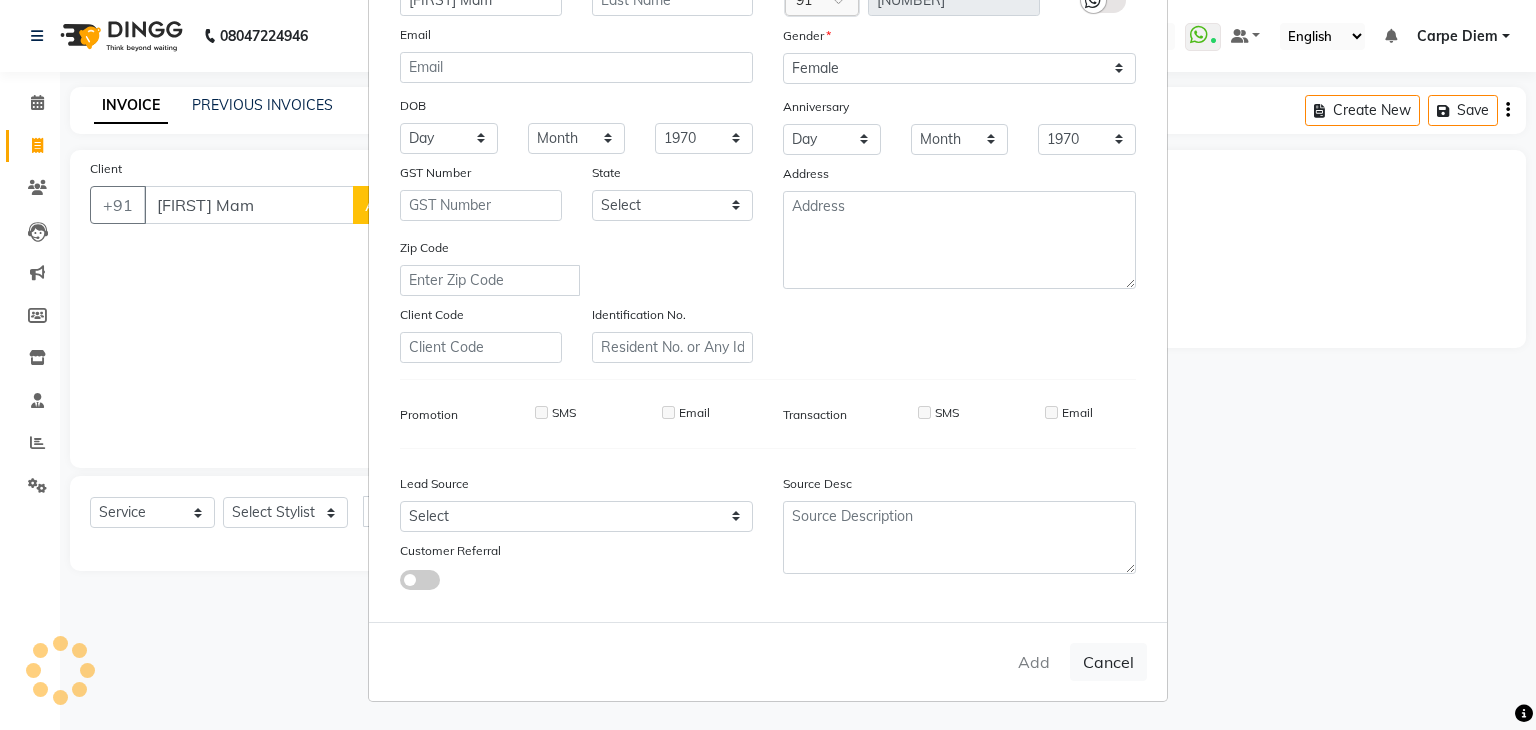 type on "[NUMBER]" 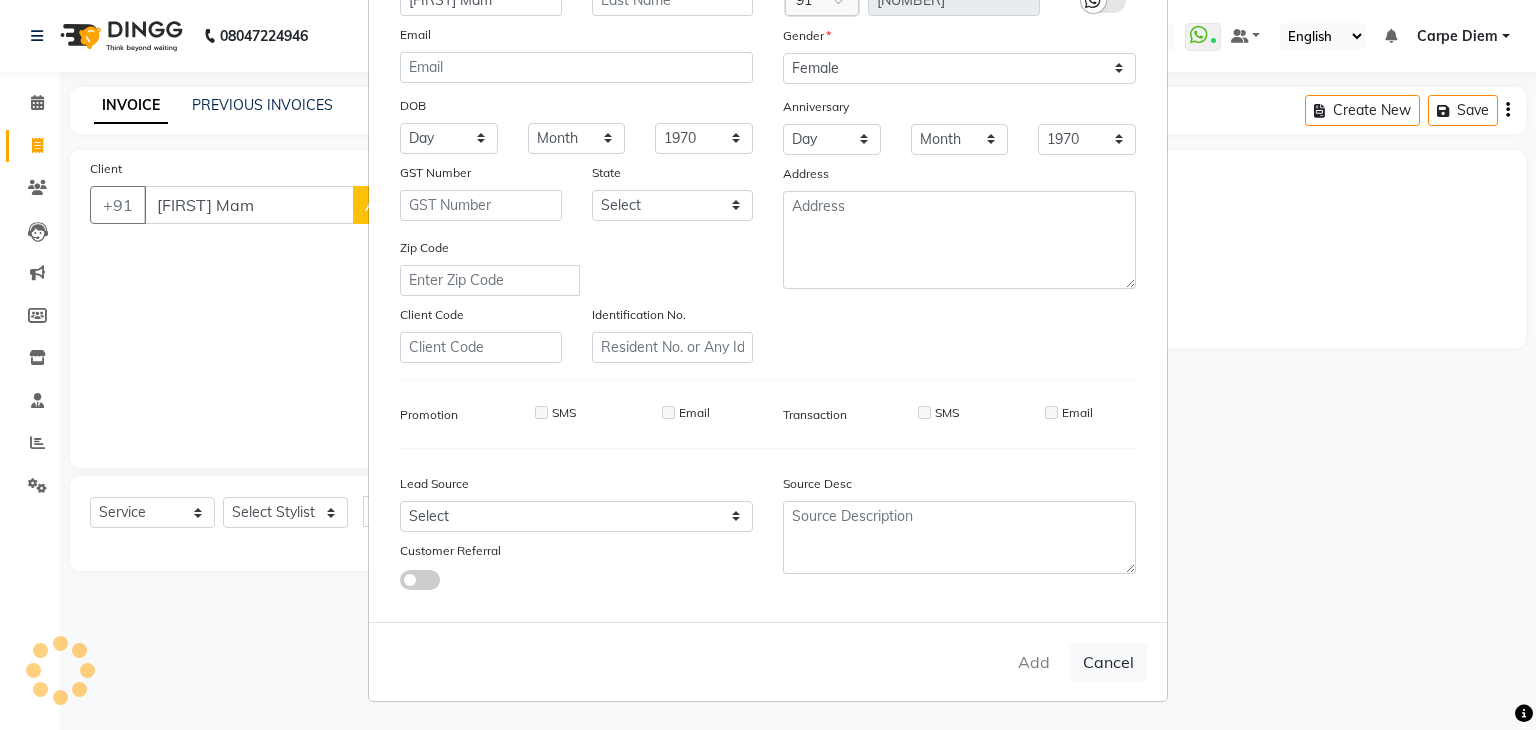 type 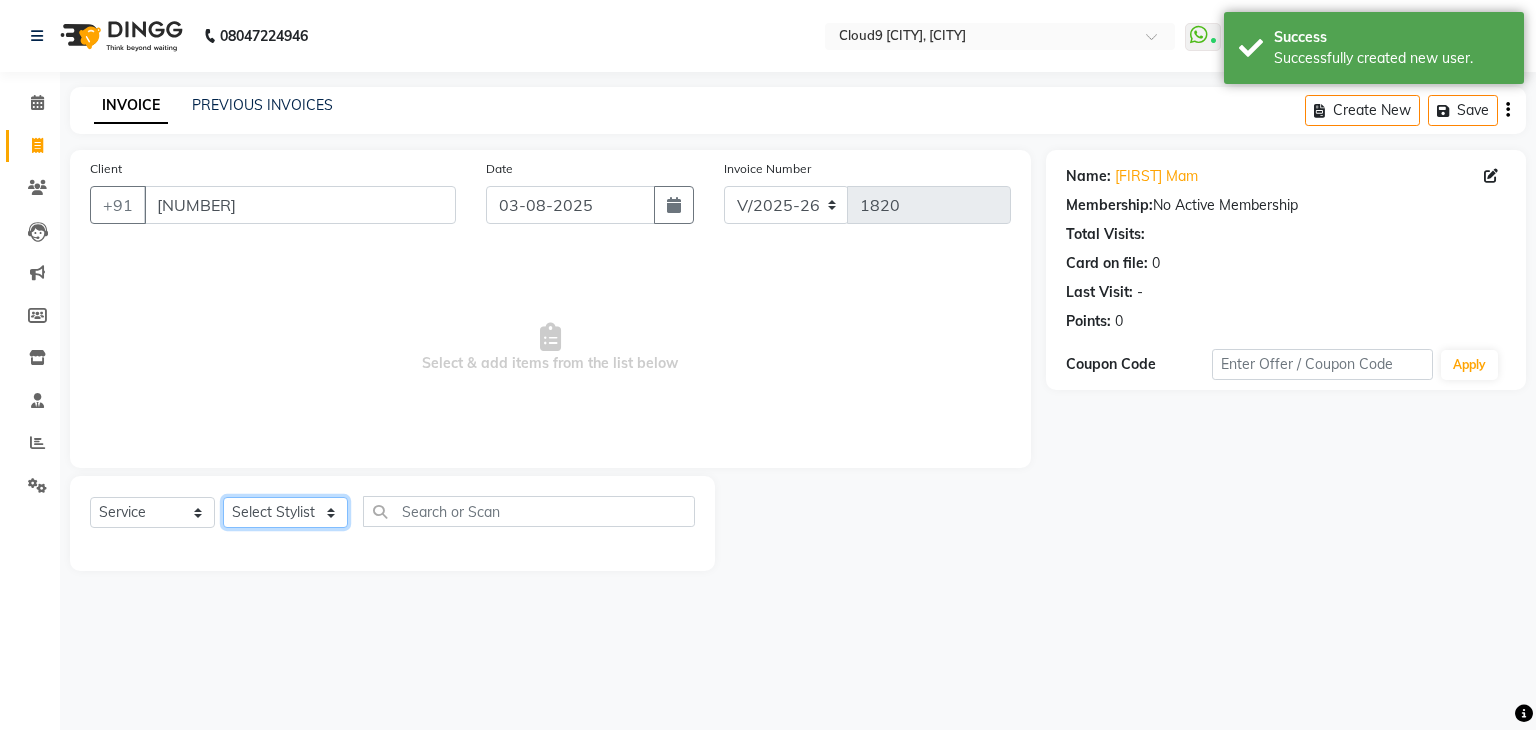 click on "Select Stylist Akhilesh Anjali Ankush Anu Arun Ashok sir Carpe Diem DINGG SUPPORT Eddy Front Desk Hansraj Intzar Lakshmi Maanish Manisha Mona Naresh Naushad Poonam 1 Poonam 2 Priya Raja Rajesh Ji Rani Reena Renu Ritika Riyaz Sakshi Sangita Santoshi Seema Shabina Shamshad Sharik Ali Sharukh 2 Umesh Vicky Vinay Vishal Vishu Waiting Client" 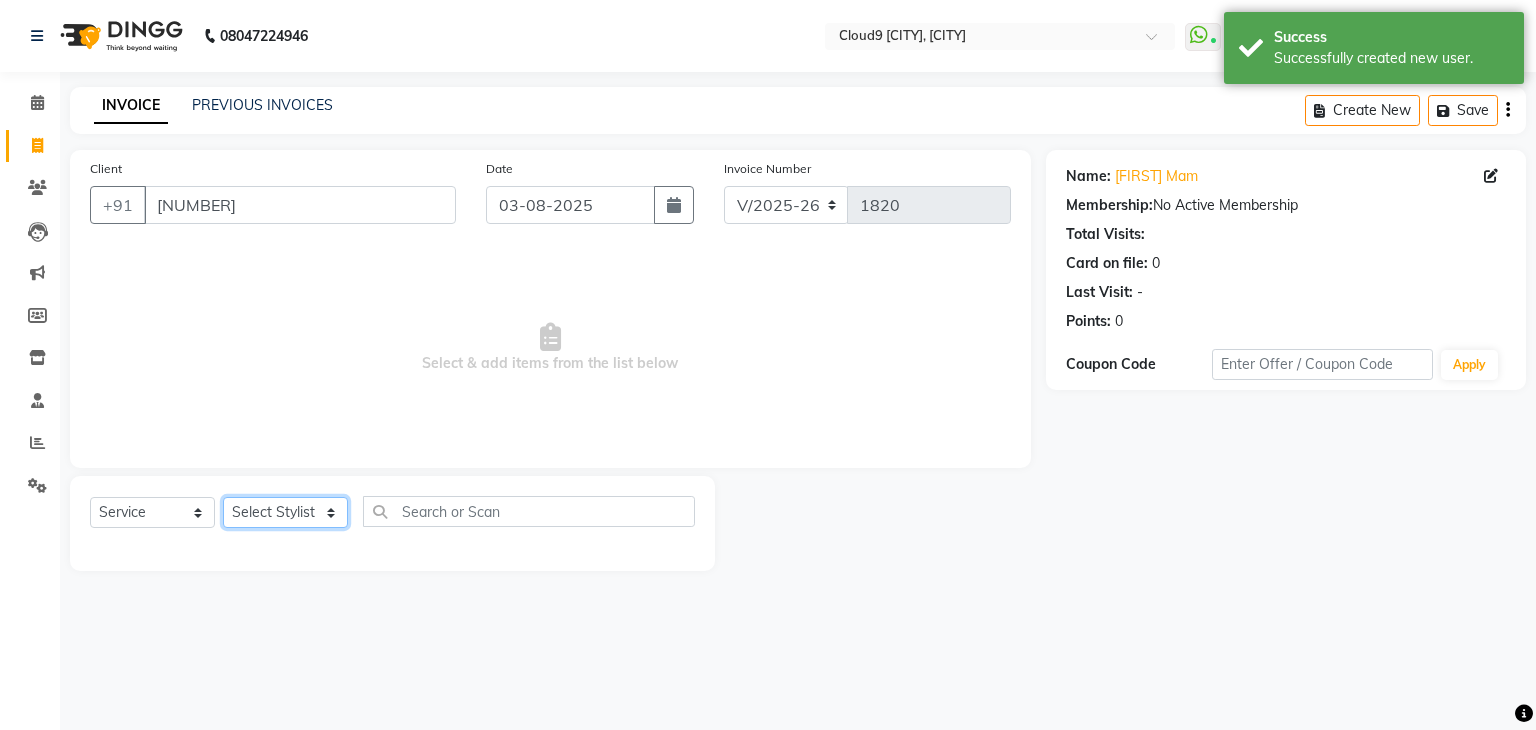 select on "69150" 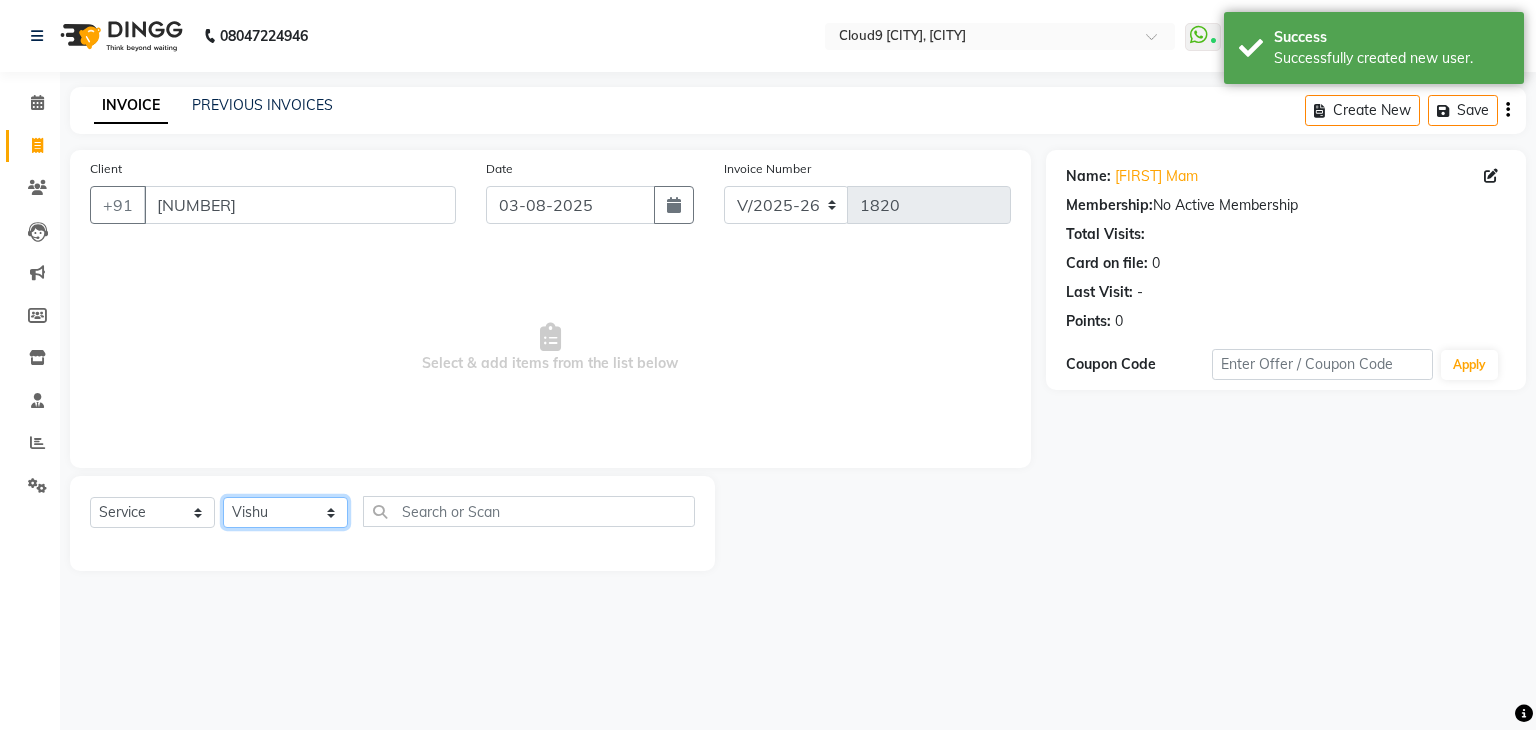 click on "Select Stylist Akhilesh Anjali Ankush Anu Arun Ashok sir Carpe Diem DINGG SUPPORT Eddy Front Desk Hansraj Intzar Lakshmi Maanish Manisha Mona Naresh Naushad Poonam 1 Poonam 2 Priya Raja Rajesh Ji Rani Reena Renu Ritika Riyaz Sakshi Sangita Santoshi Seema Shabina Shamshad Sharik Ali Sharukh 2 Umesh Vicky Vinay Vishal Vishu Waiting Client" 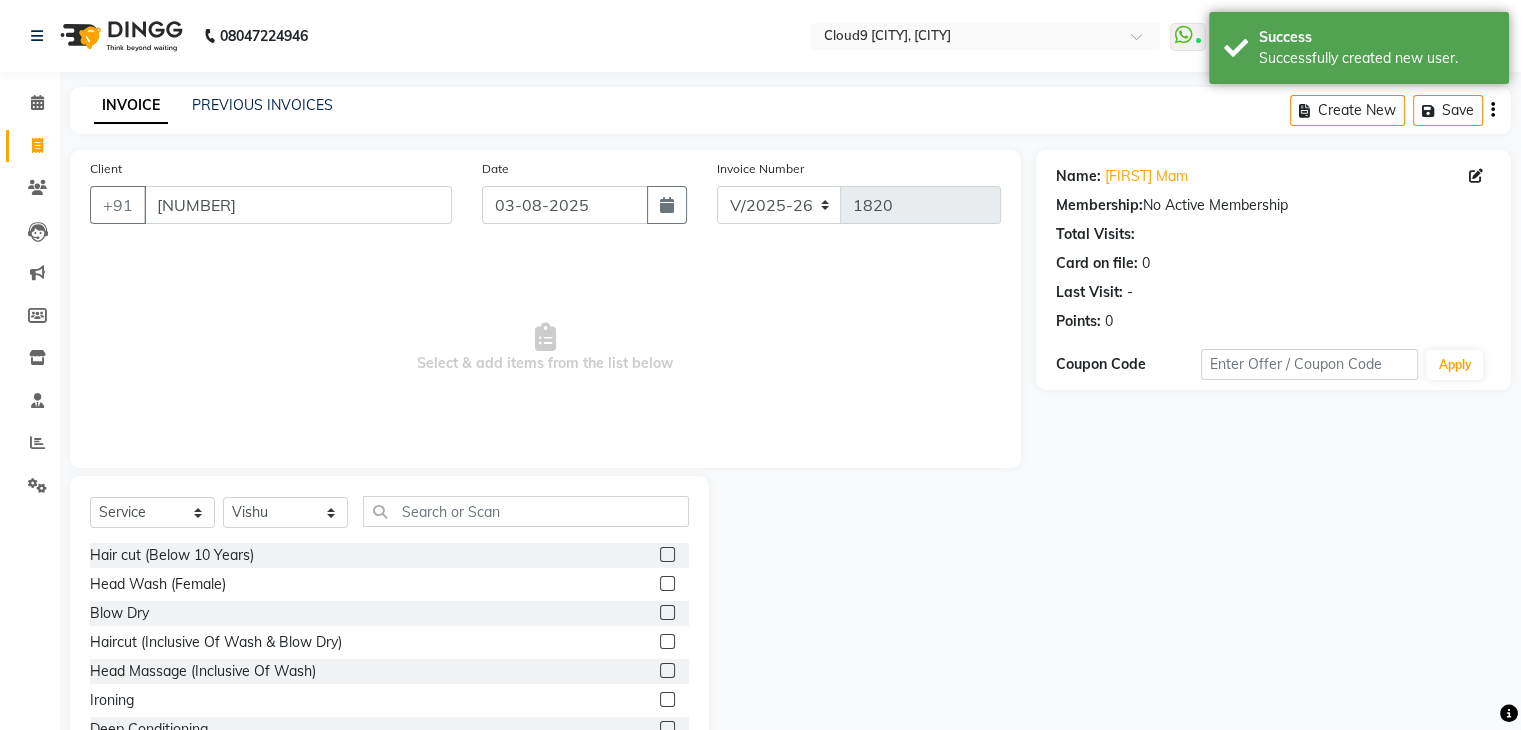 click 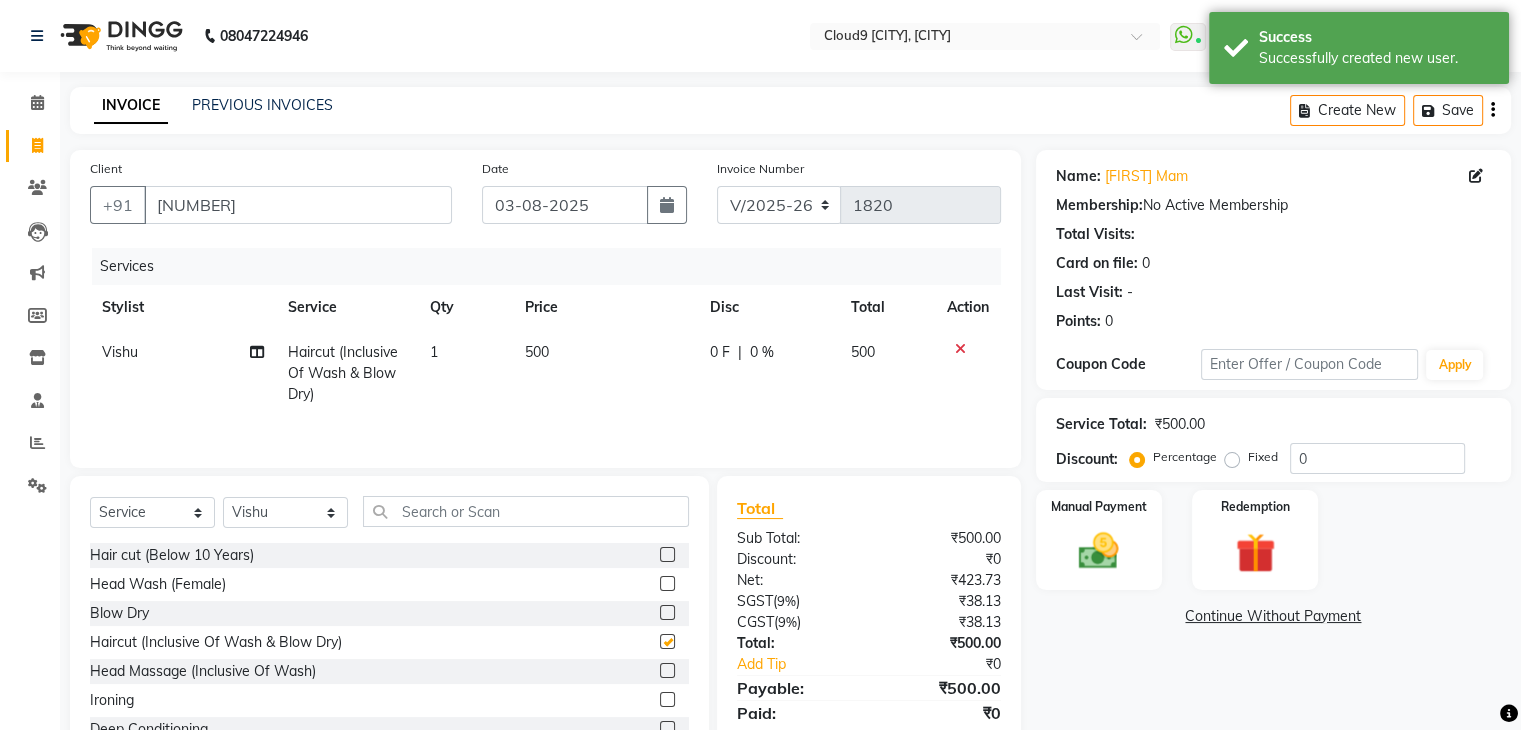 checkbox on "false" 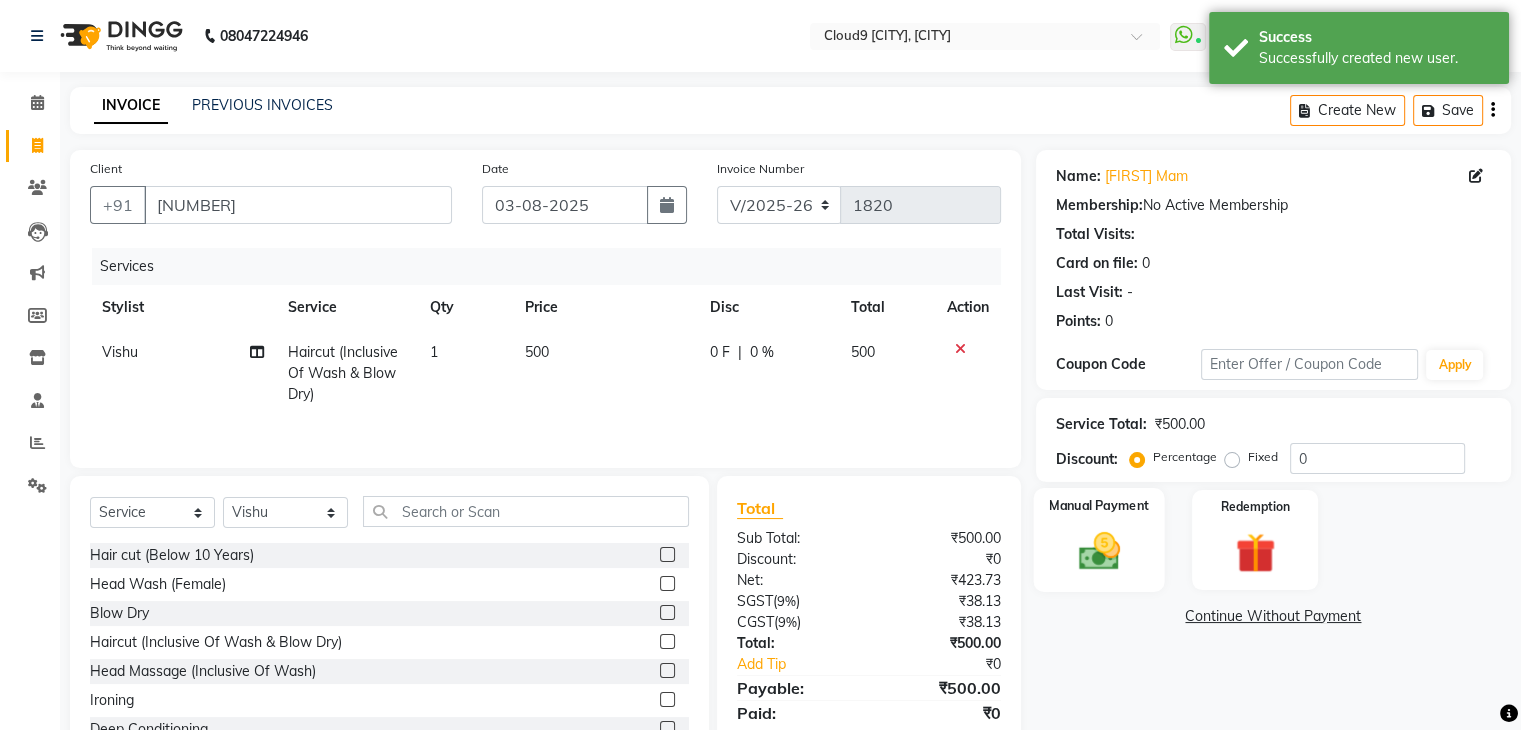 click 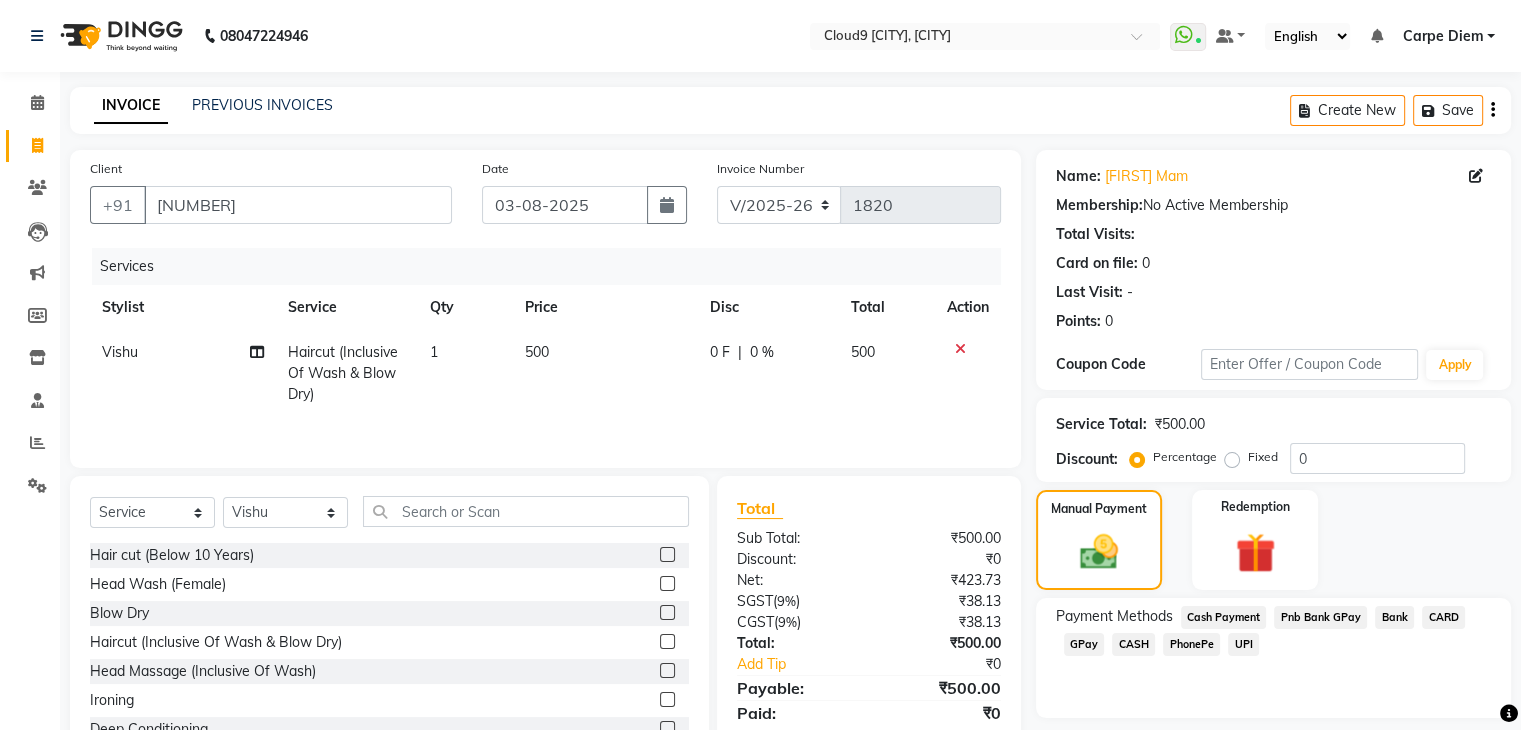 click on "CASH" 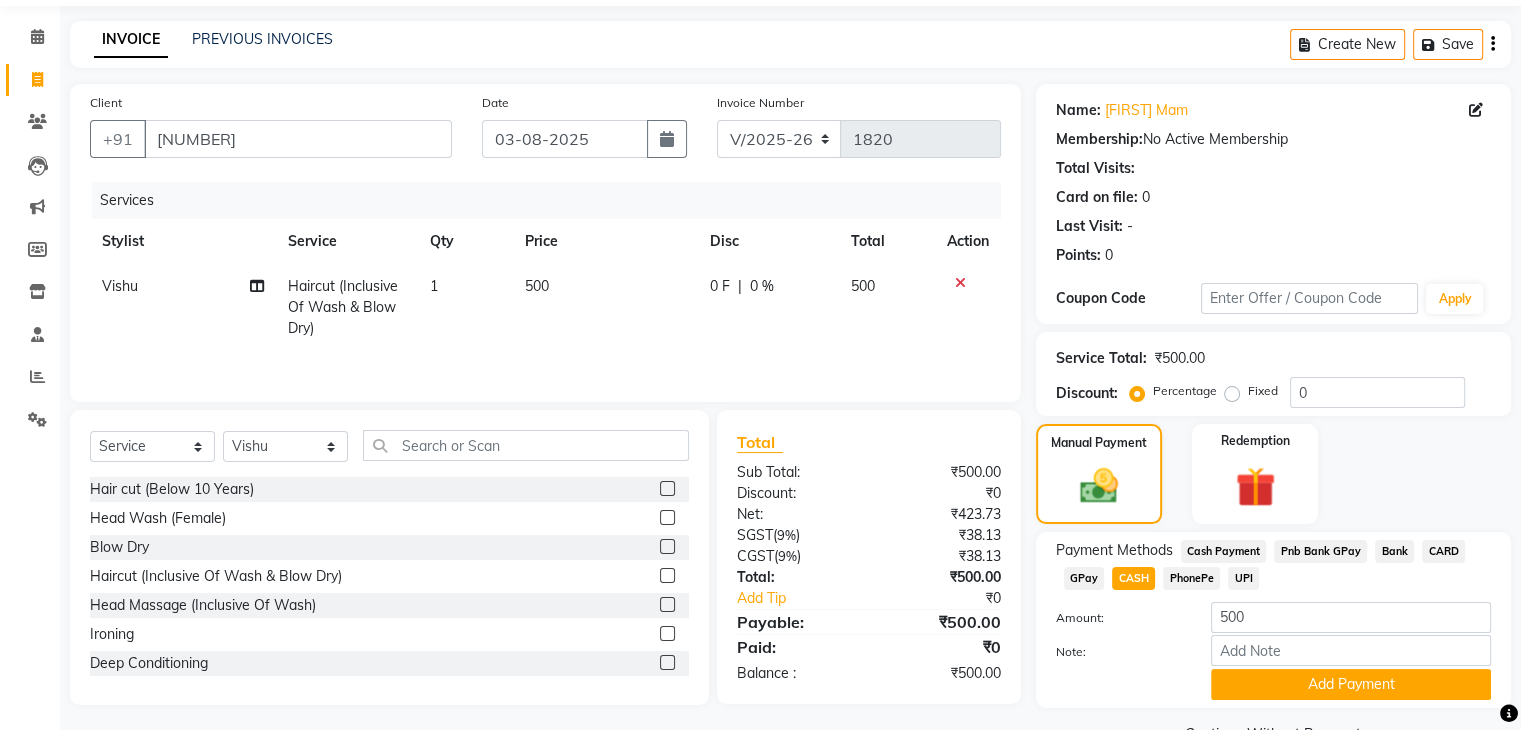 scroll, scrollTop: 117, scrollLeft: 0, axis: vertical 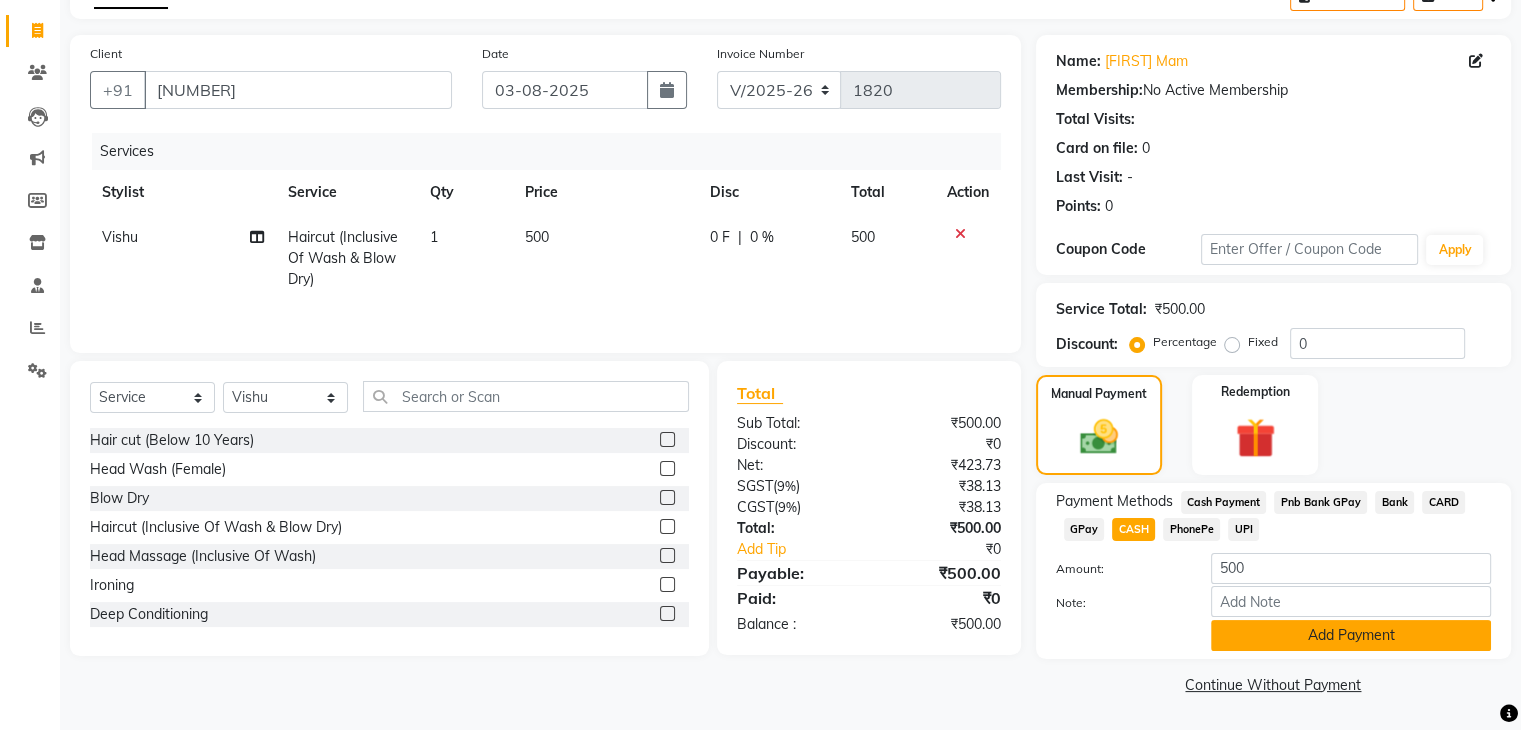 click on "Add Payment" 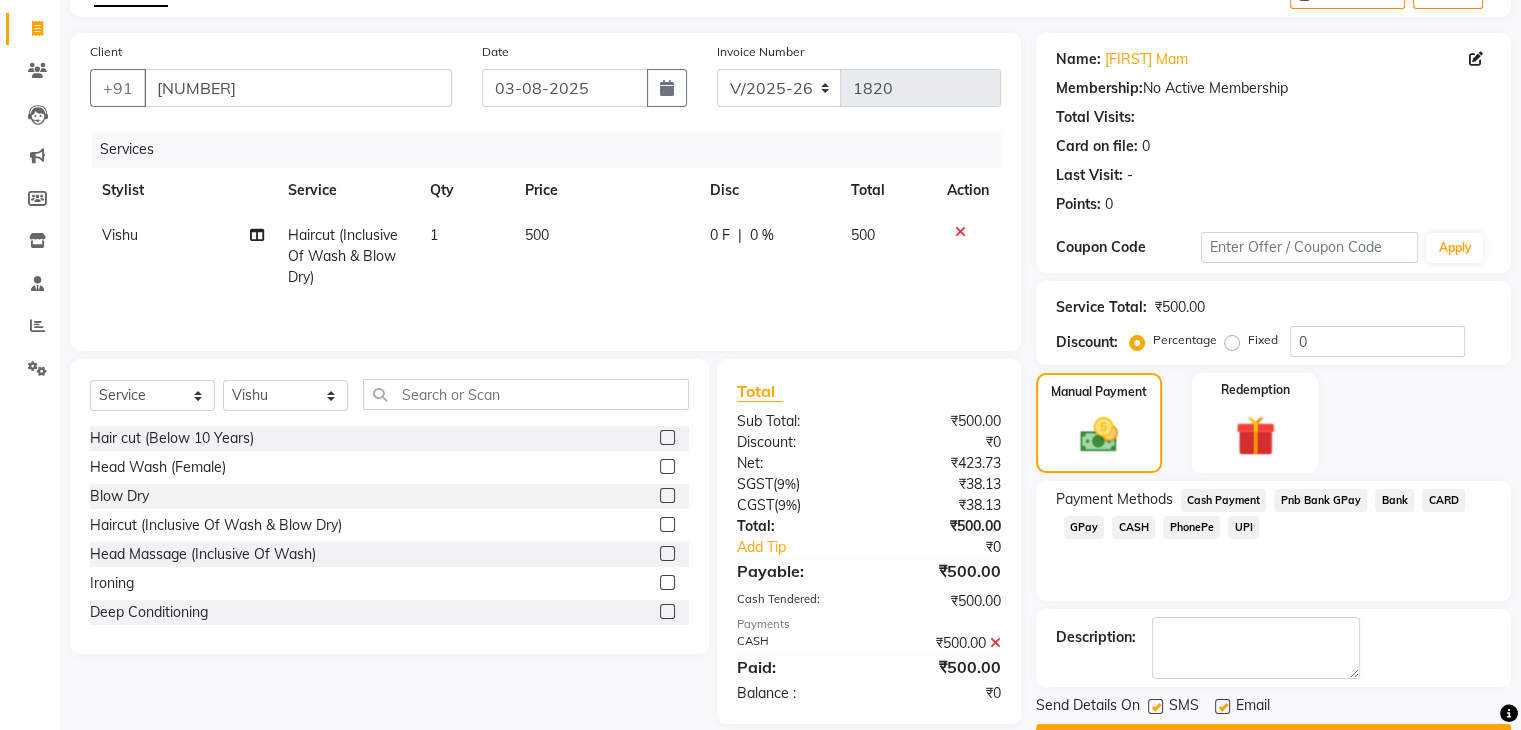 scroll, scrollTop: 171, scrollLeft: 0, axis: vertical 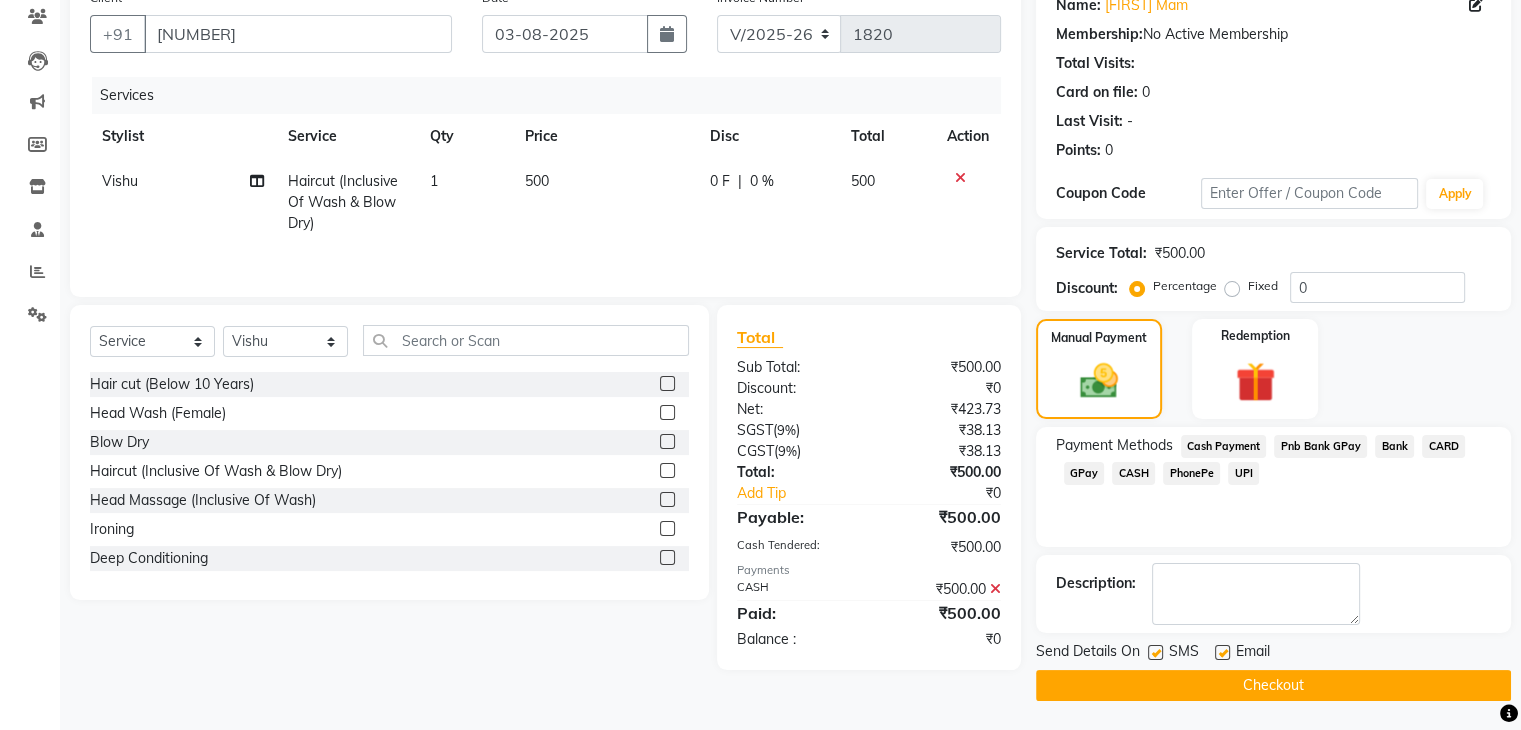 click on "Checkout" 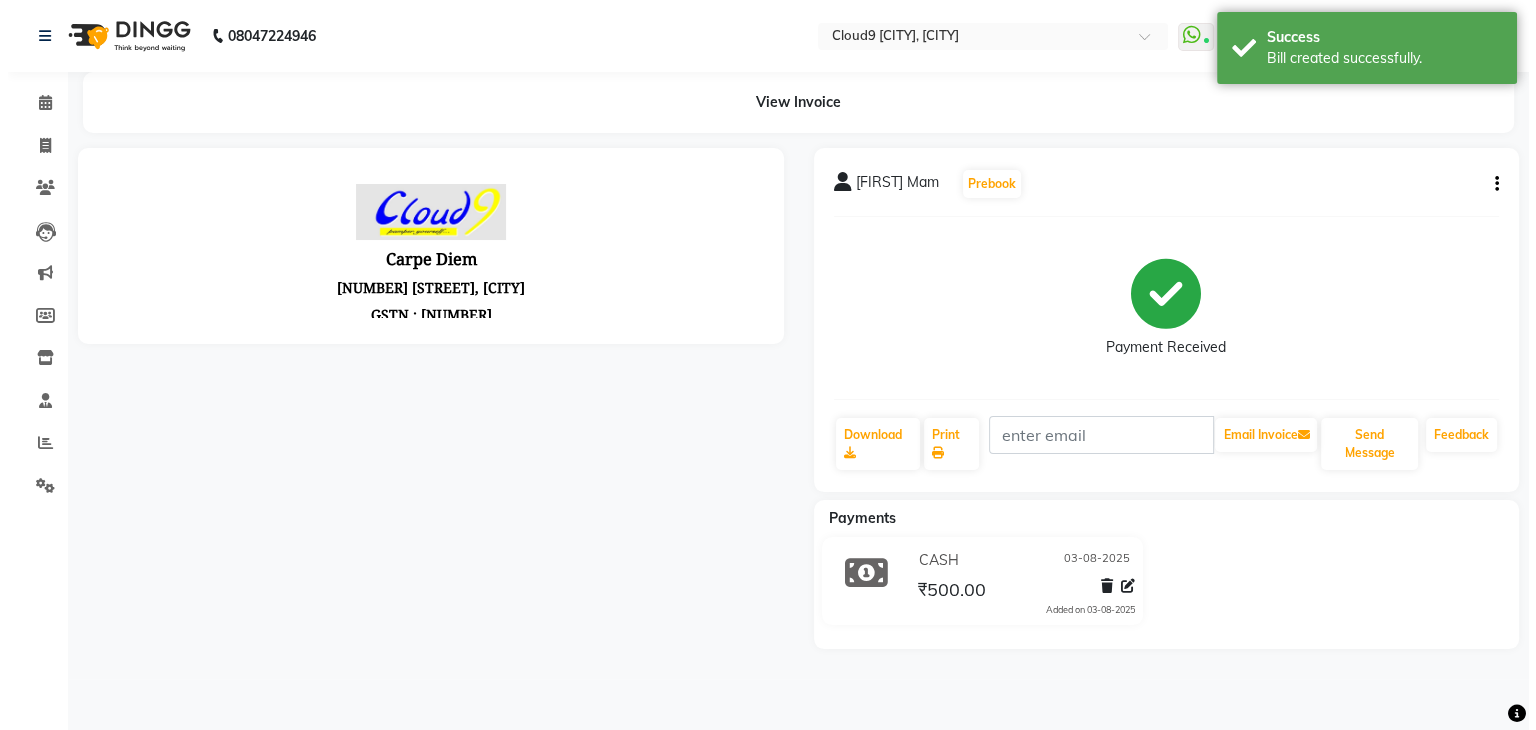 scroll, scrollTop: 0, scrollLeft: 0, axis: both 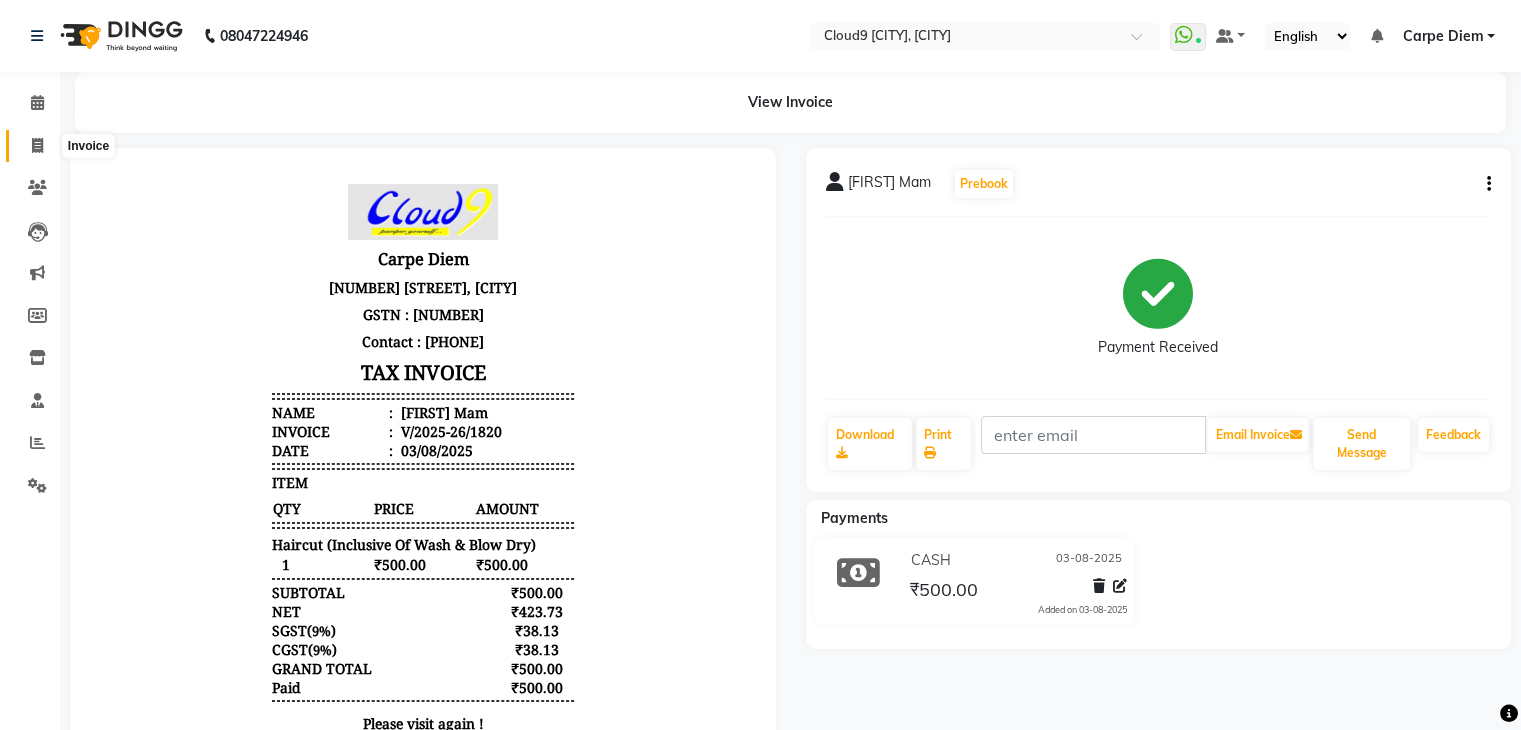 click 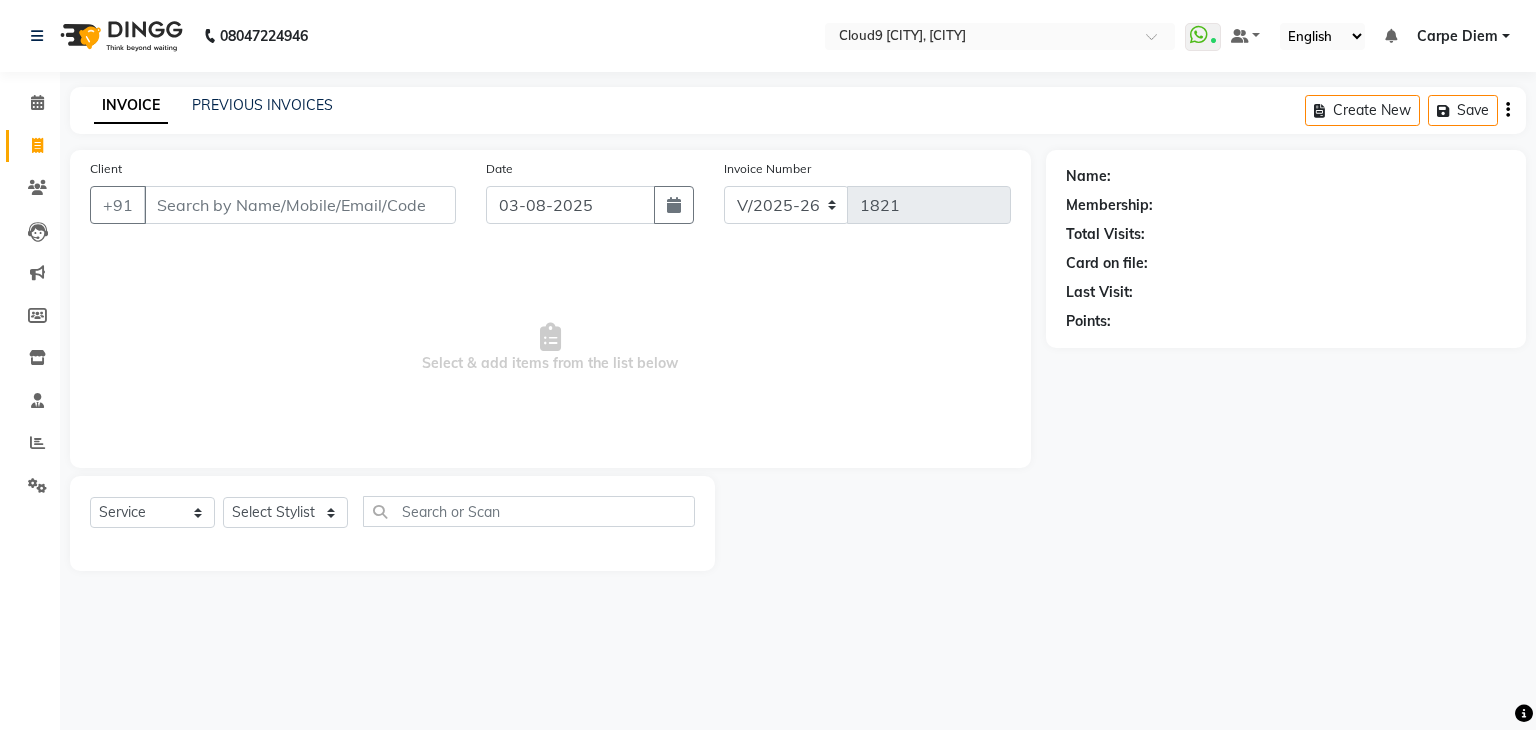 click on "Client" at bounding box center [300, 205] 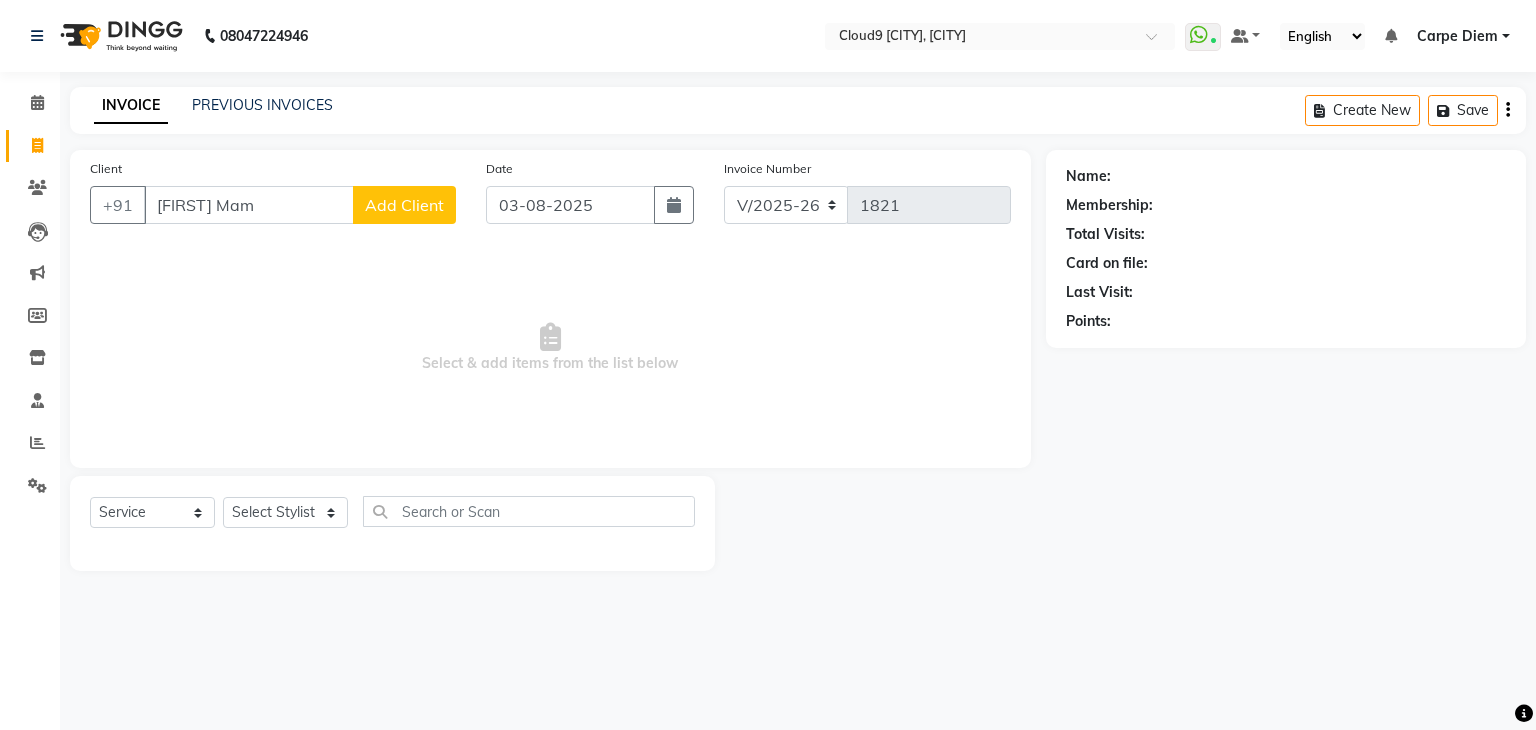 type on "[FIRST] Mam" 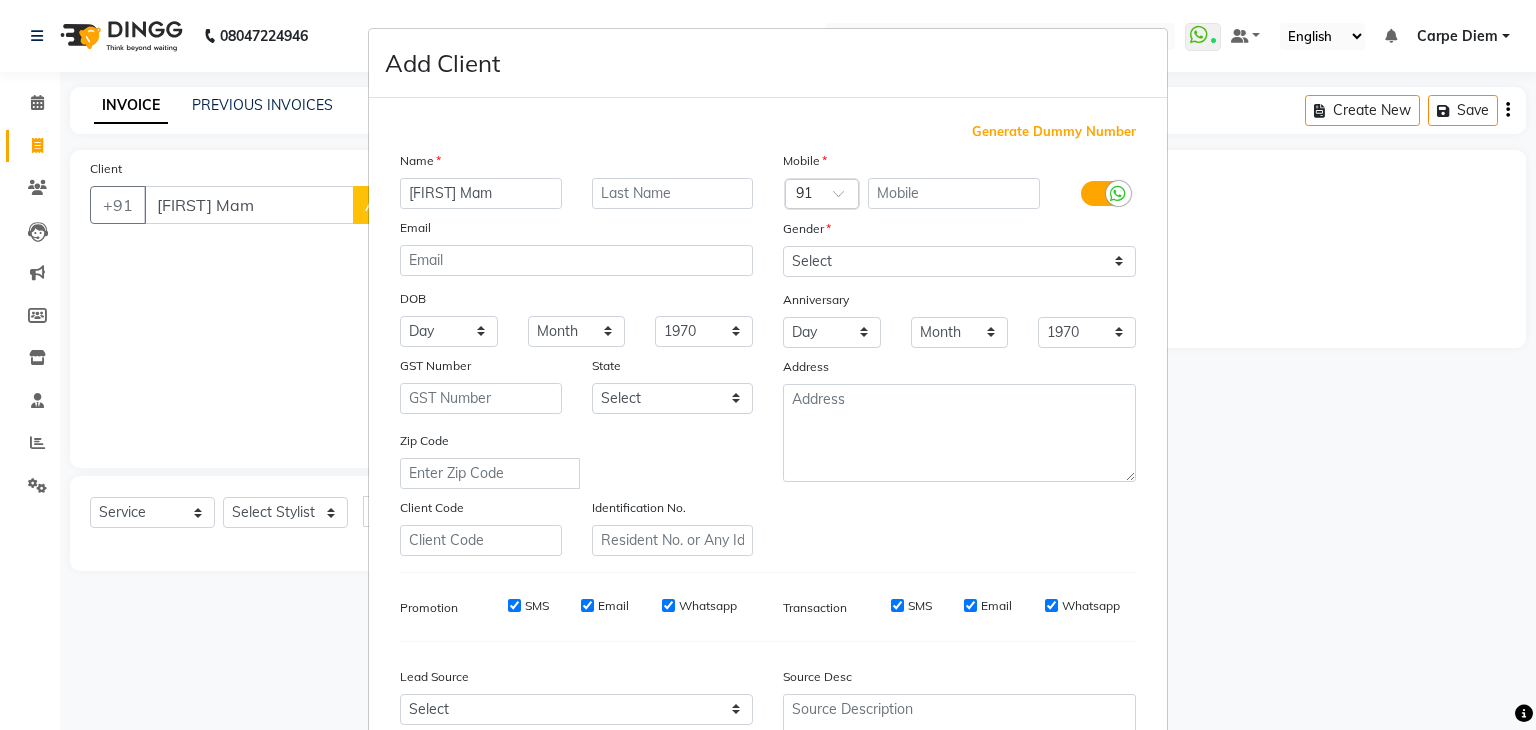 click on "Generate Dummy Number" at bounding box center [1054, 132] 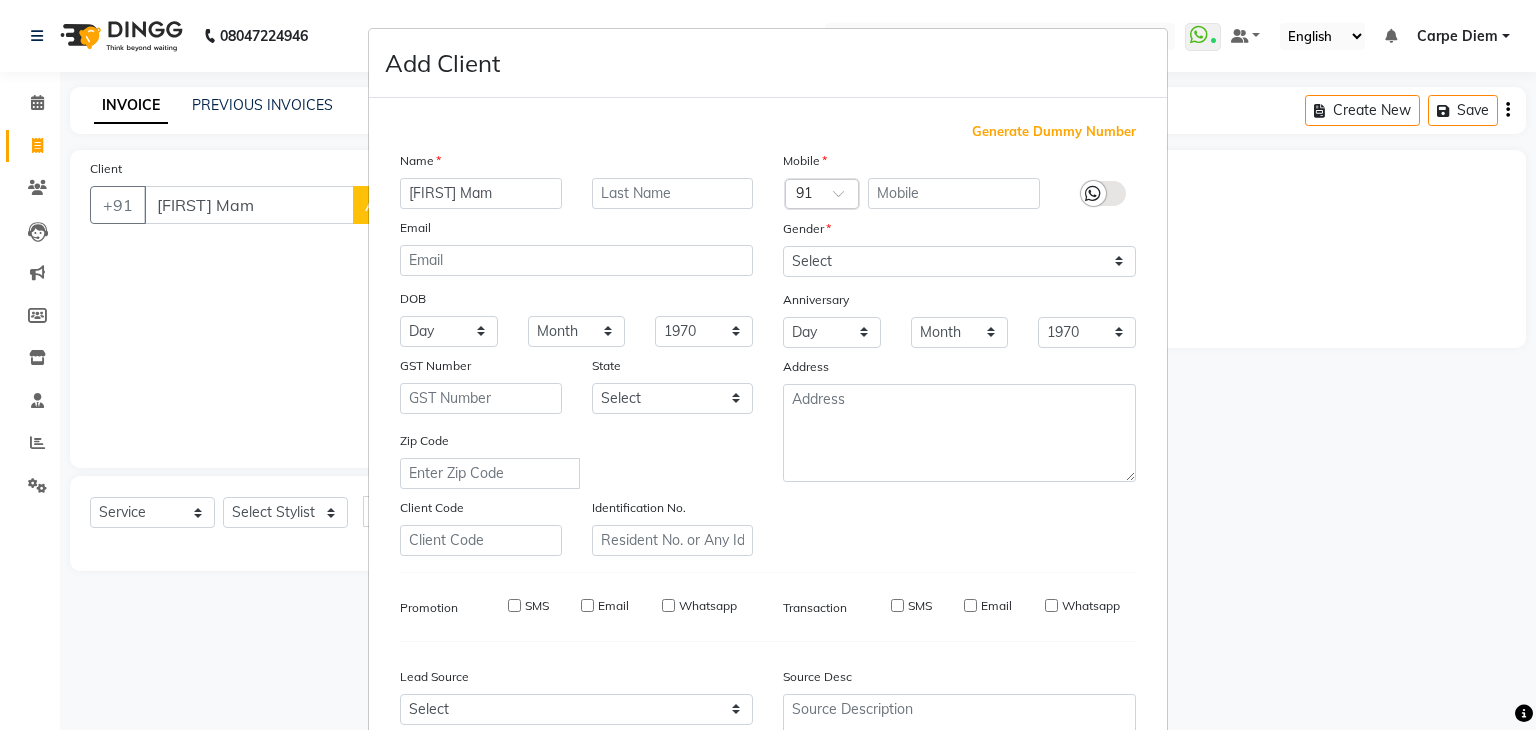 type on "[NUMBER]" 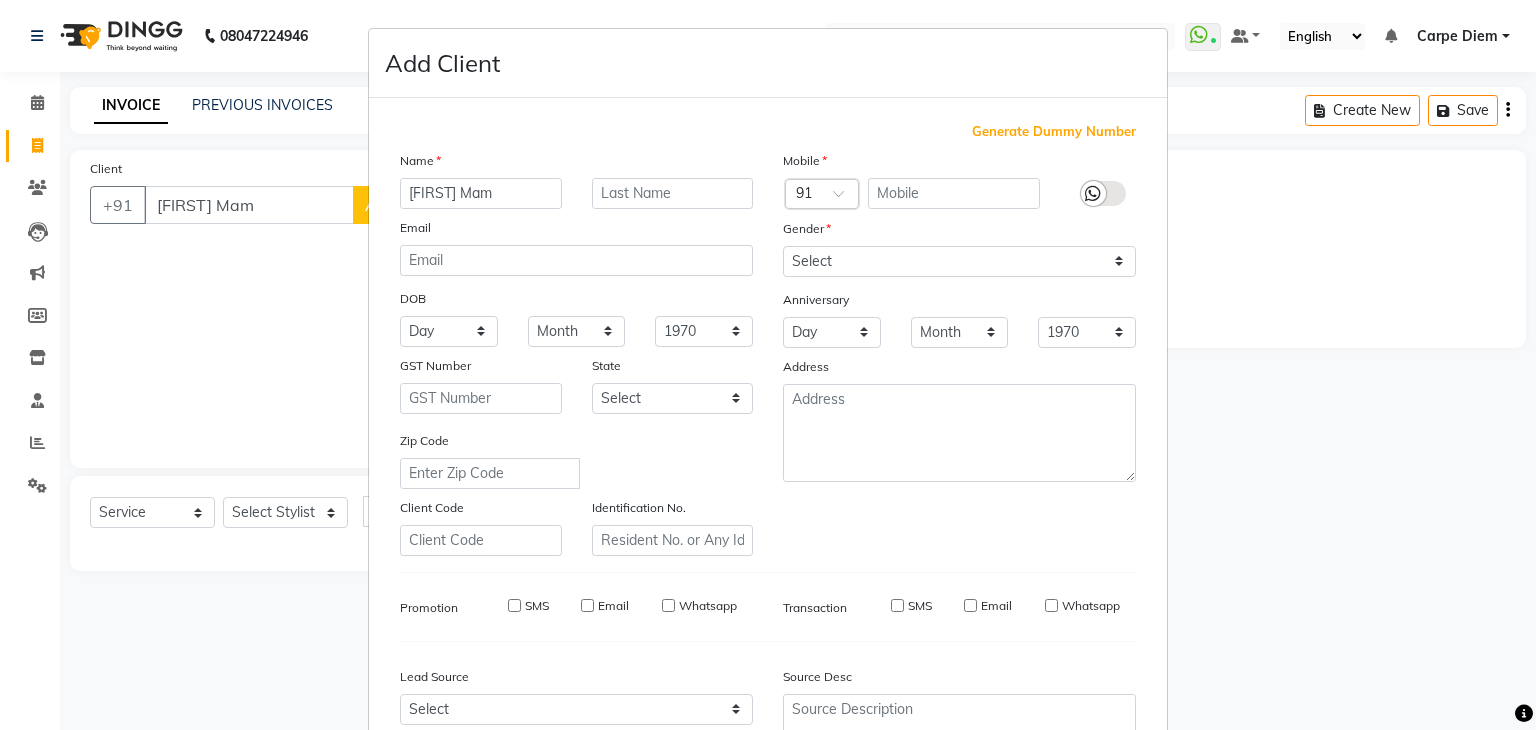 checkbox on "false" 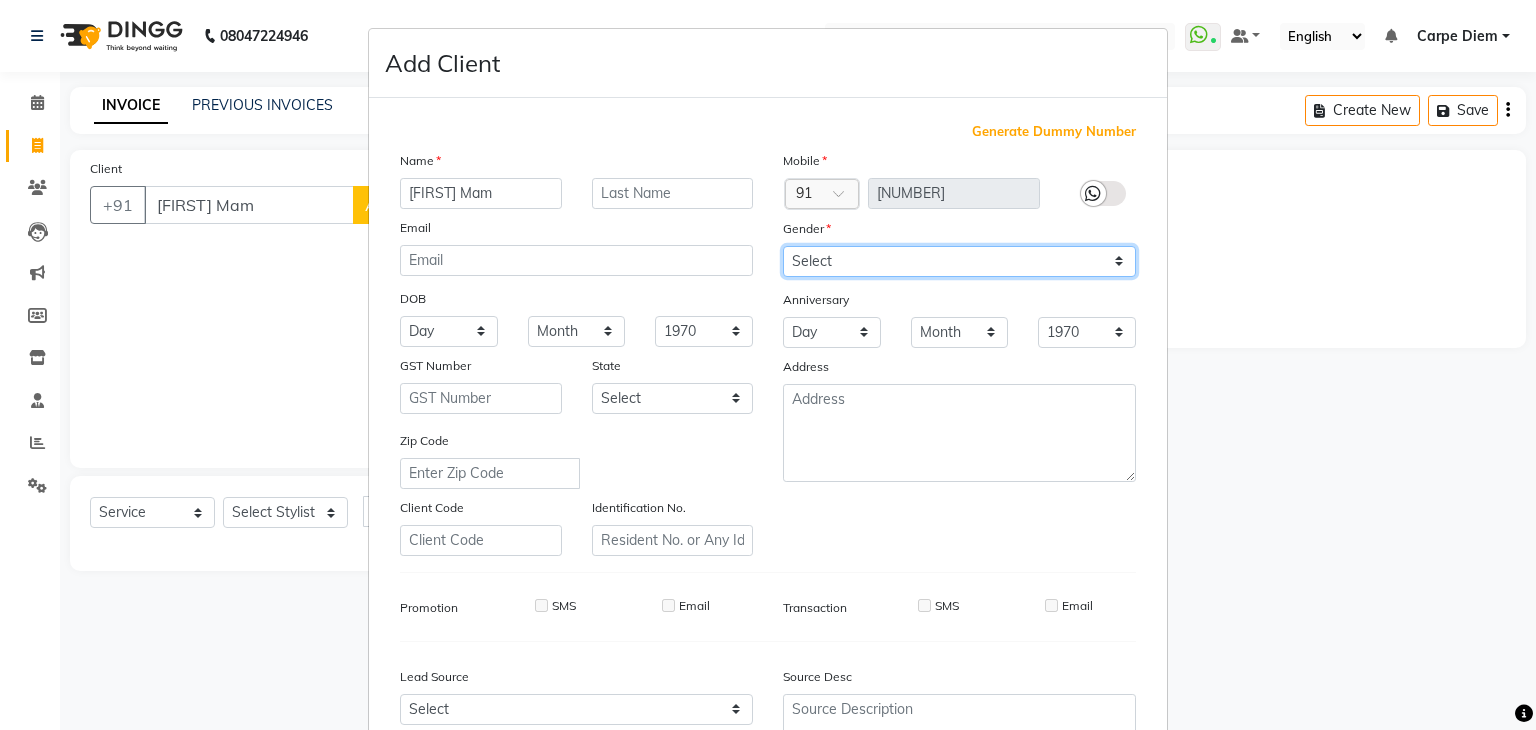 click on "Select Male Female Other Prefer Not To Say" at bounding box center [959, 261] 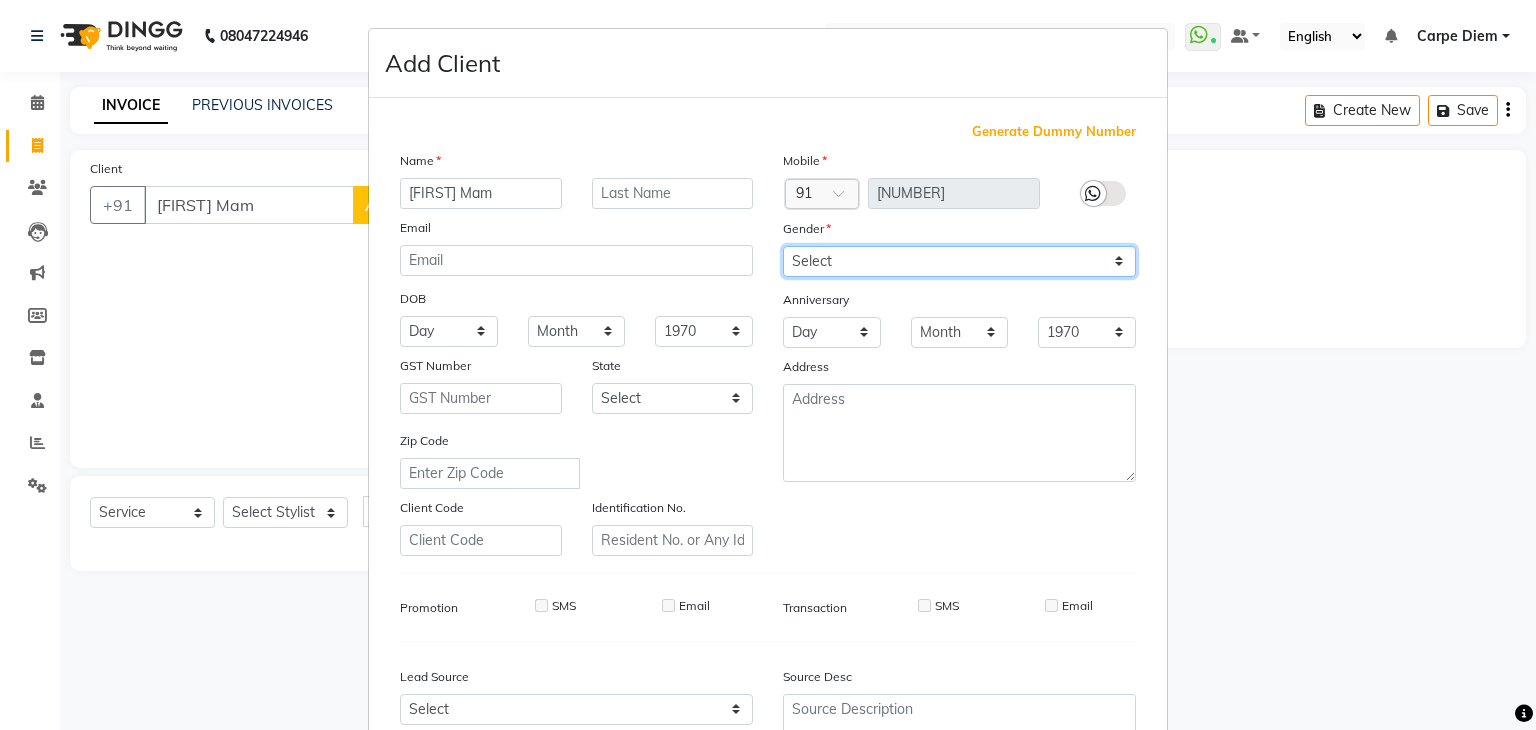 select on "female" 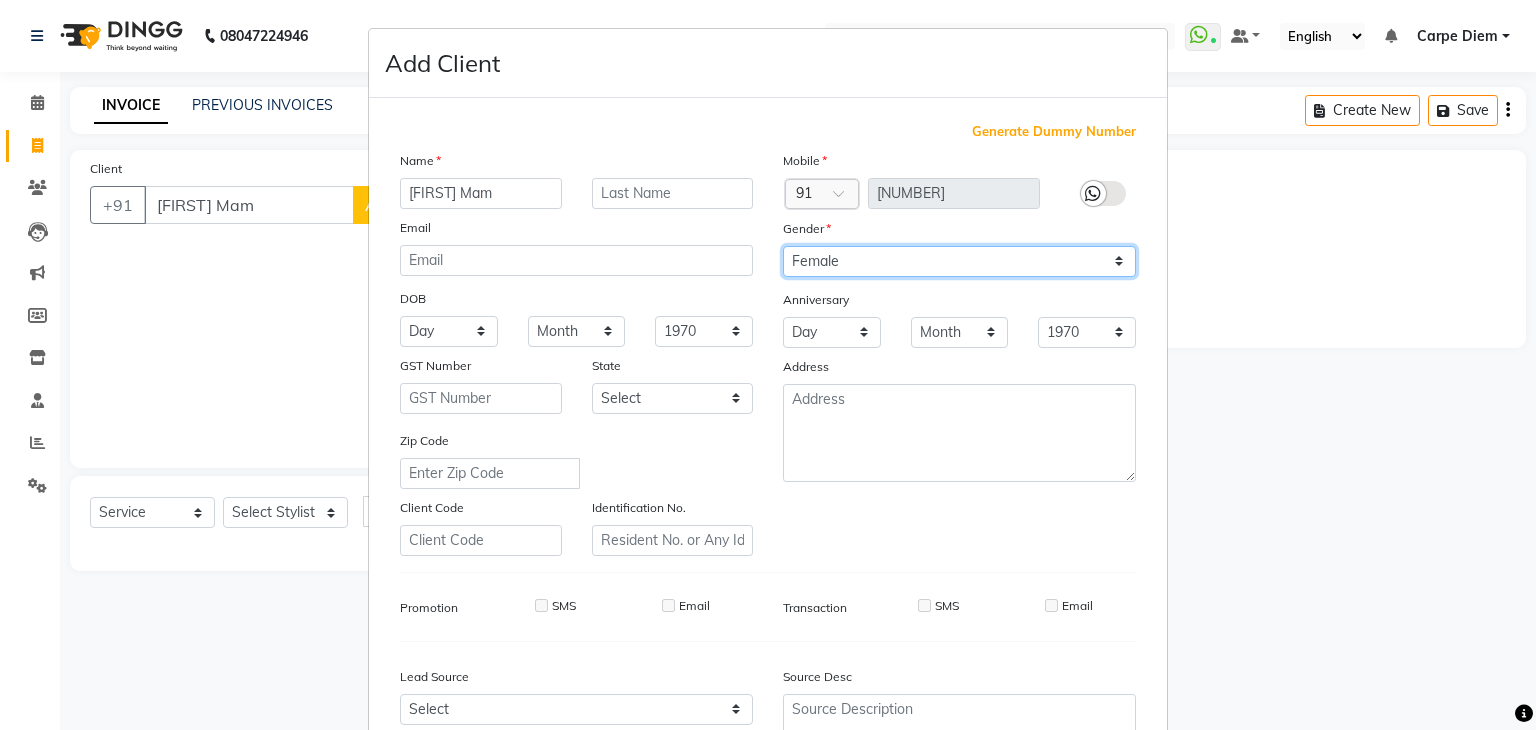 click on "Select Male Female Other Prefer Not To Say" at bounding box center (959, 261) 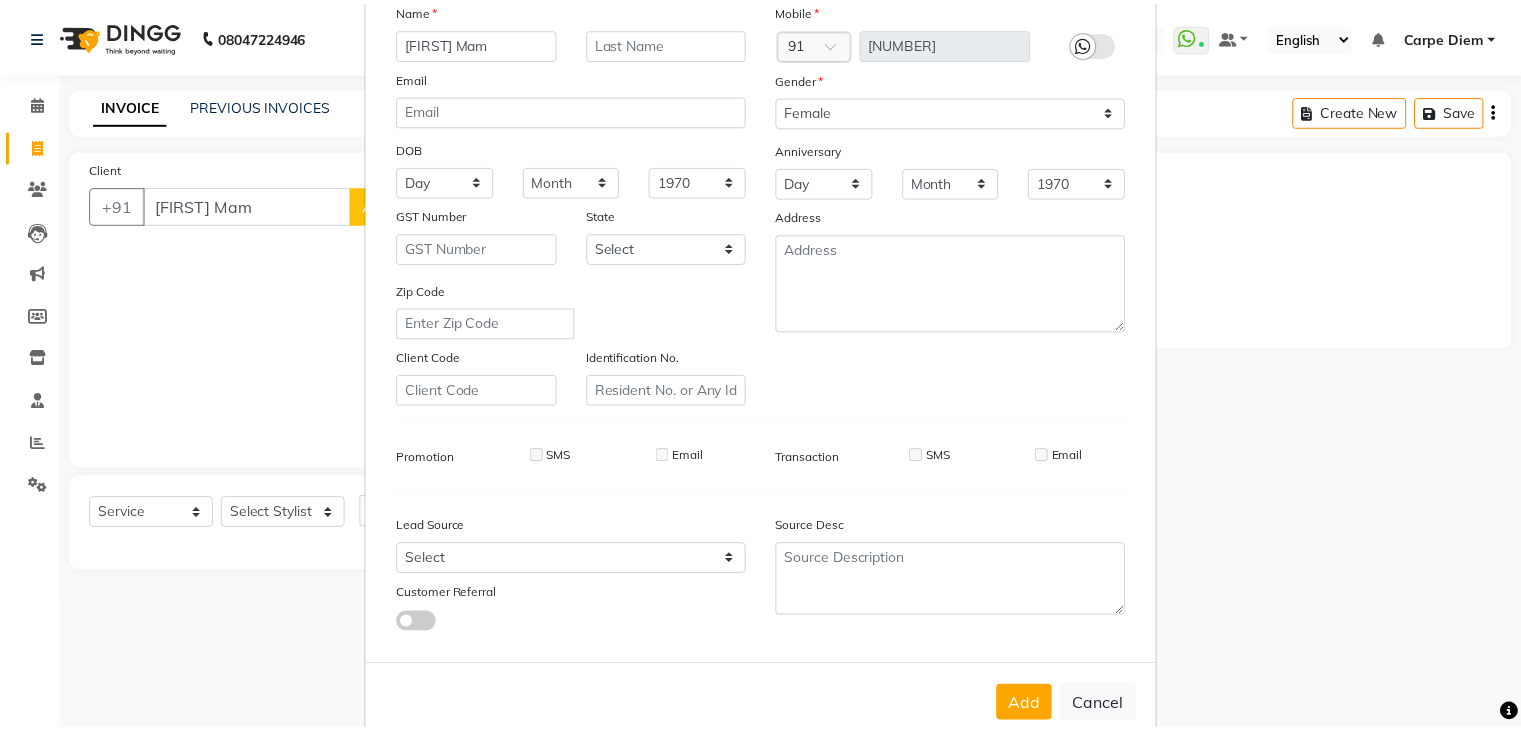 scroll, scrollTop: 203, scrollLeft: 0, axis: vertical 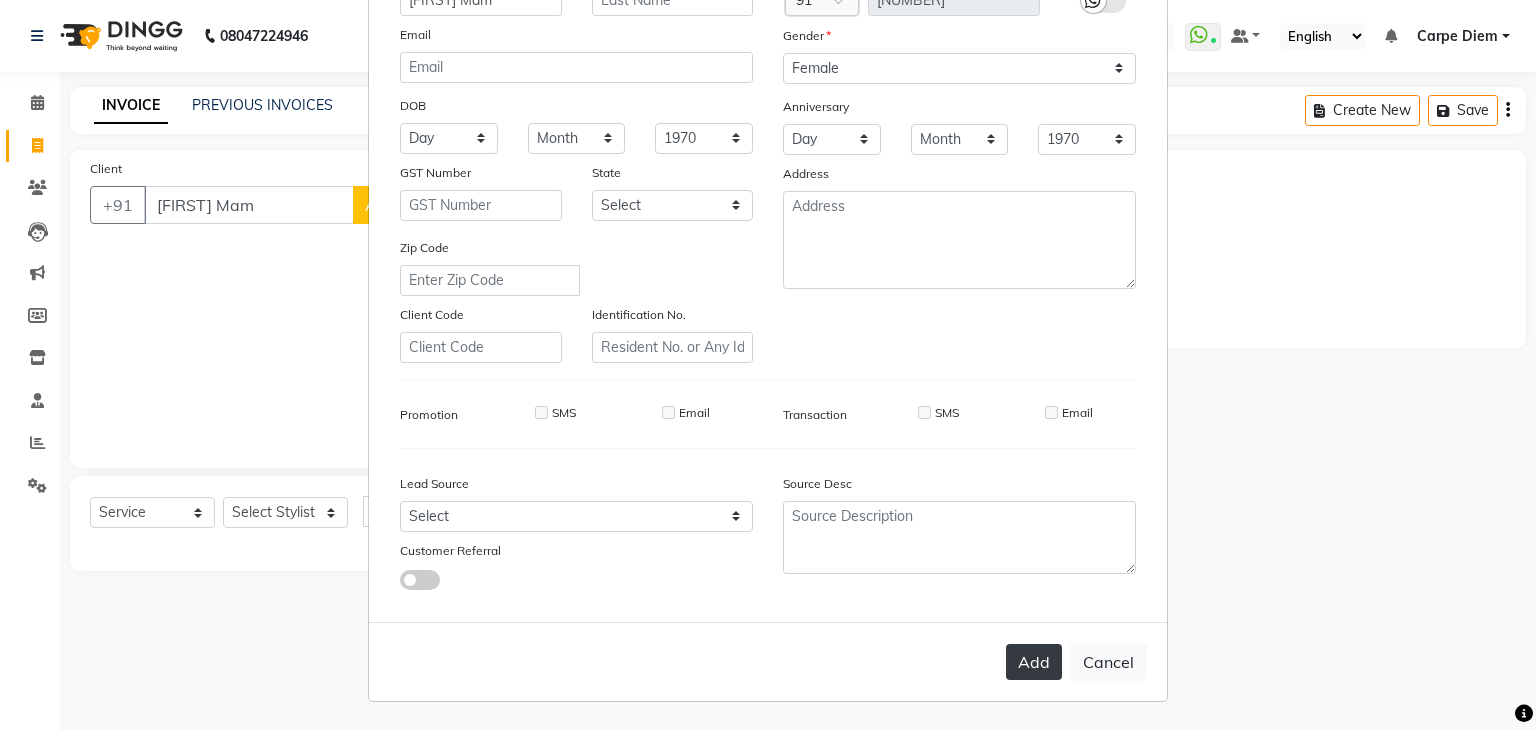 click on "Add" at bounding box center (1034, 662) 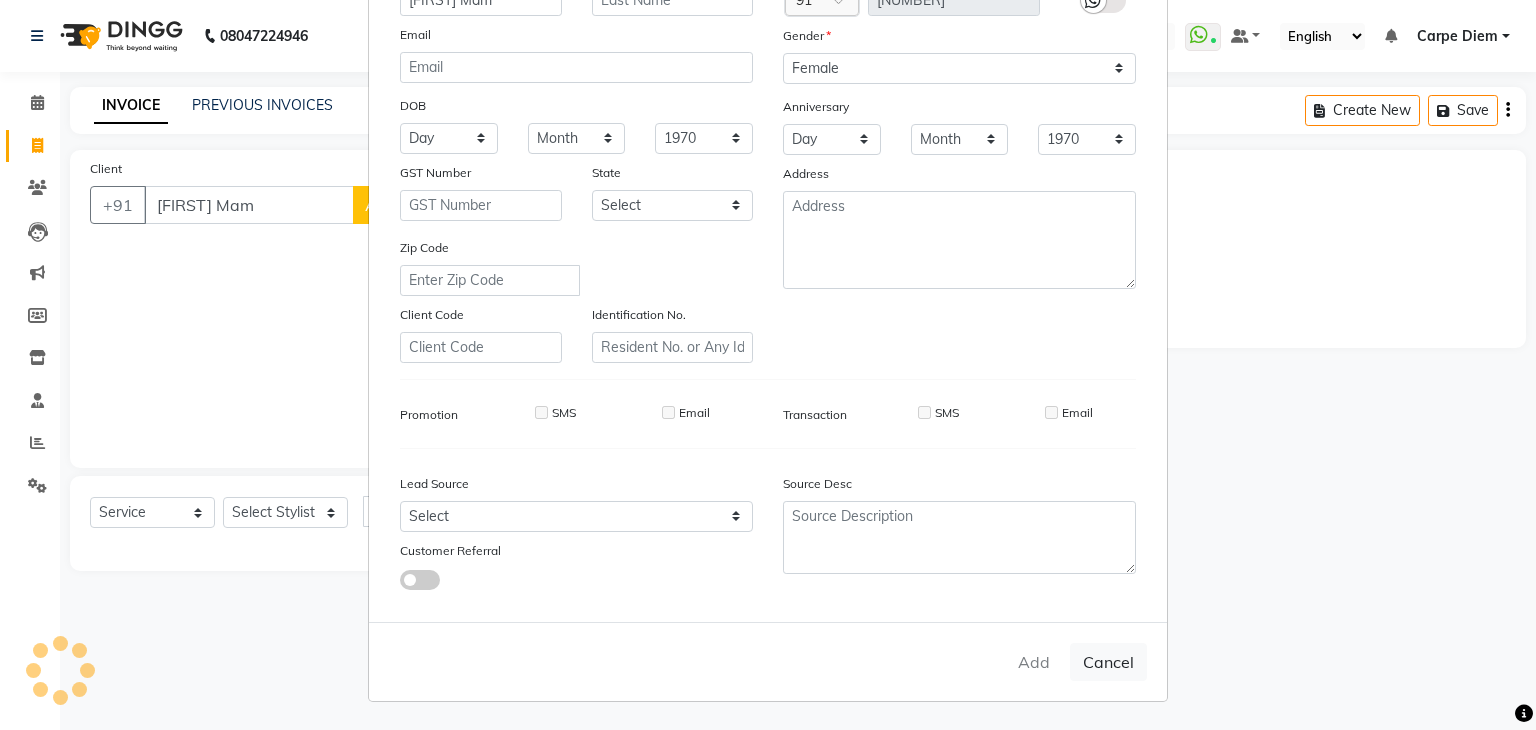 type on "[NUMBER]" 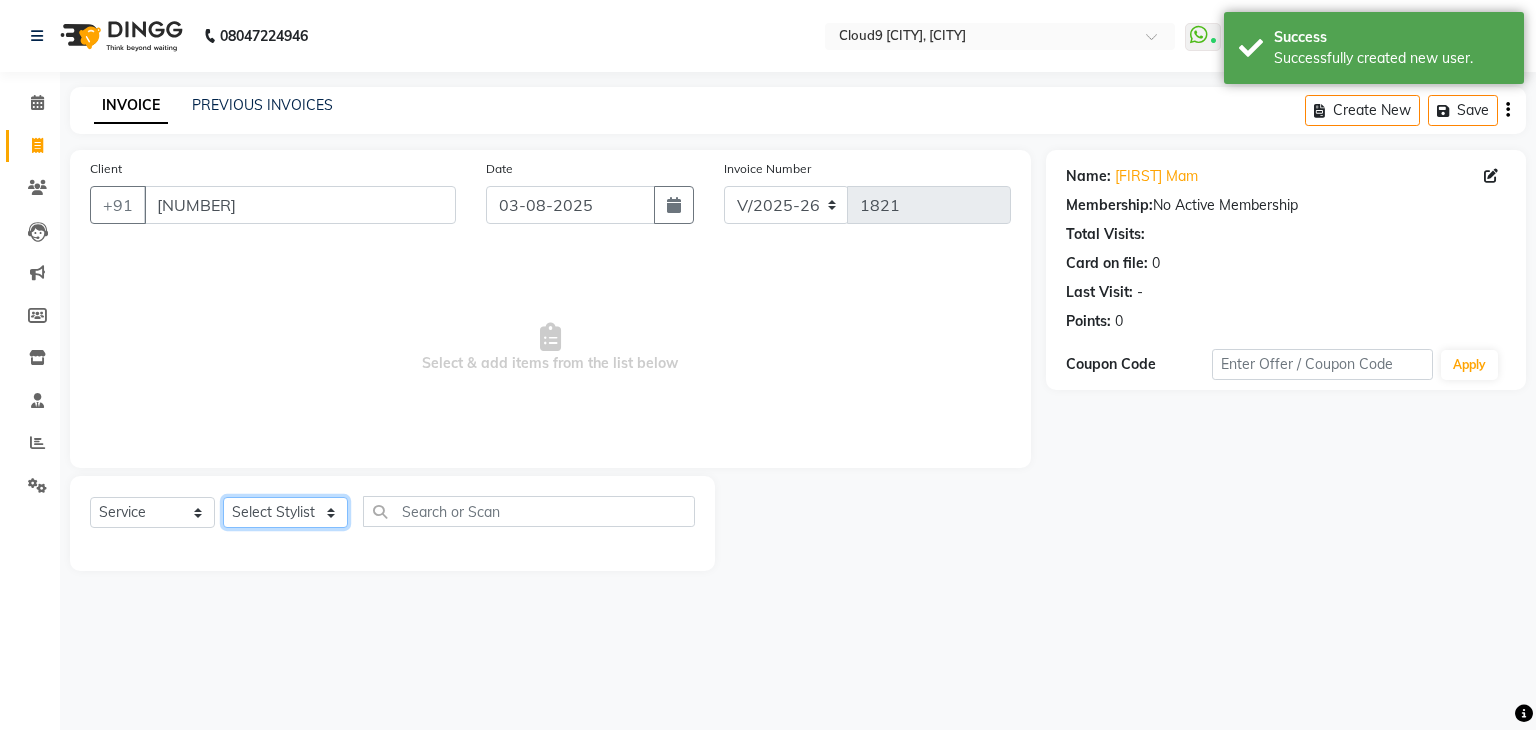 click on "Select Stylist Akhilesh Anjali Ankush Anu Arun Ashok sir Carpe Diem DINGG SUPPORT Eddy Front Desk Hansraj Intzar Lakshmi Maanish Manisha Mona Naresh Naushad Poonam 1 Poonam 2 Priya Raja Rajesh Ji Rani Reena Renu Ritika Riyaz Sakshi Sangita Santoshi Seema Shabina Shamshad Sharik Ali Sharukh 2 Umesh Vicky Vinay Vishal Vishu Waiting Client" 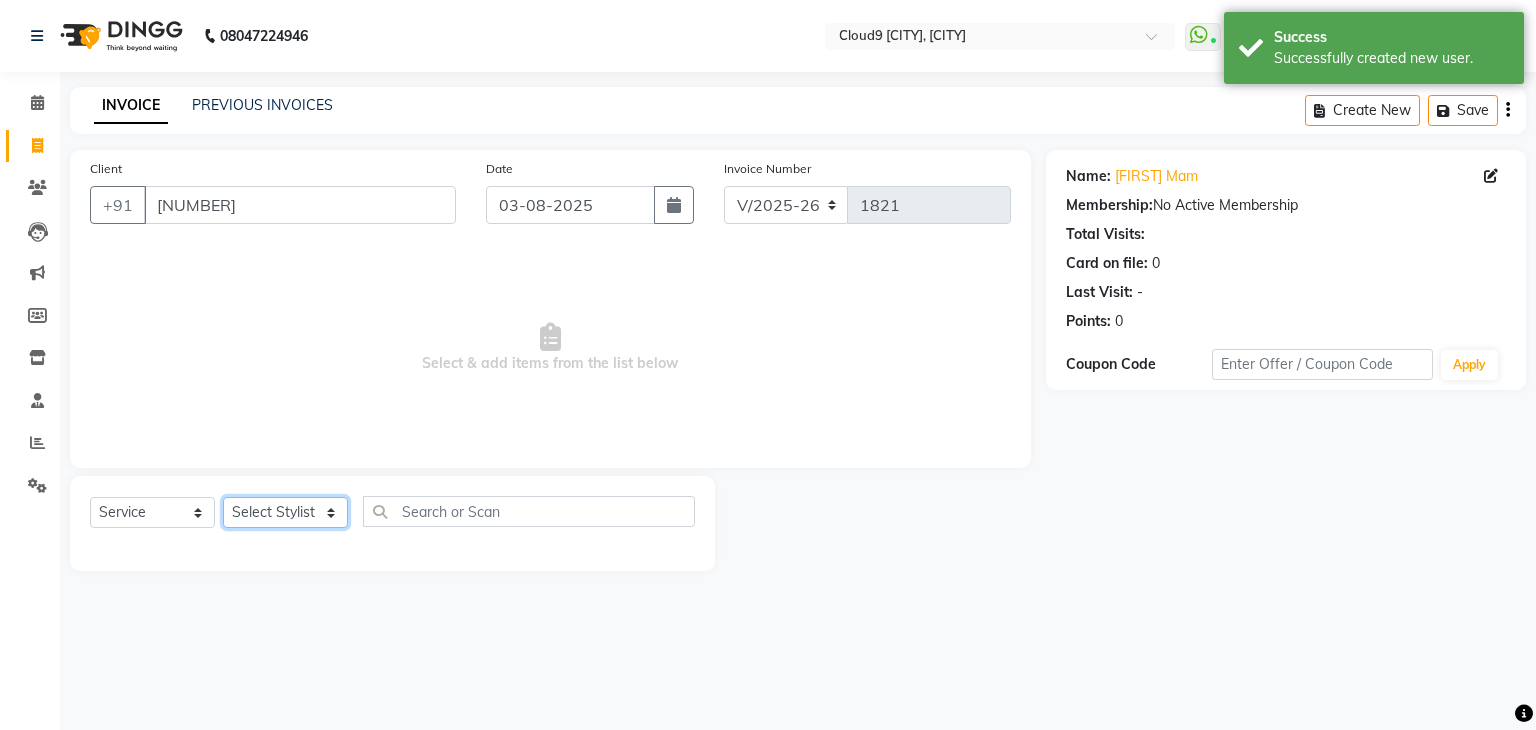 select on "69178" 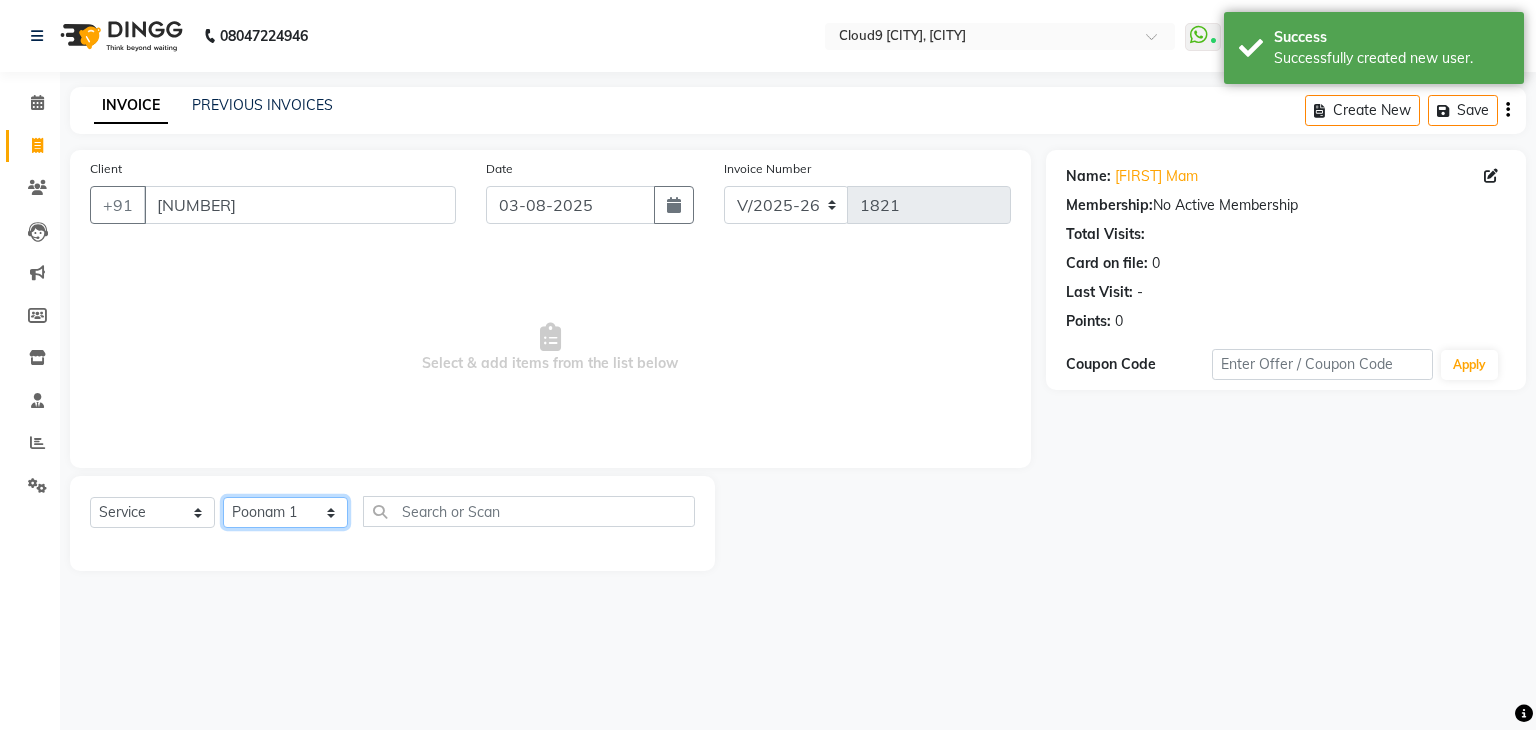 click on "Select Stylist Akhilesh Anjali Ankush Anu Arun Ashok sir Carpe Diem DINGG SUPPORT Eddy Front Desk Hansraj Intzar Lakshmi Maanish Manisha Mona Naresh Naushad Poonam 1 Poonam 2 Priya Raja Rajesh Ji Rani Reena Renu Ritika Riyaz Sakshi Sangita Santoshi Seema Shabina Shamshad Sharik Ali Sharukh 2 Umesh Vicky Vinay Vishal Vishu Waiting Client" 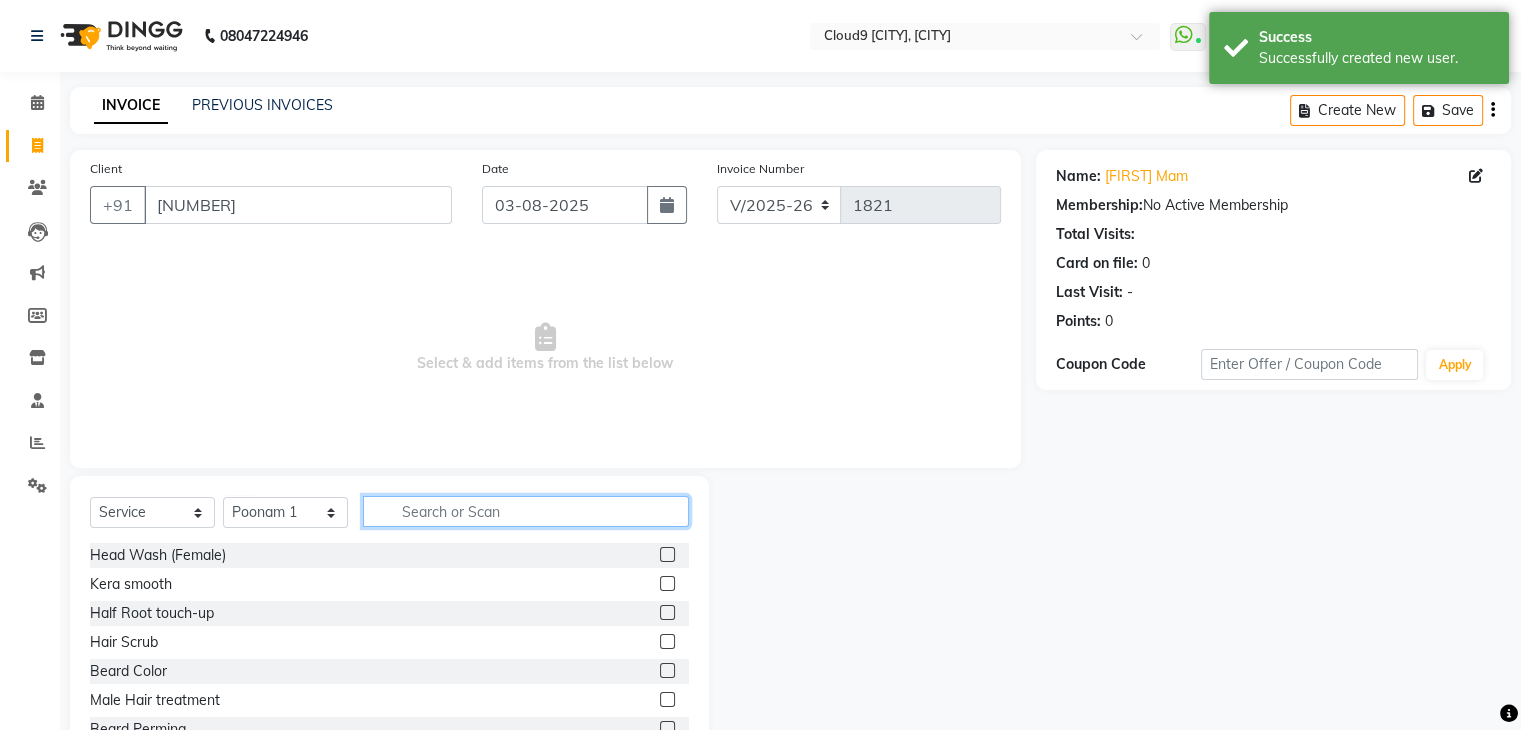 click 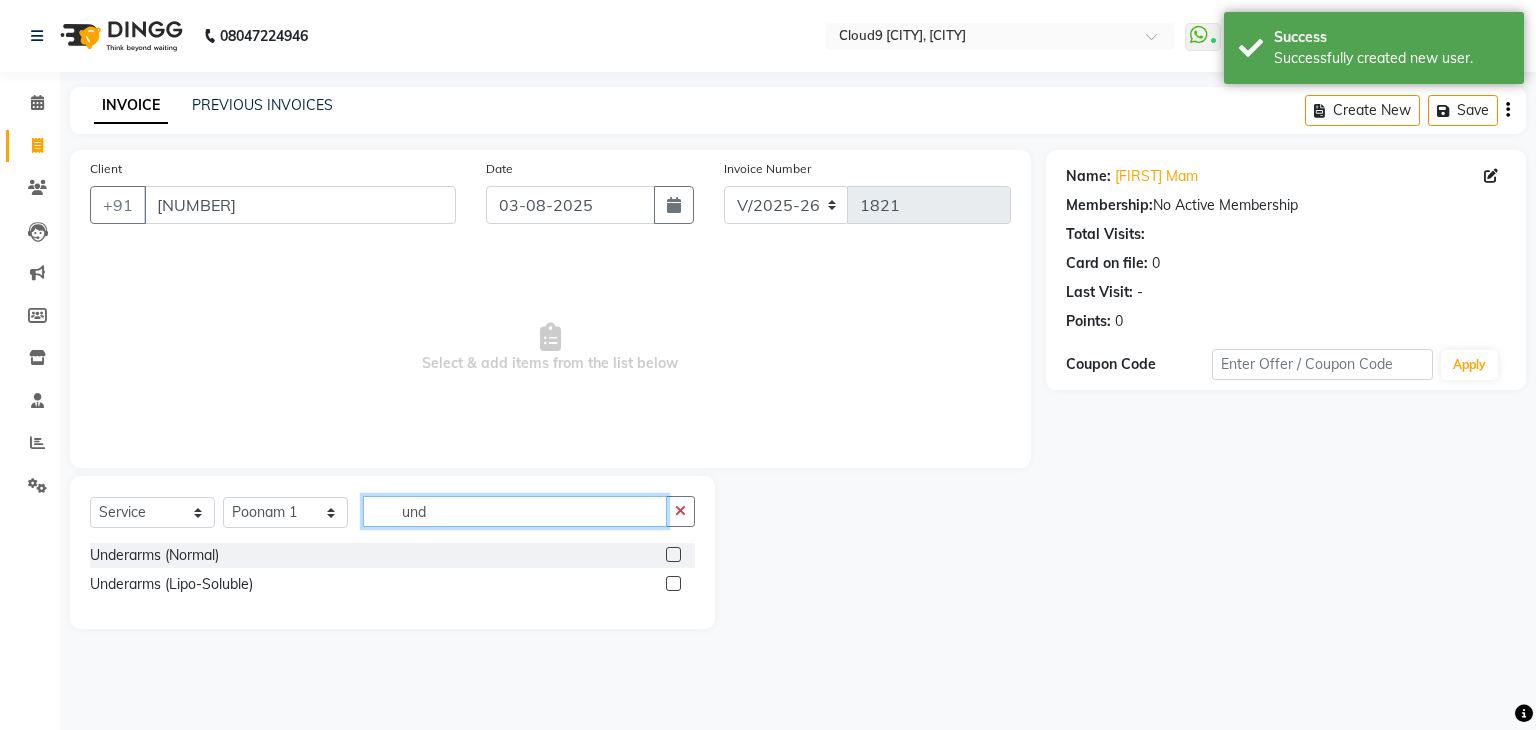 type on "und" 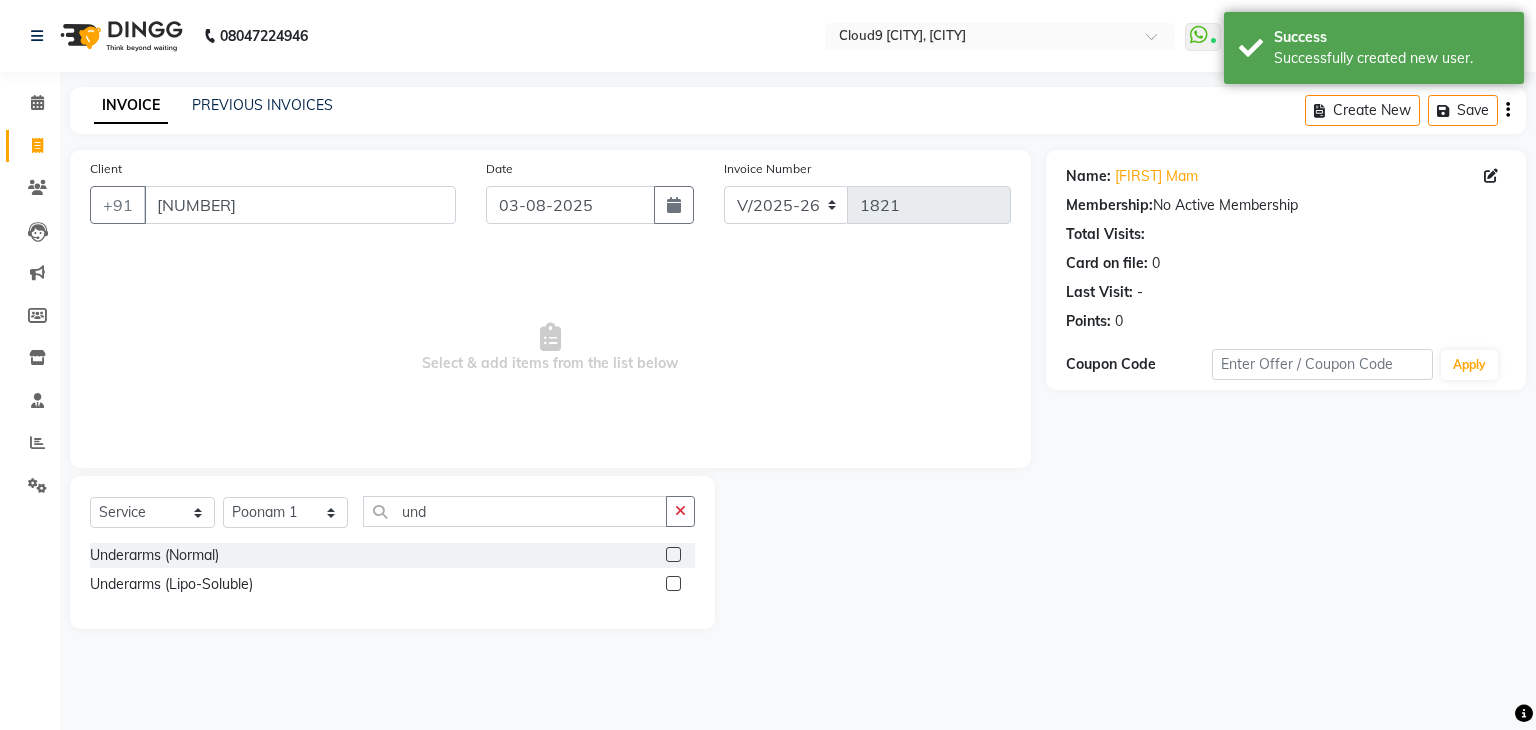 click 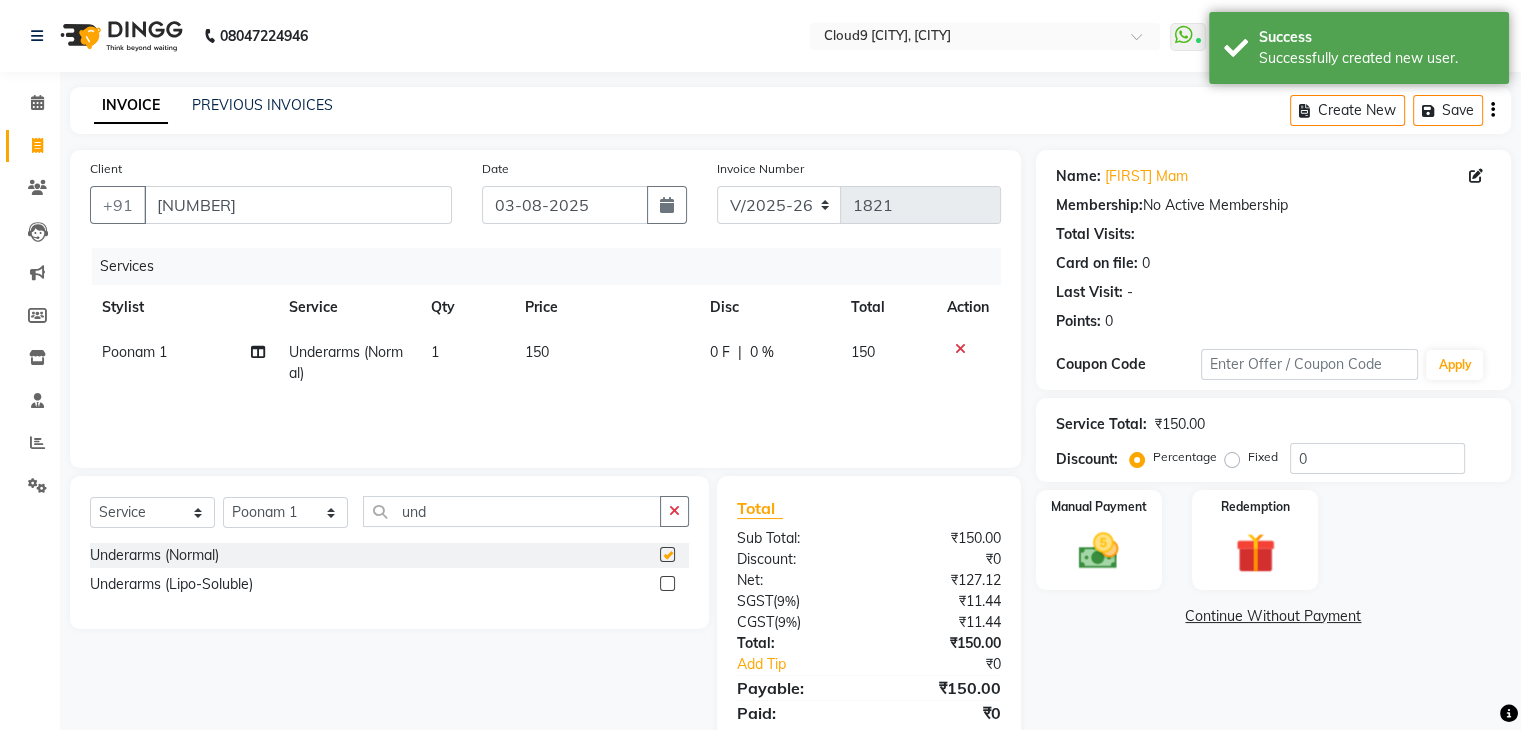 checkbox on "false" 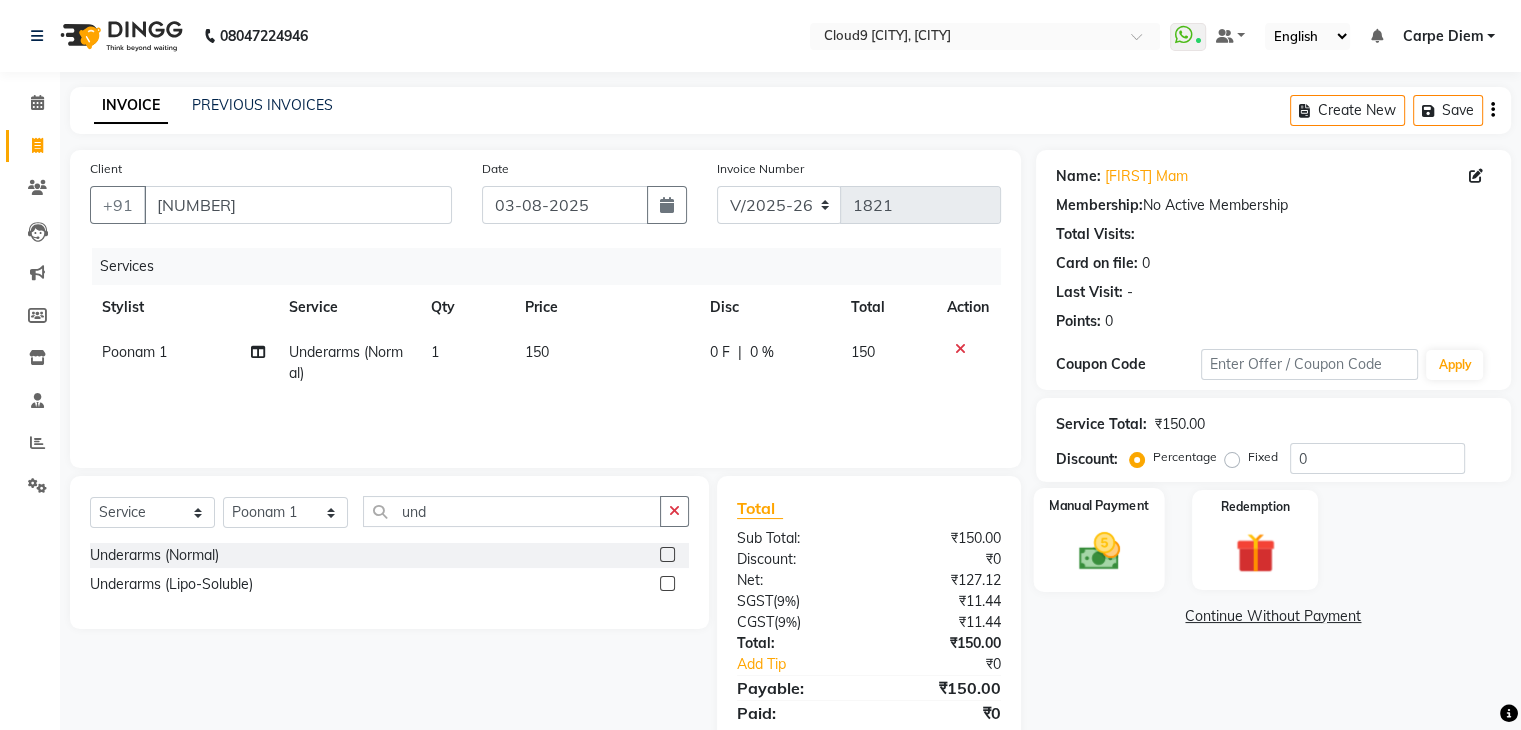 click 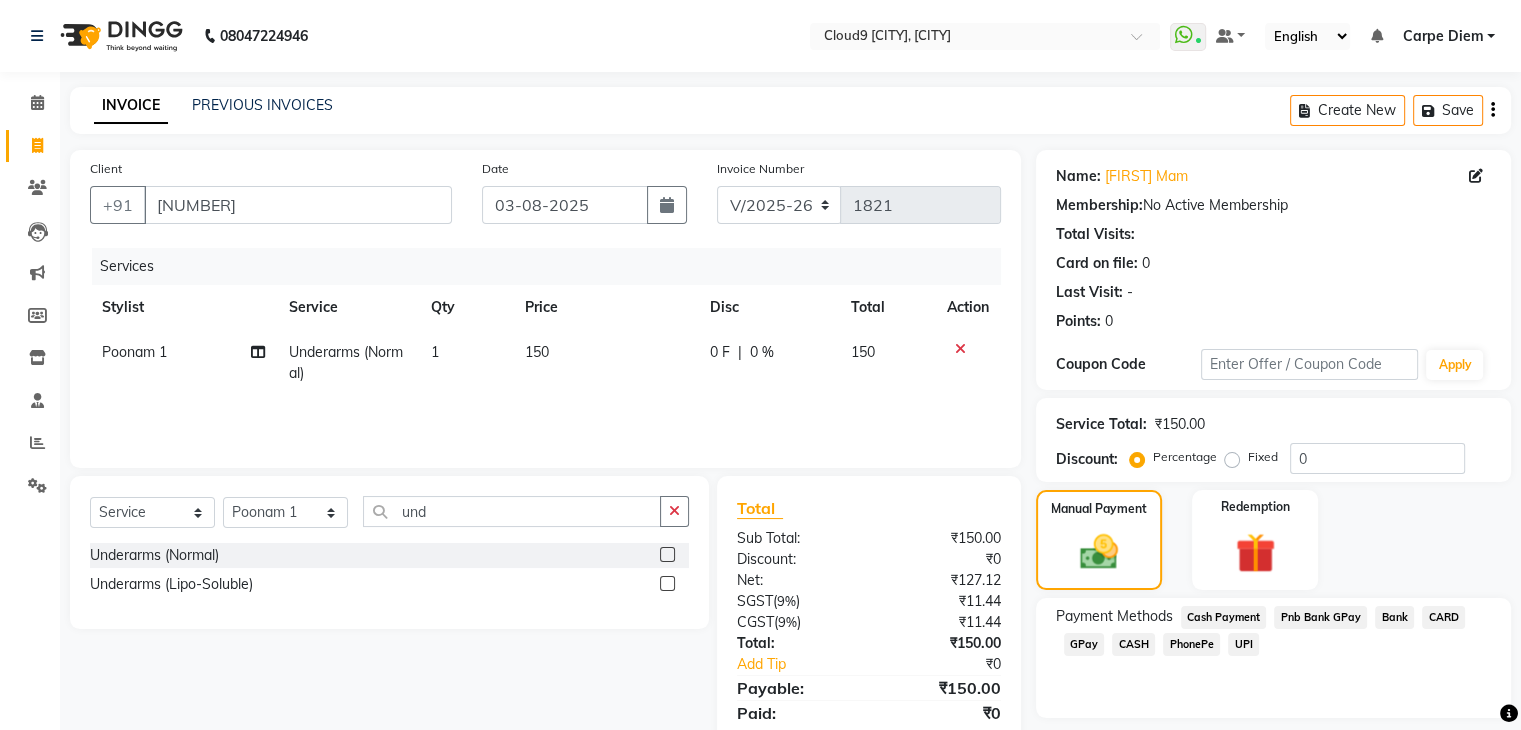 click on "Pnb Bank GPay" 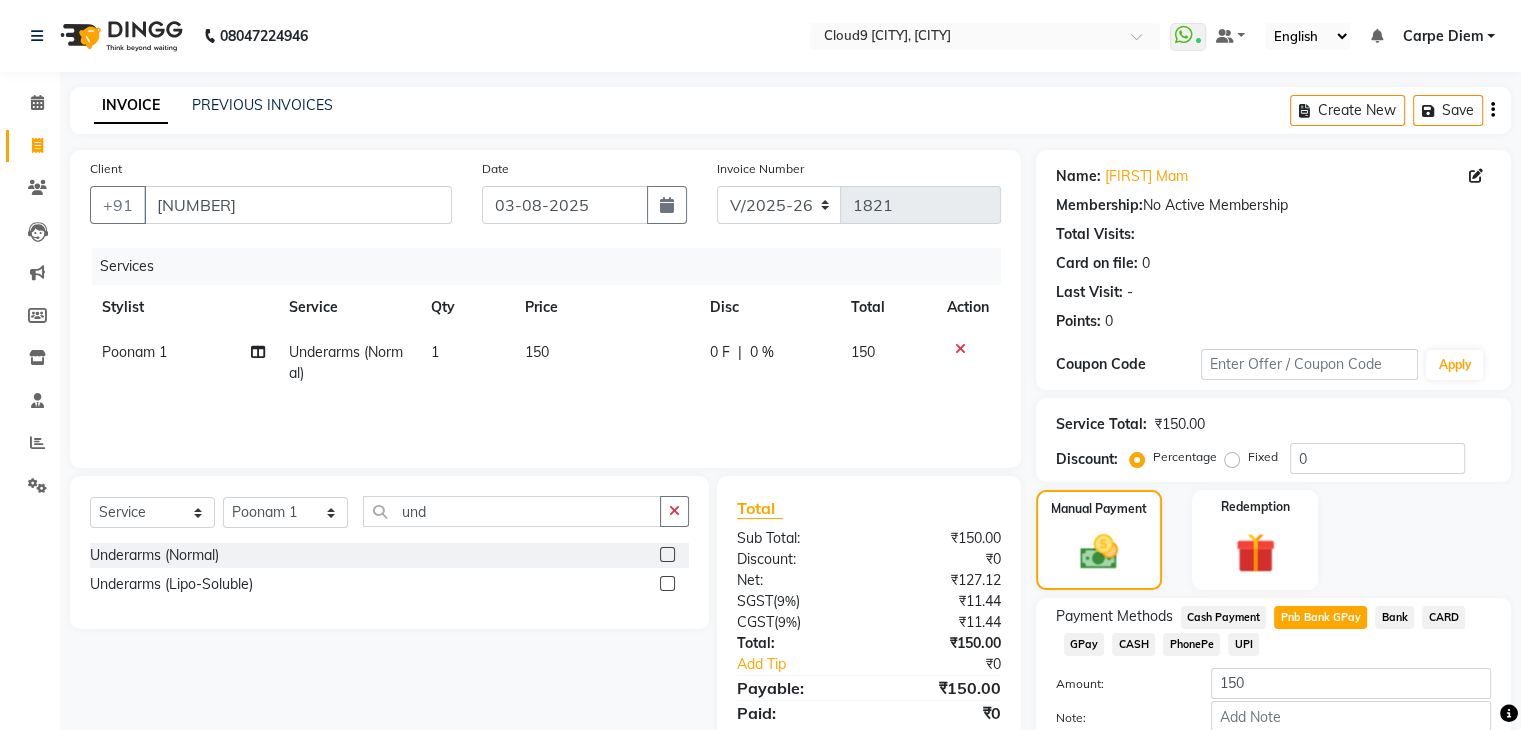 scroll, scrollTop: 117, scrollLeft: 0, axis: vertical 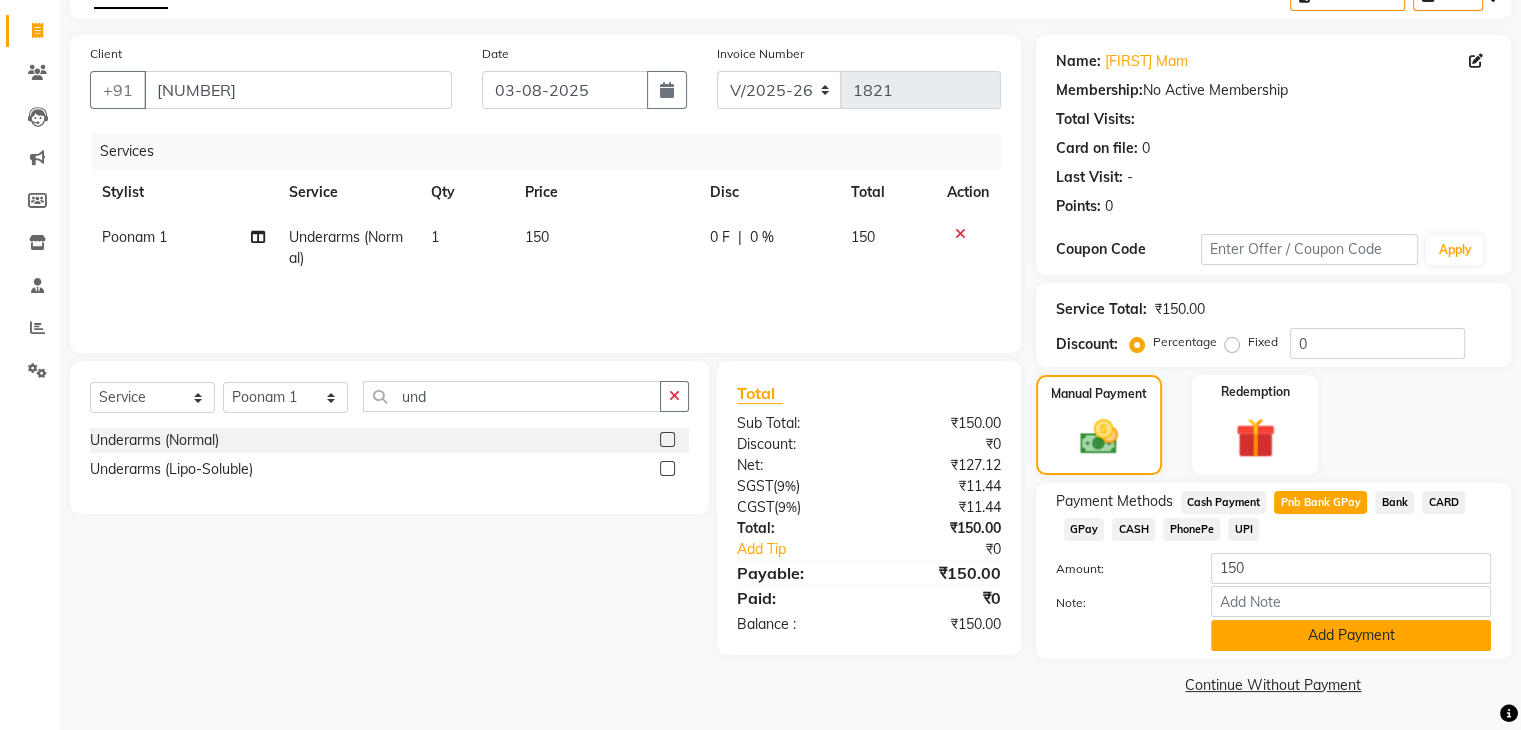 click on "Add Payment" 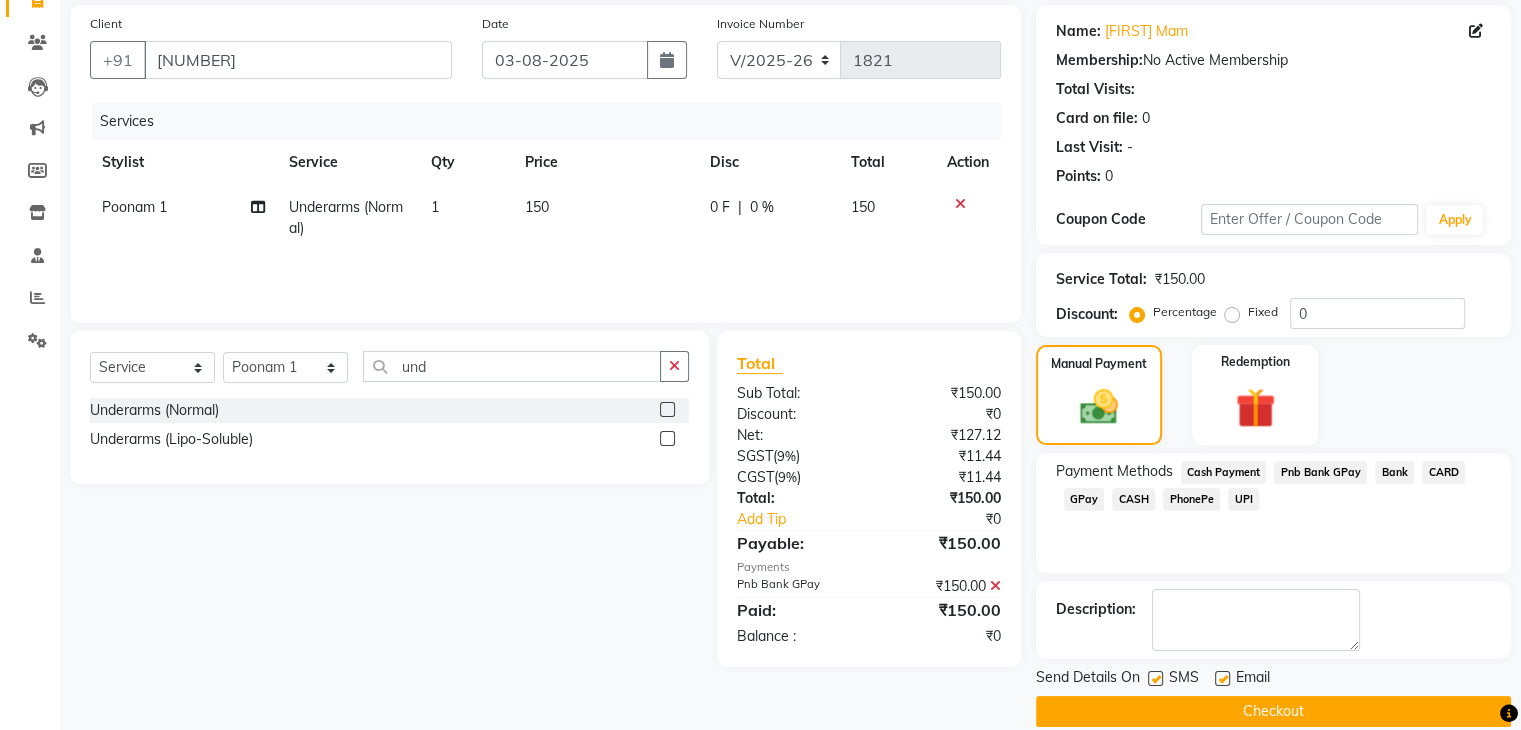 scroll, scrollTop: 171, scrollLeft: 0, axis: vertical 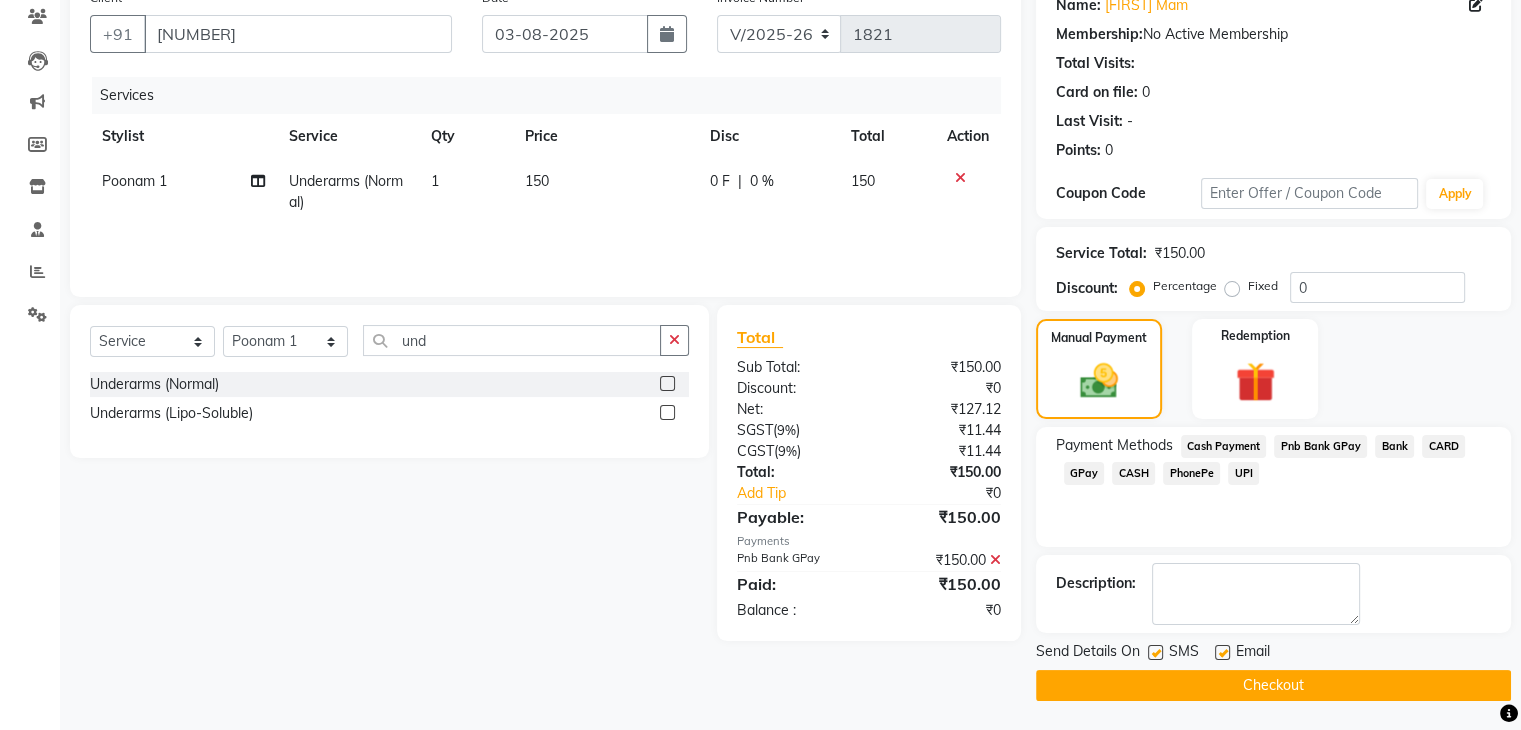 click on "Checkout" 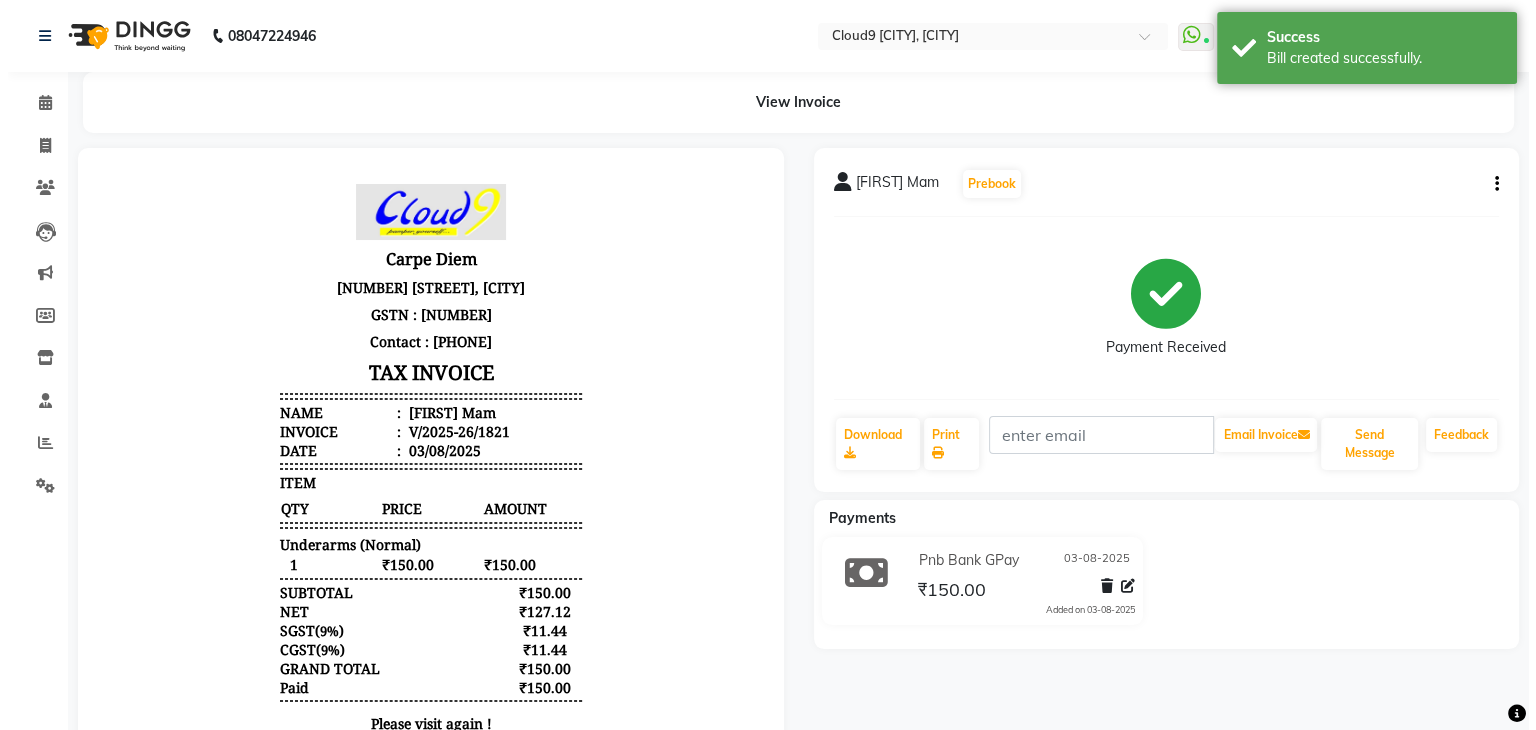 scroll, scrollTop: 0, scrollLeft: 0, axis: both 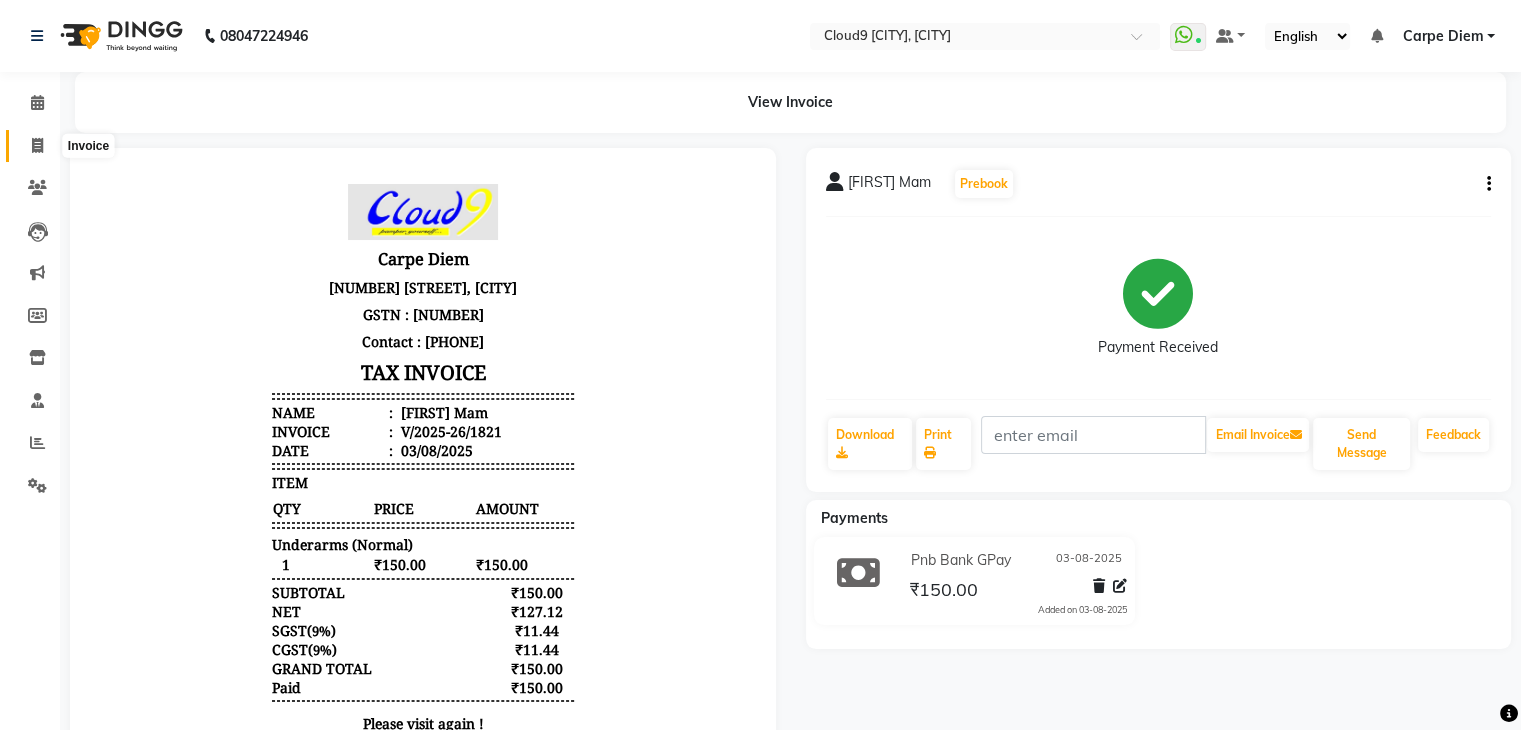 click 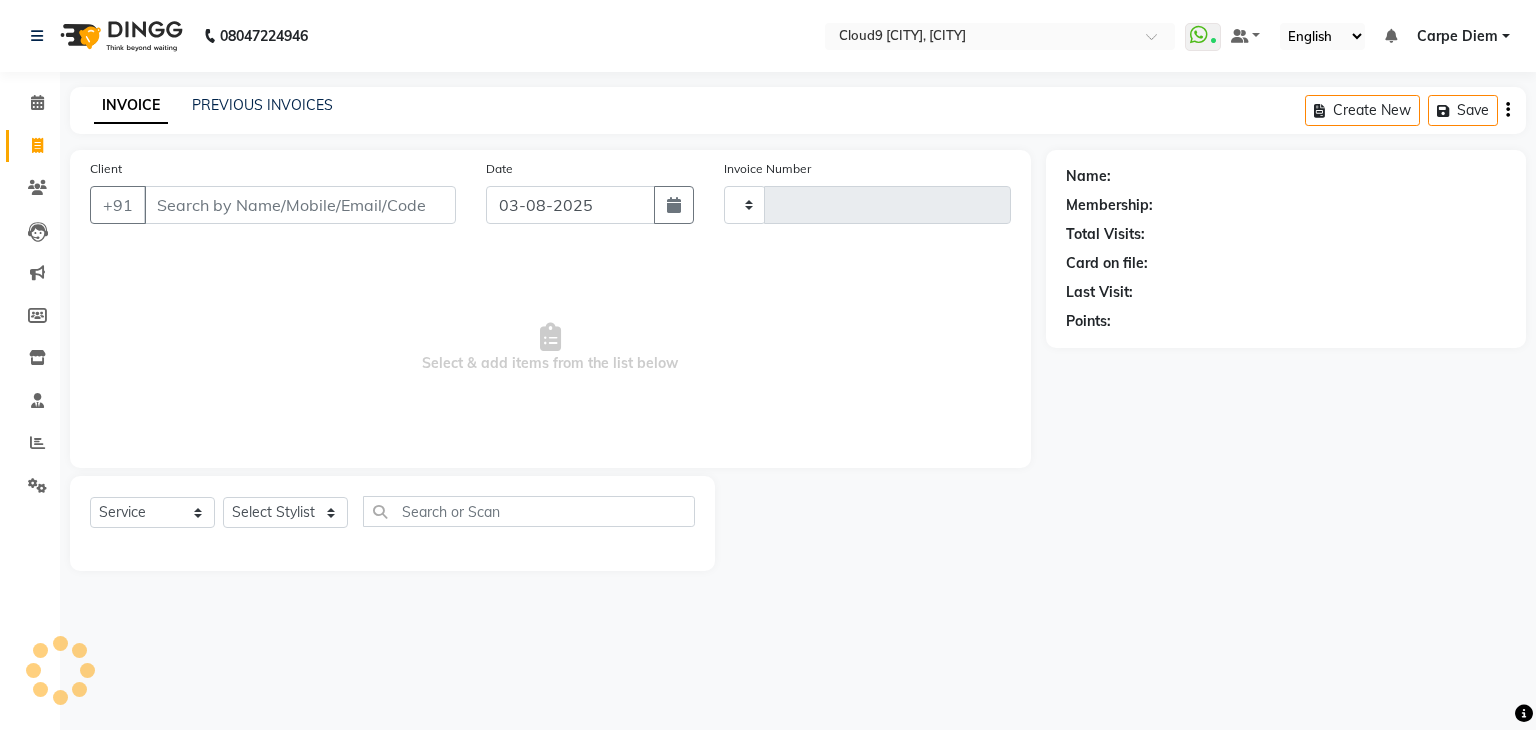 type on "1822" 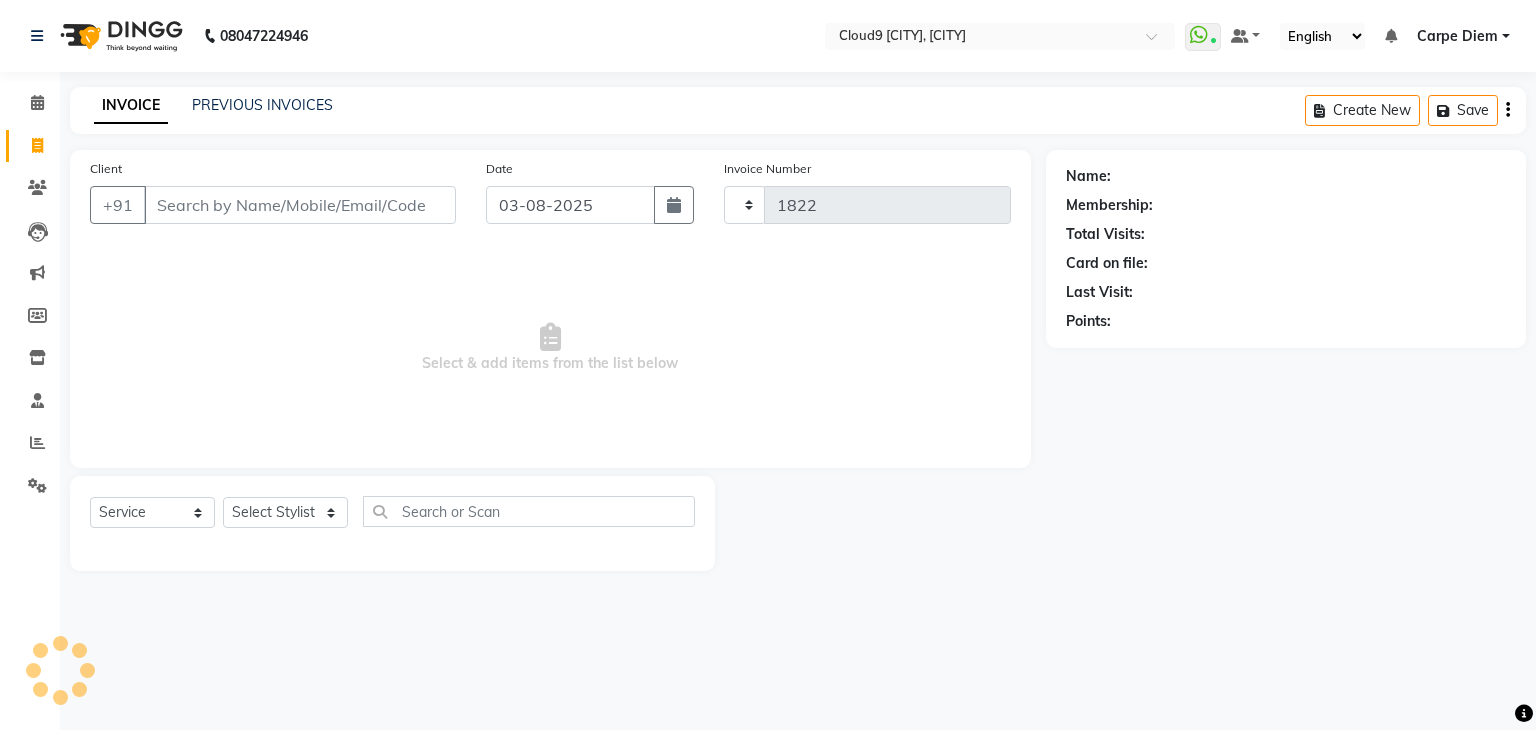 select on "7746" 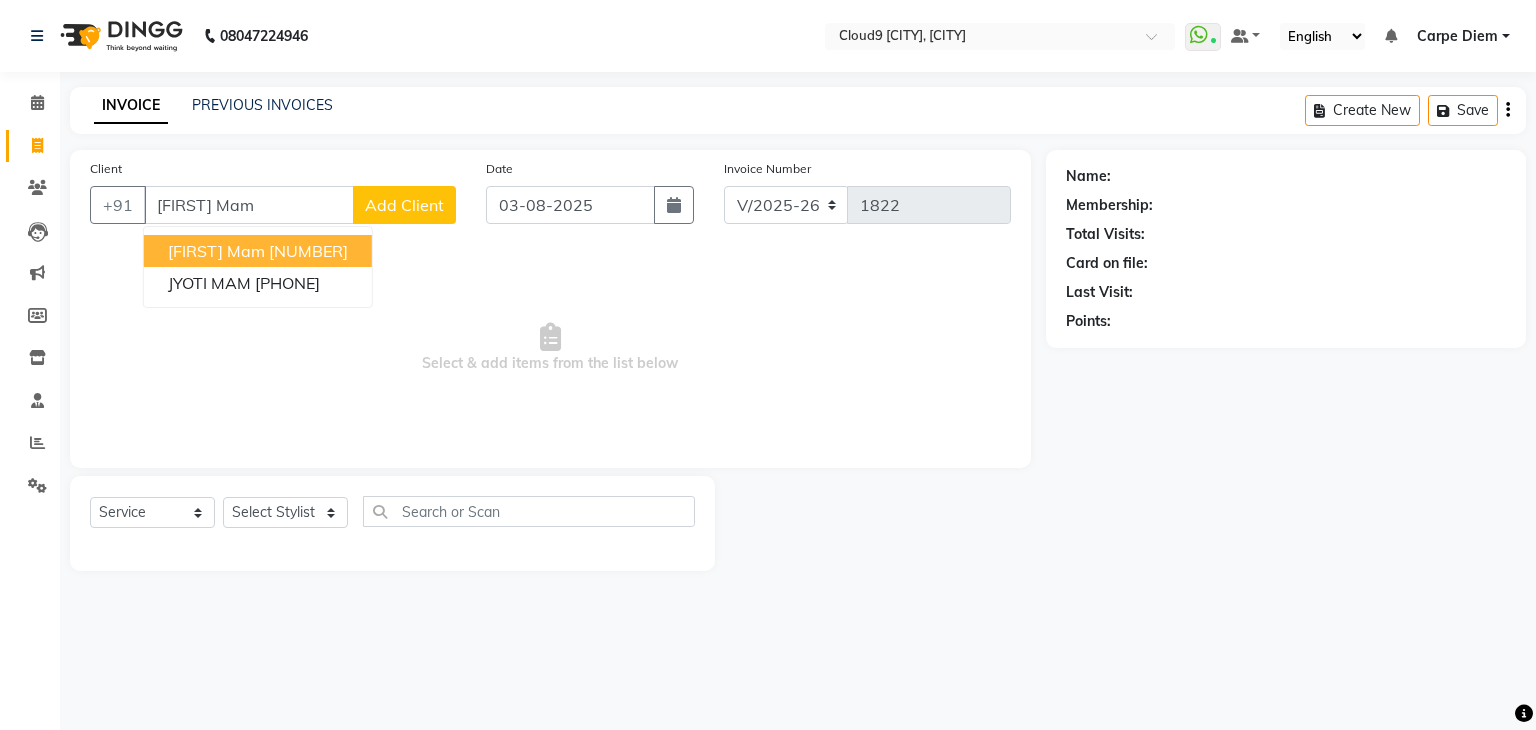 type on "[FIRST] Mam" 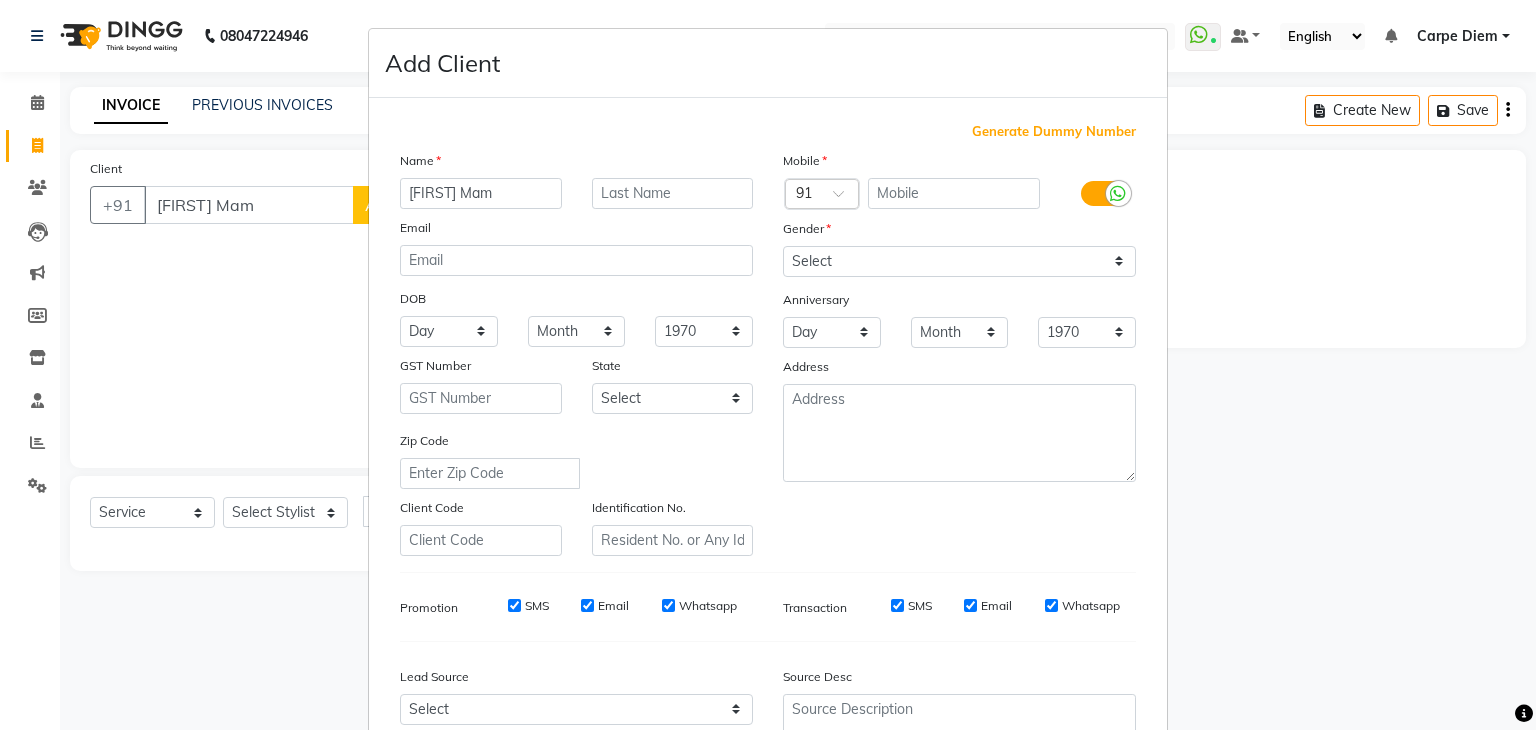 click on "Generate Dummy Number" at bounding box center (1054, 132) 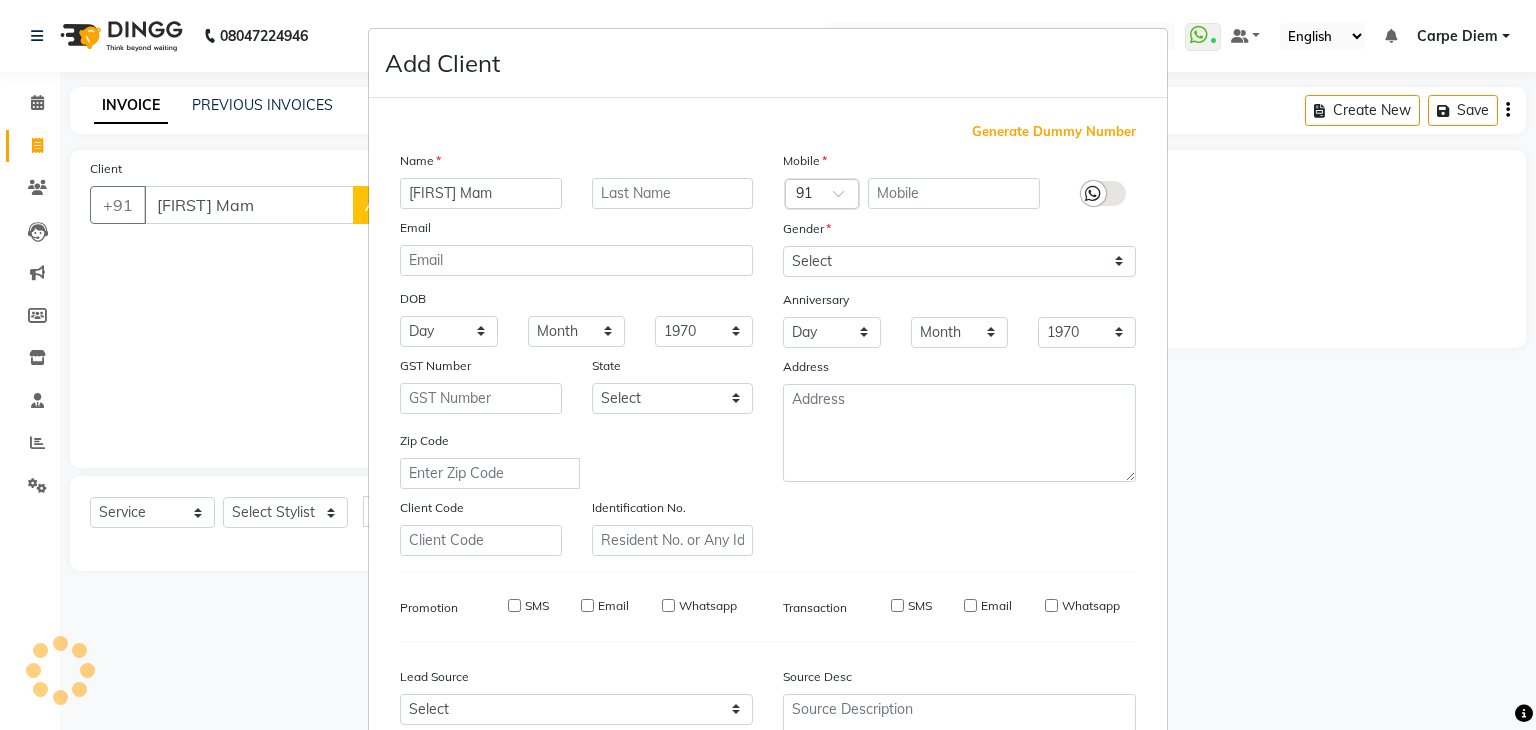 type on "[NUMBER]" 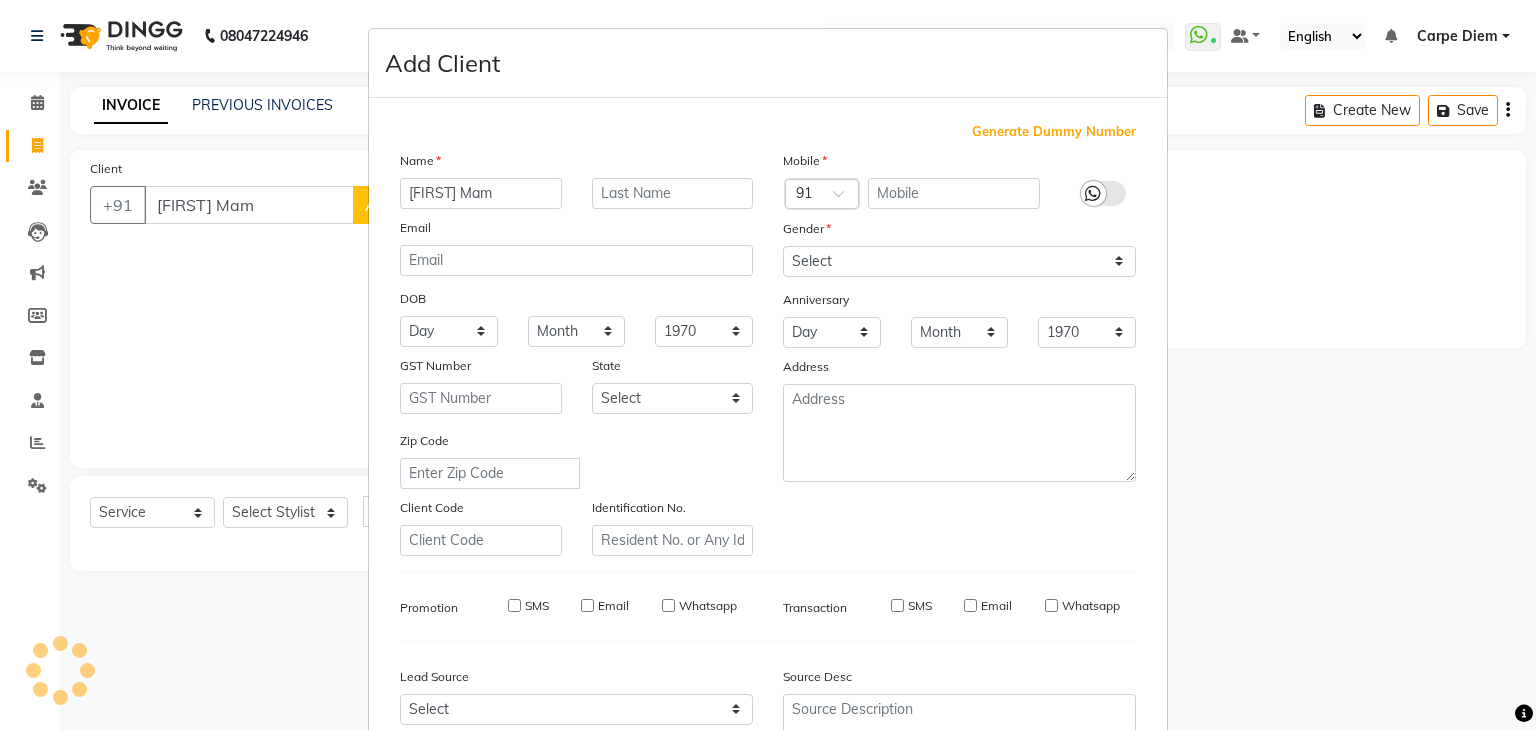 checkbox on "false" 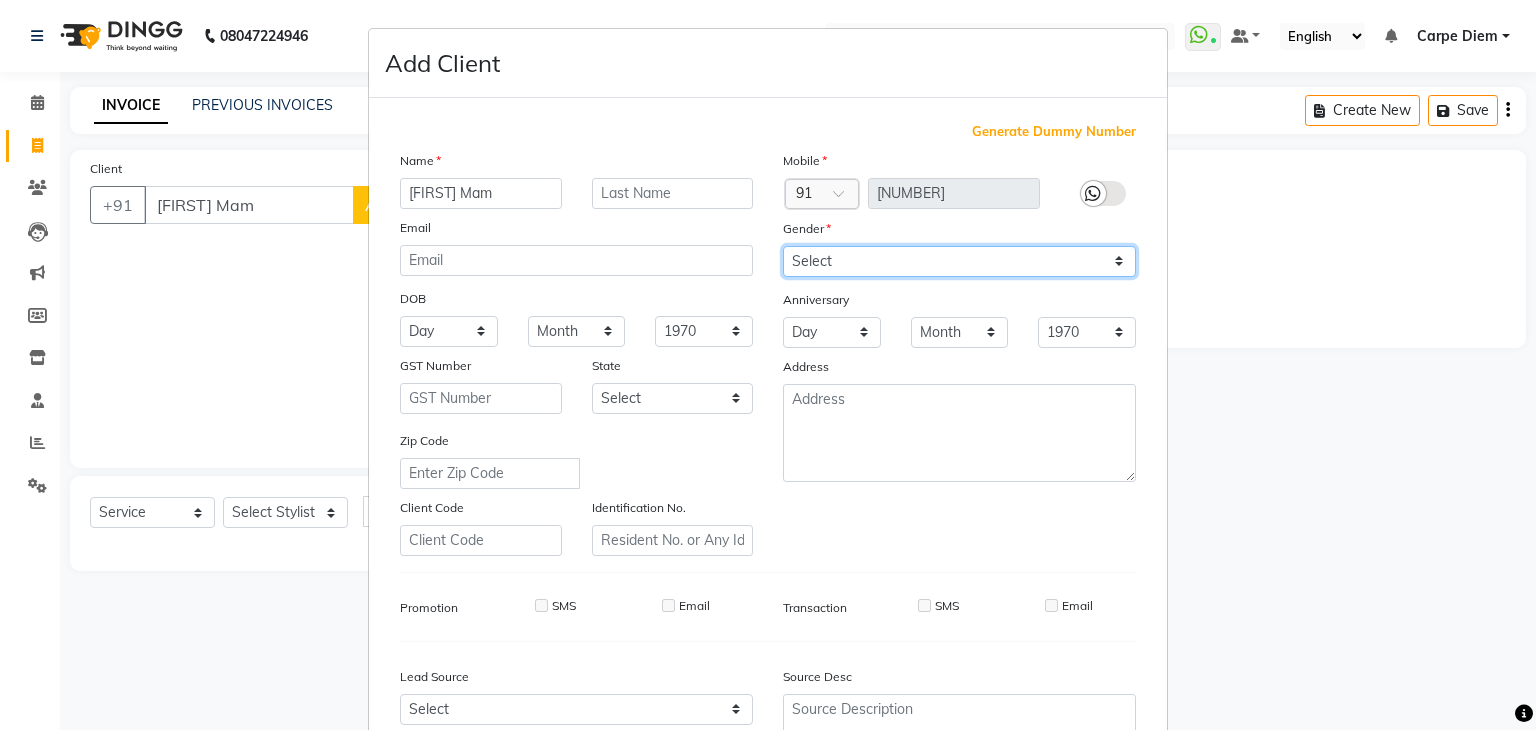 click on "Select Male Female Other Prefer Not To Say" at bounding box center [959, 261] 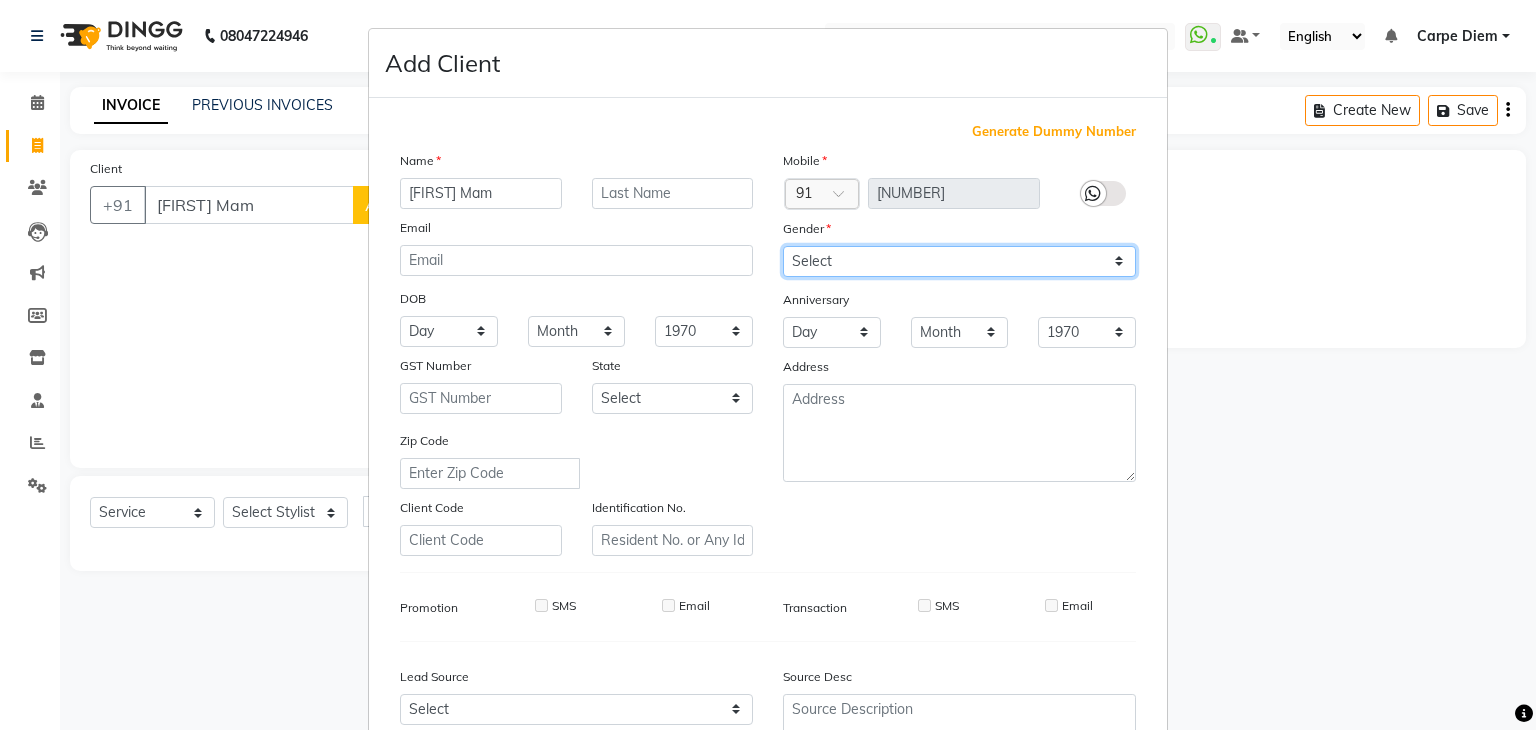 select on "female" 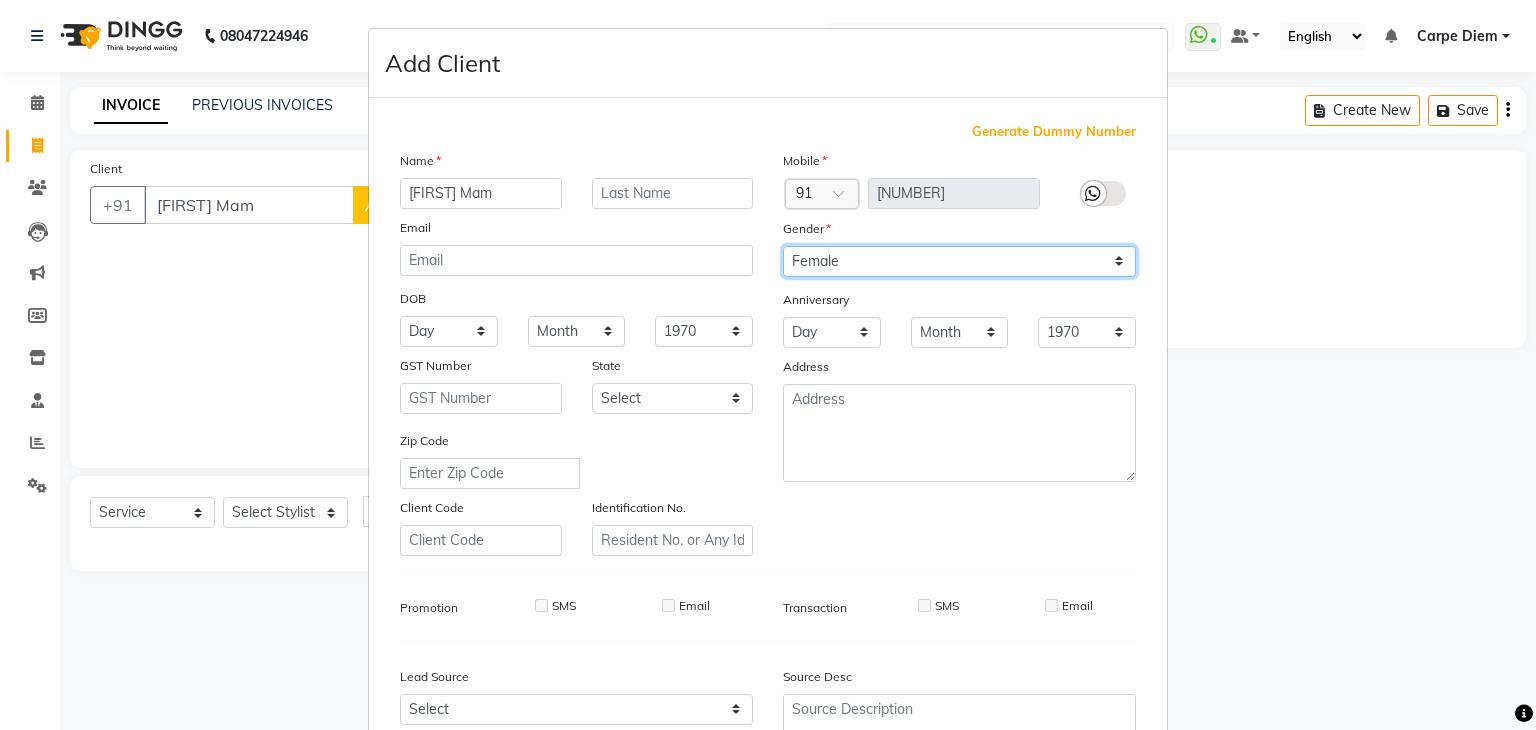 click on "Select Male Female Other Prefer Not To Say" at bounding box center (959, 261) 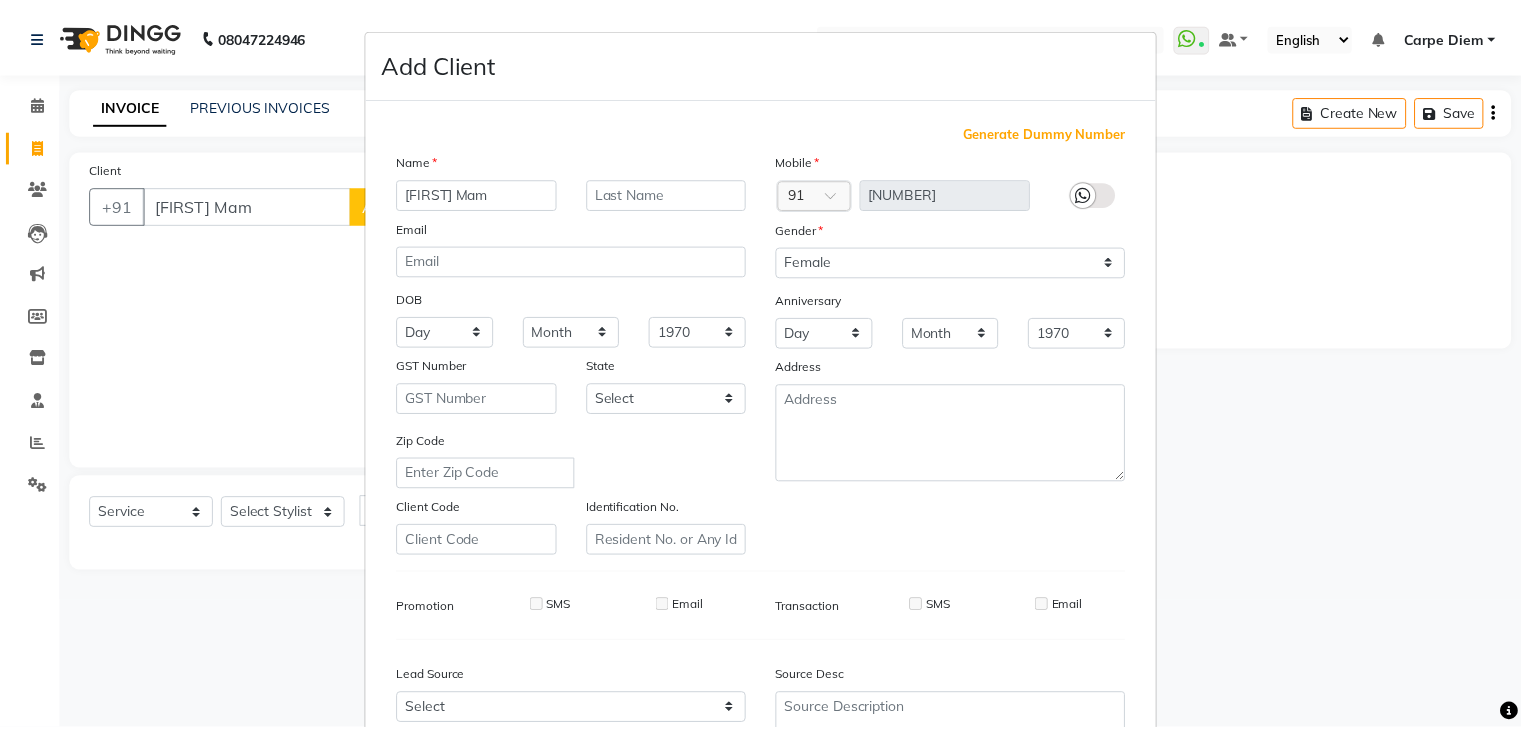 scroll, scrollTop: 203, scrollLeft: 0, axis: vertical 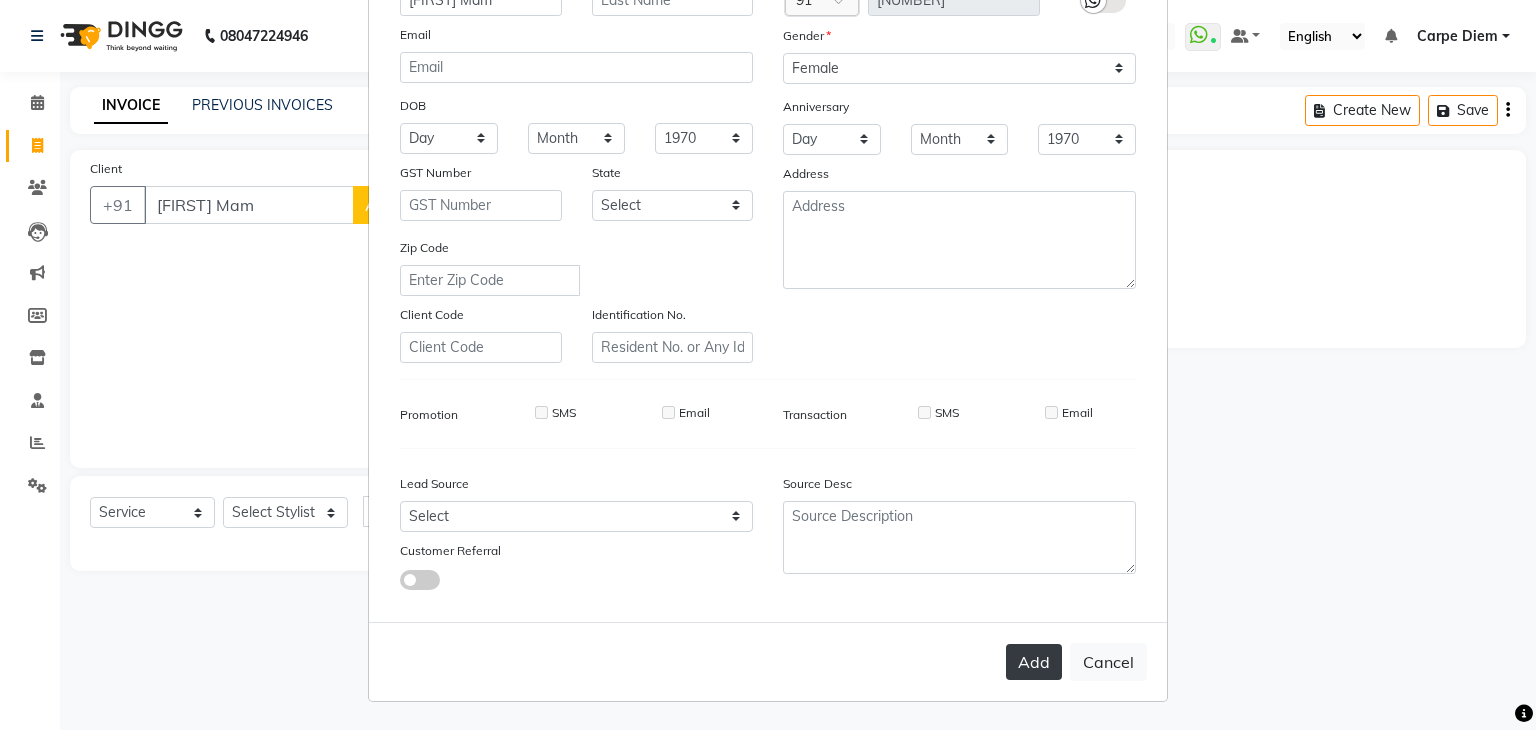 click on "Add" at bounding box center (1034, 662) 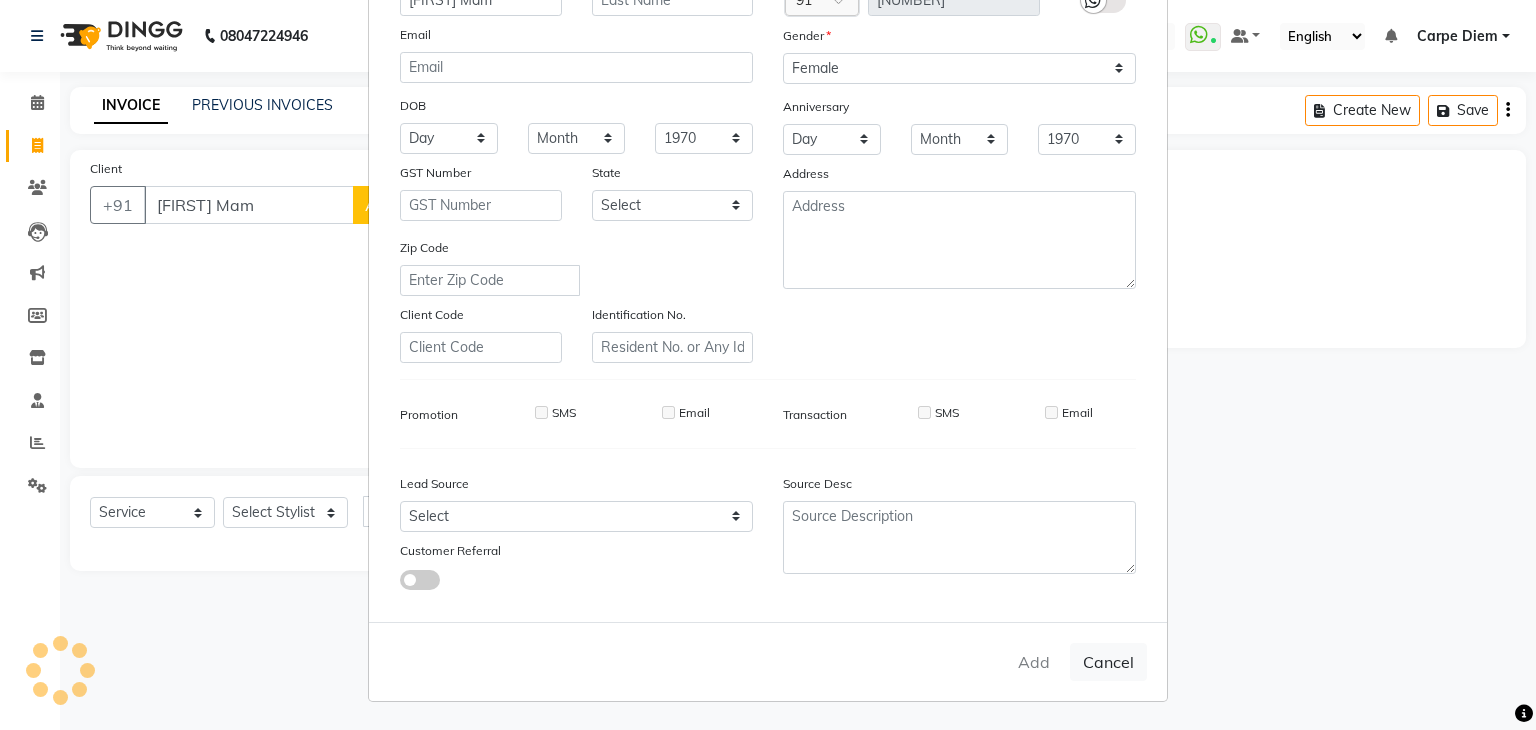 type on "[NUMBER]" 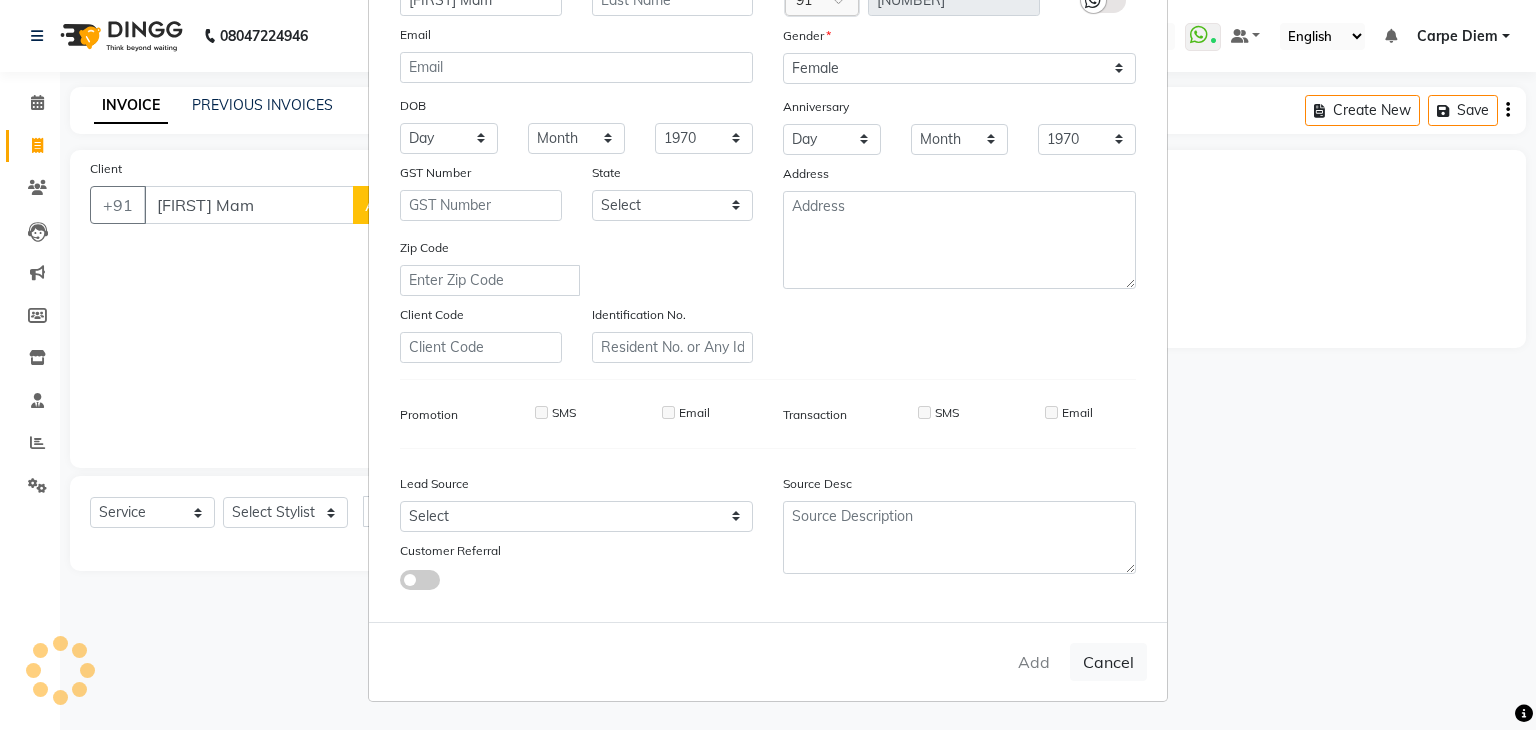 type 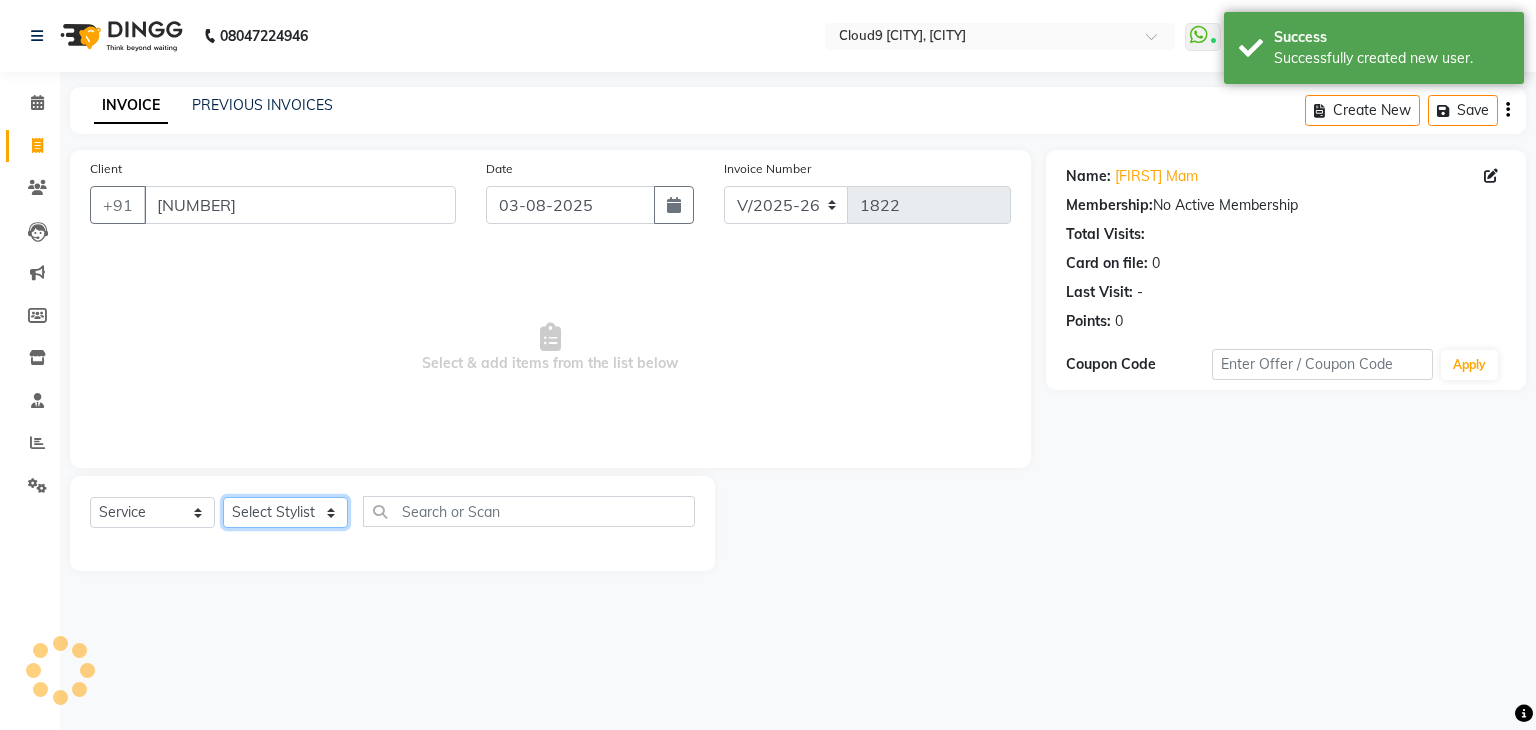 click on "Select Stylist Akhilesh Anjali Ankush Anu Arun Ashok sir Carpe Diem DINGG SUPPORT Eddy Front Desk Hansraj Intzar Lakshmi Maanish Manisha Mona Naresh Naushad Poonam 1 Poonam 2 Priya Raja Rajesh Ji Rani Reena Renu Ritika Riyaz Sakshi Sangita Santoshi Seema Shabina Shamshad Sharik Ali Sharukh 2 Umesh Vicky Vinay Vishal Vishu Waiting Client" 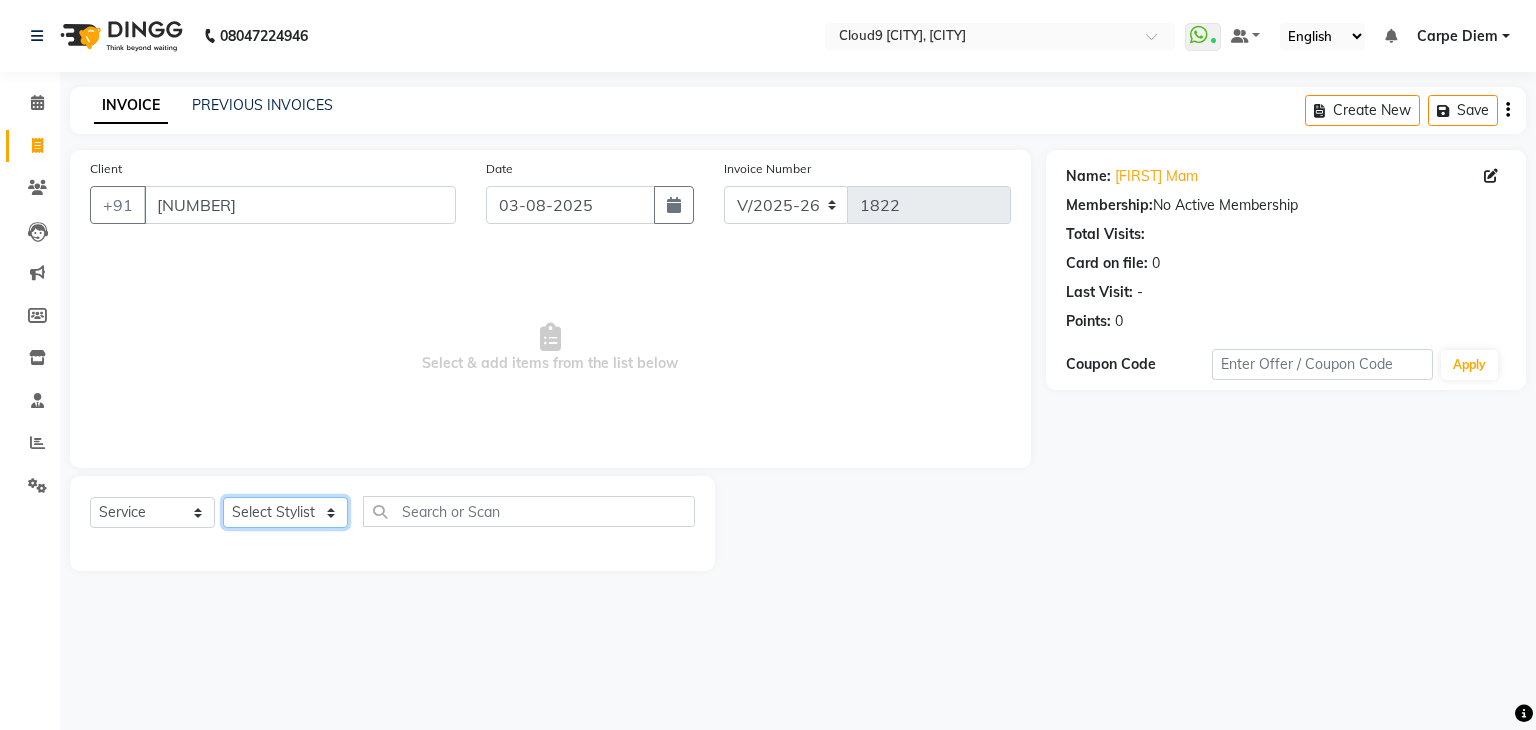 select on "69149" 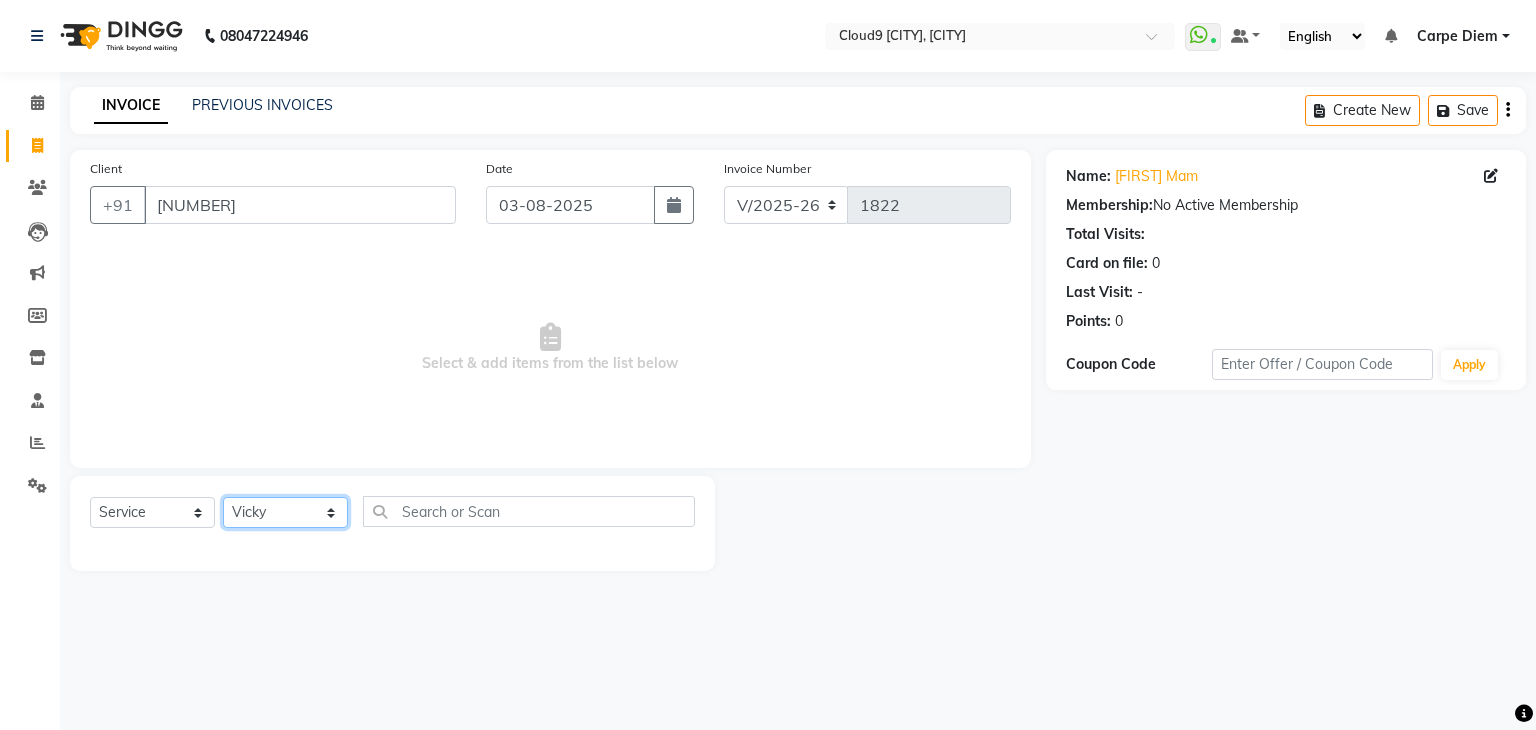 click on "Select Stylist Akhilesh Anjali Ankush Anu Arun Ashok sir Carpe Diem DINGG SUPPORT Eddy Front Desk Hansraj Intzar Lakshmi Maanish Manisha Mona Naresh Naushad Poonam 1 Poonam 2 Priya Raja Rajesh Ji Rani Reena Renu Ritika Riyaz Sakshi Sangita Santoshi Seema Shabina Shamshad Sharik Ali Sharukh 2 Umesh Vicky Vinay Vishal Vishu Waiting Client" 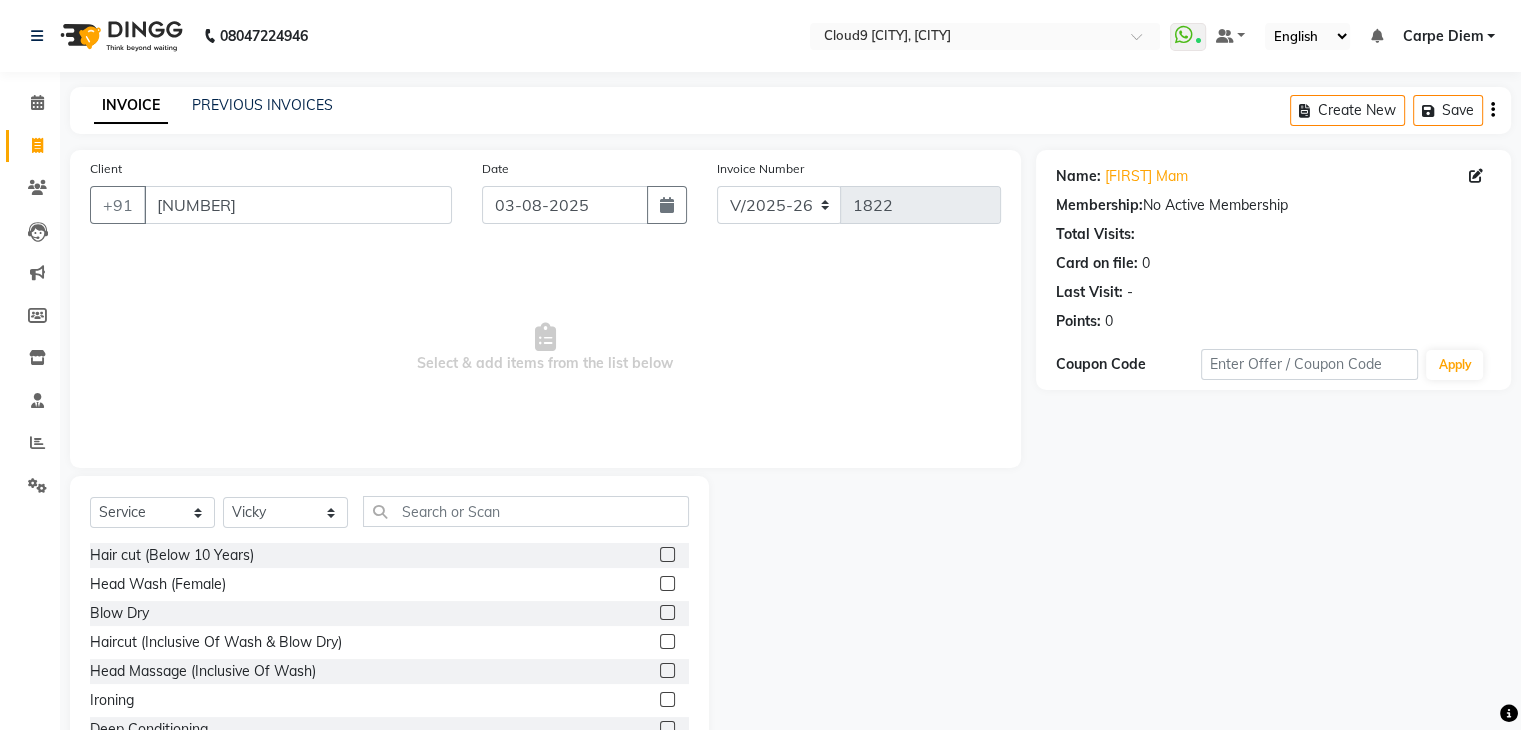 click 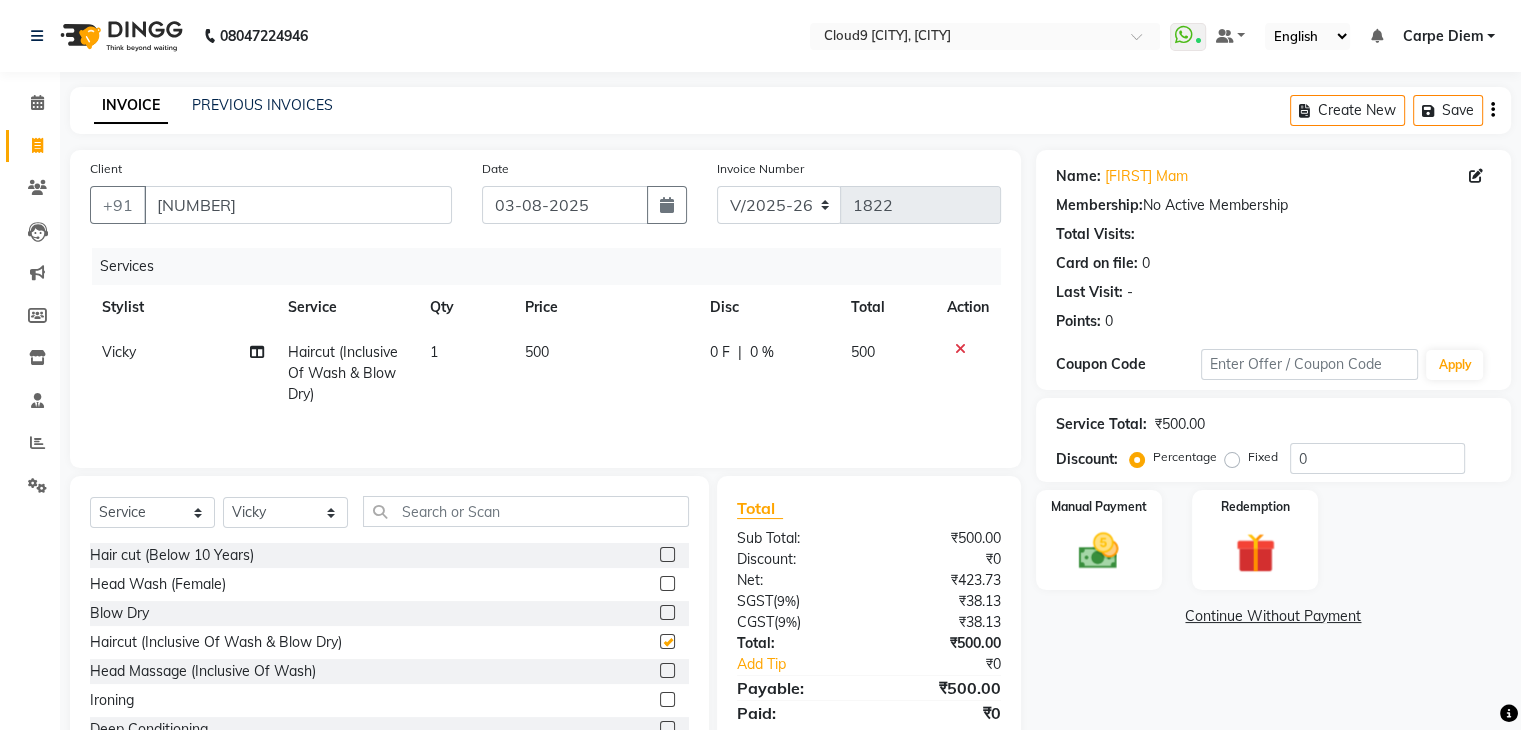 checkbox on "false" 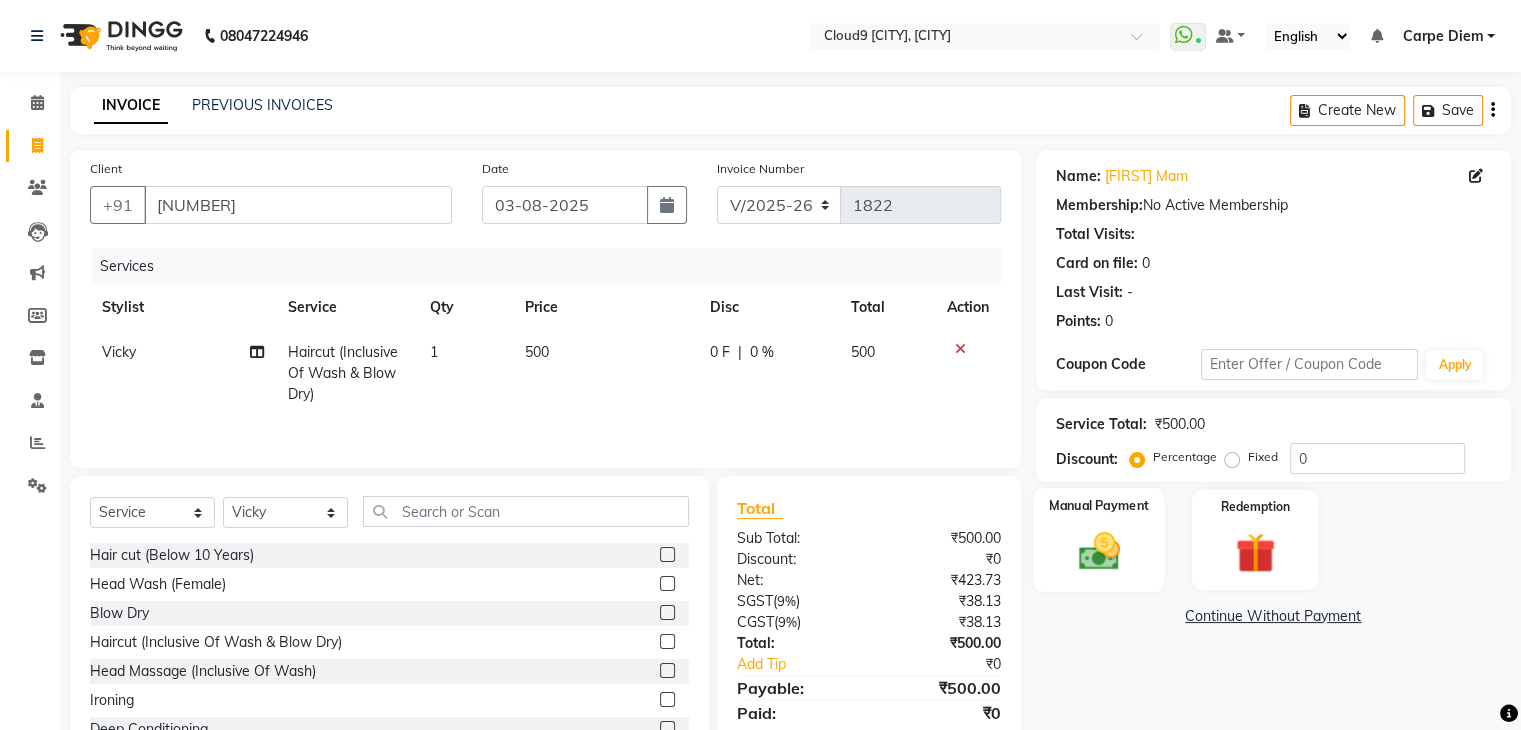 click 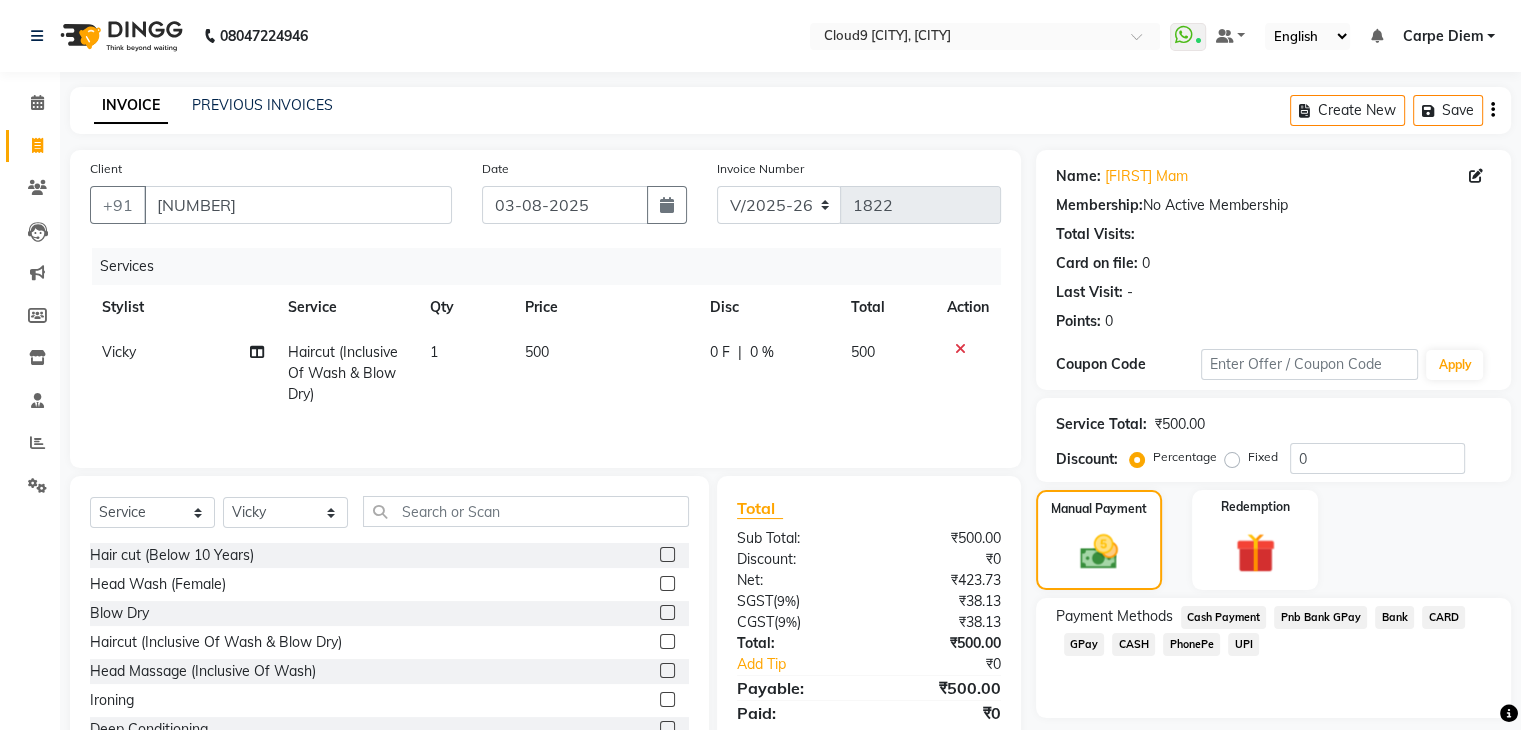 click on "CASH" 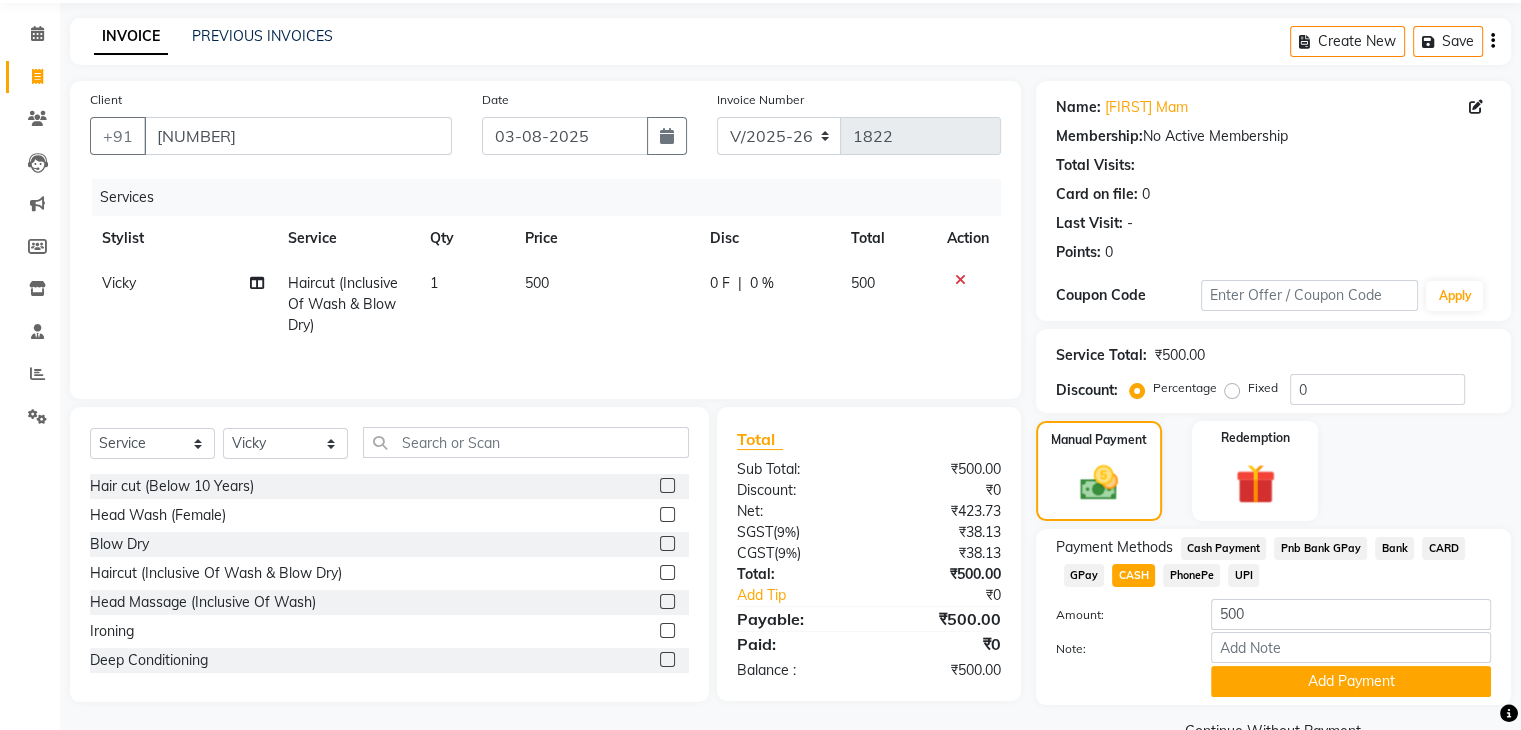 scroll, scrollTop: 117, scrollLeft: 0, axis: vertical 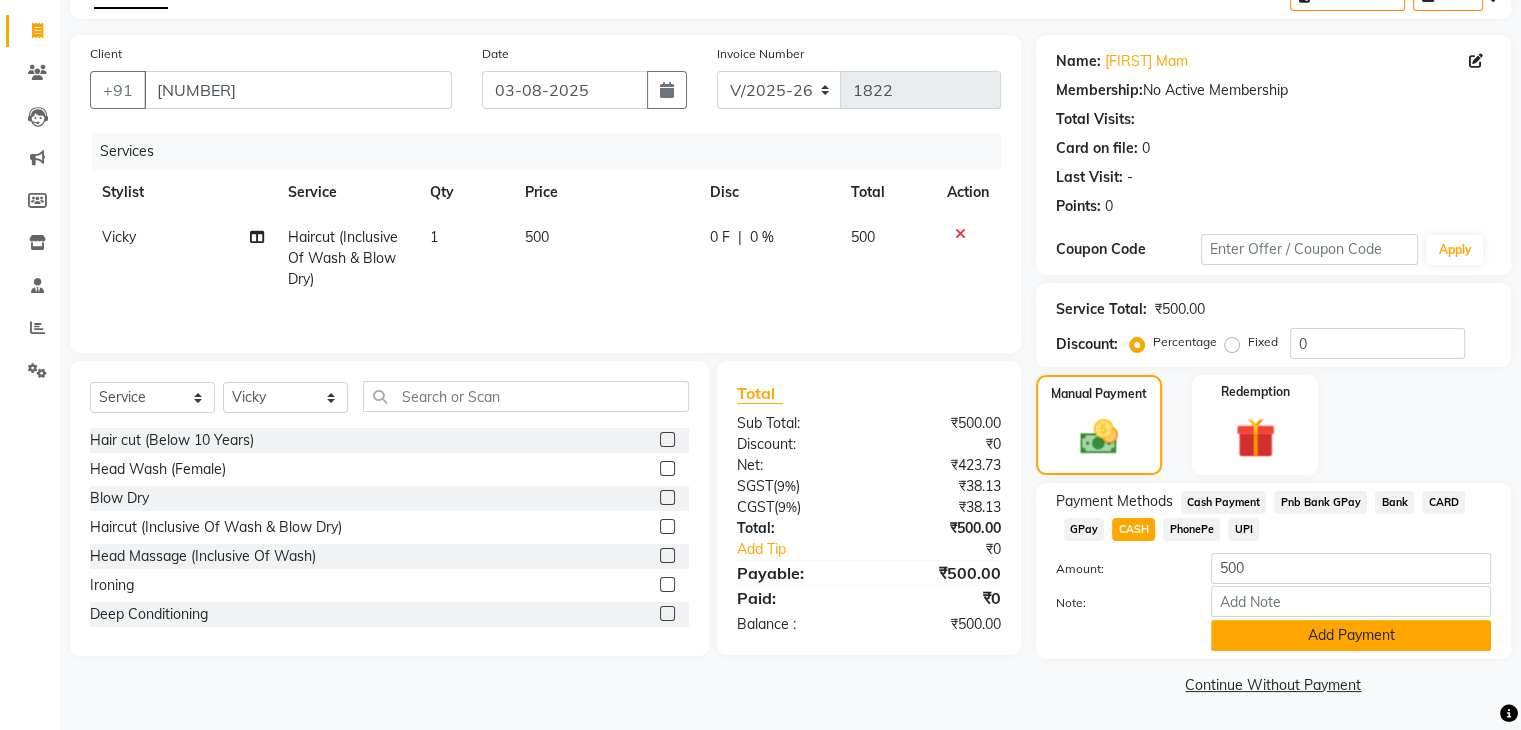 click on "Add Payment" 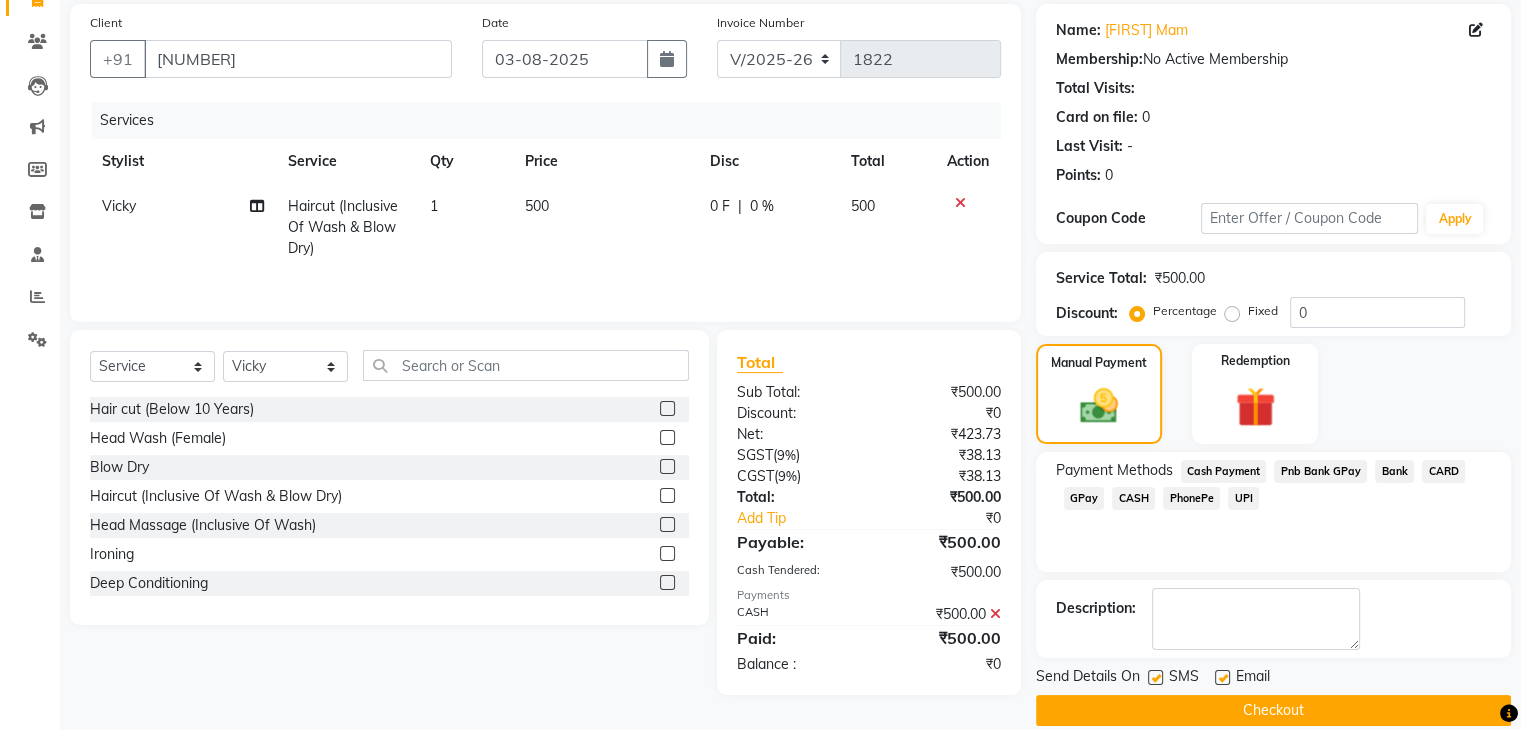 scroll, scrollTop: 171, scrollLeft: 0, axis: vertical 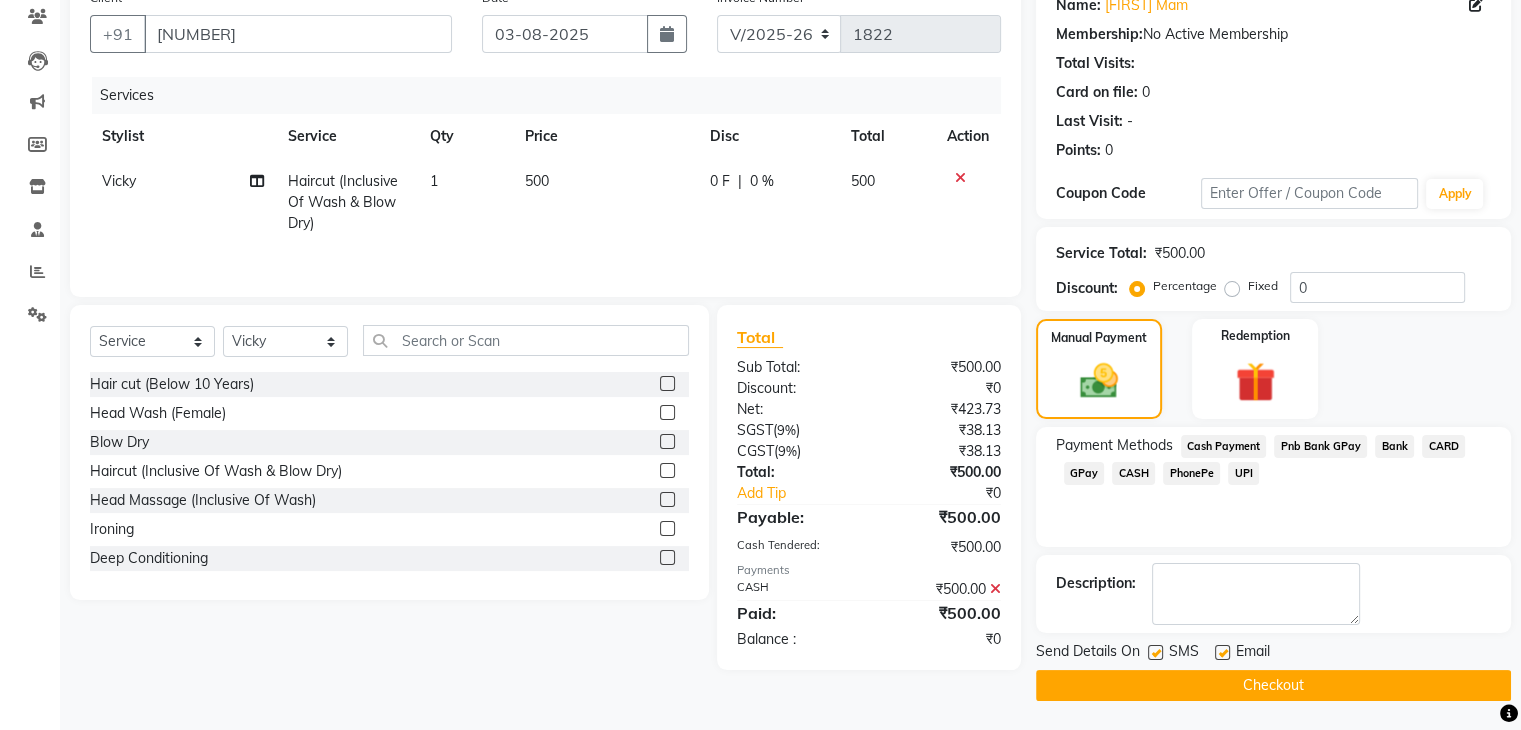 click on "Checkout" 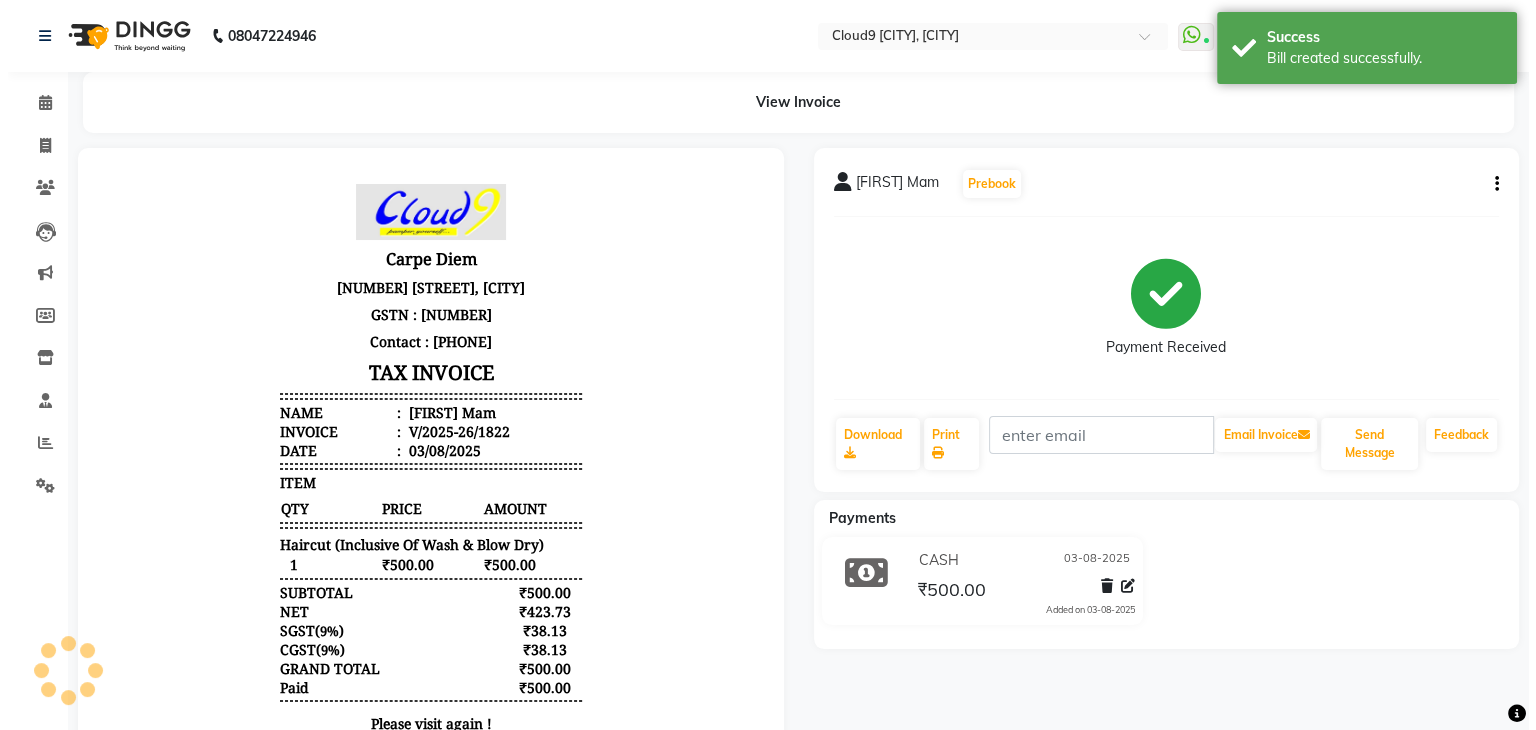 scroll, scrollTop: 0, scrollLeft: 0, axis: both 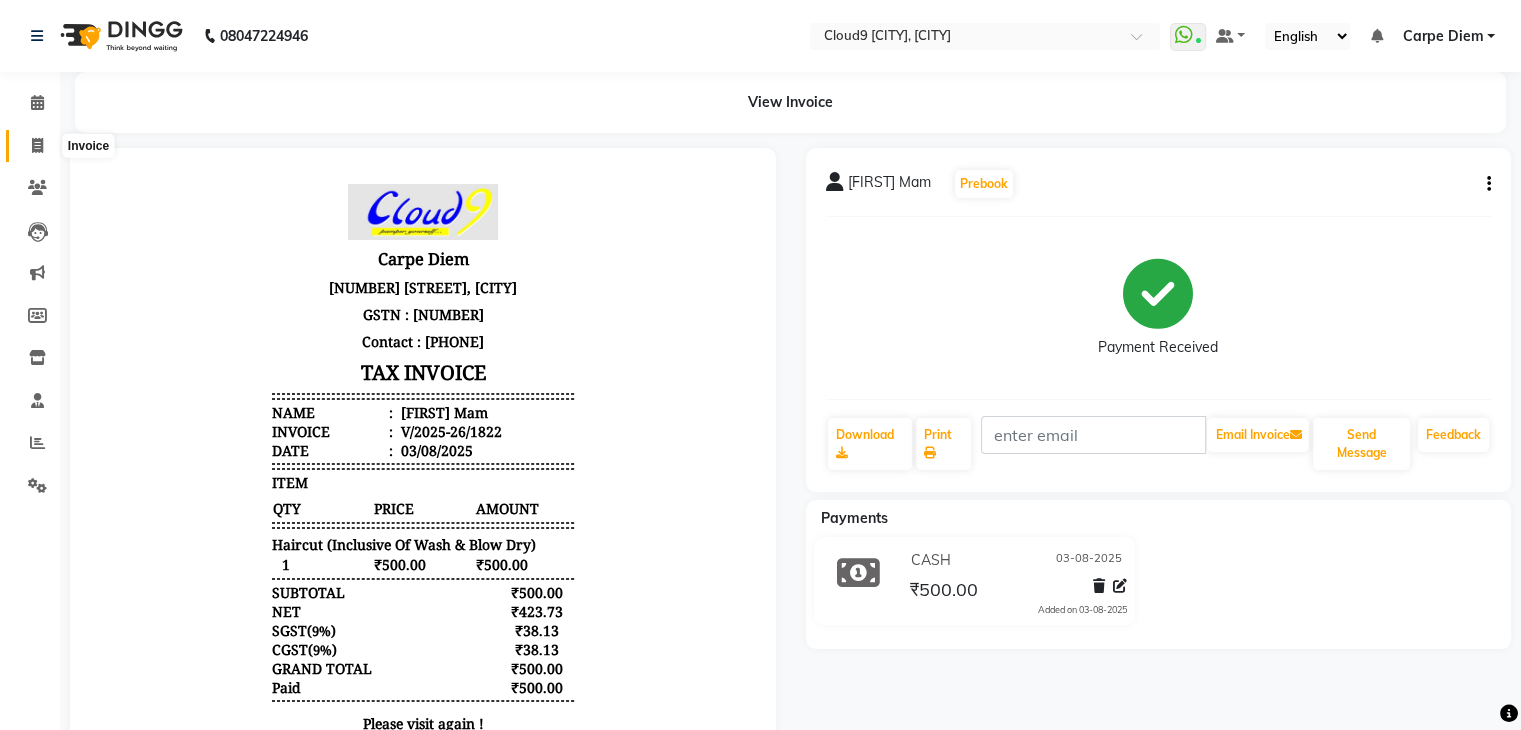 click 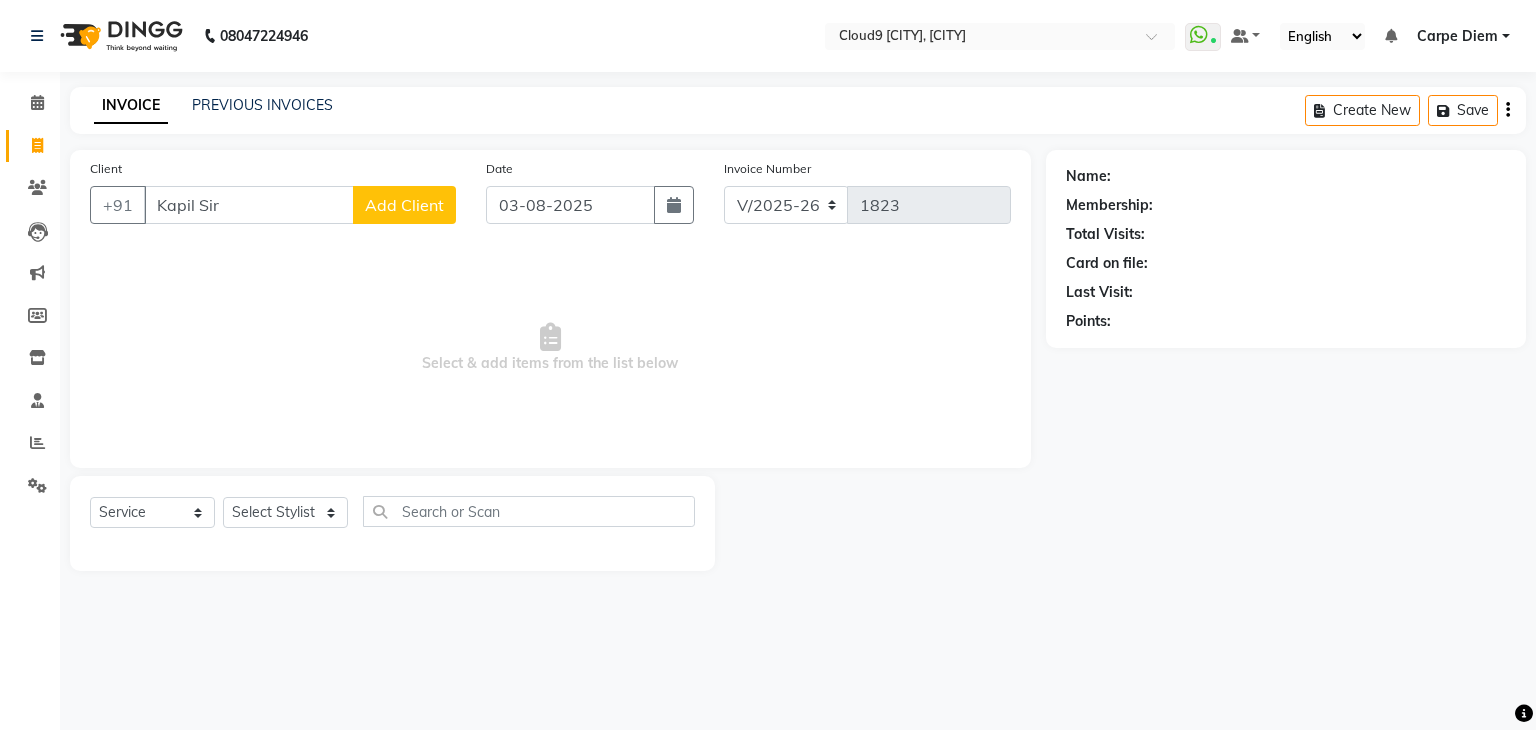 type on "Kapil Sir" 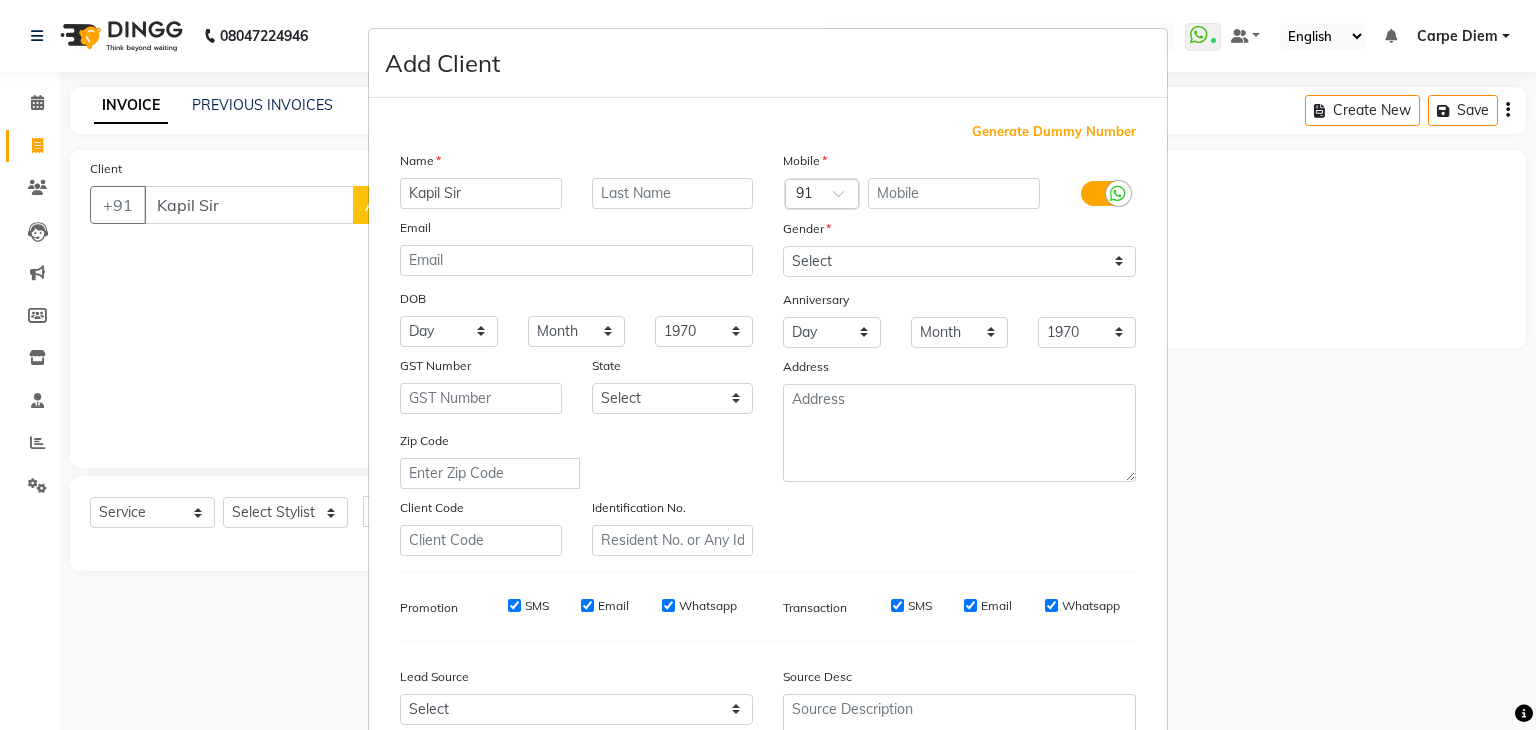 click on "Generate Dummy Number" at bounding box center [1054, 132] 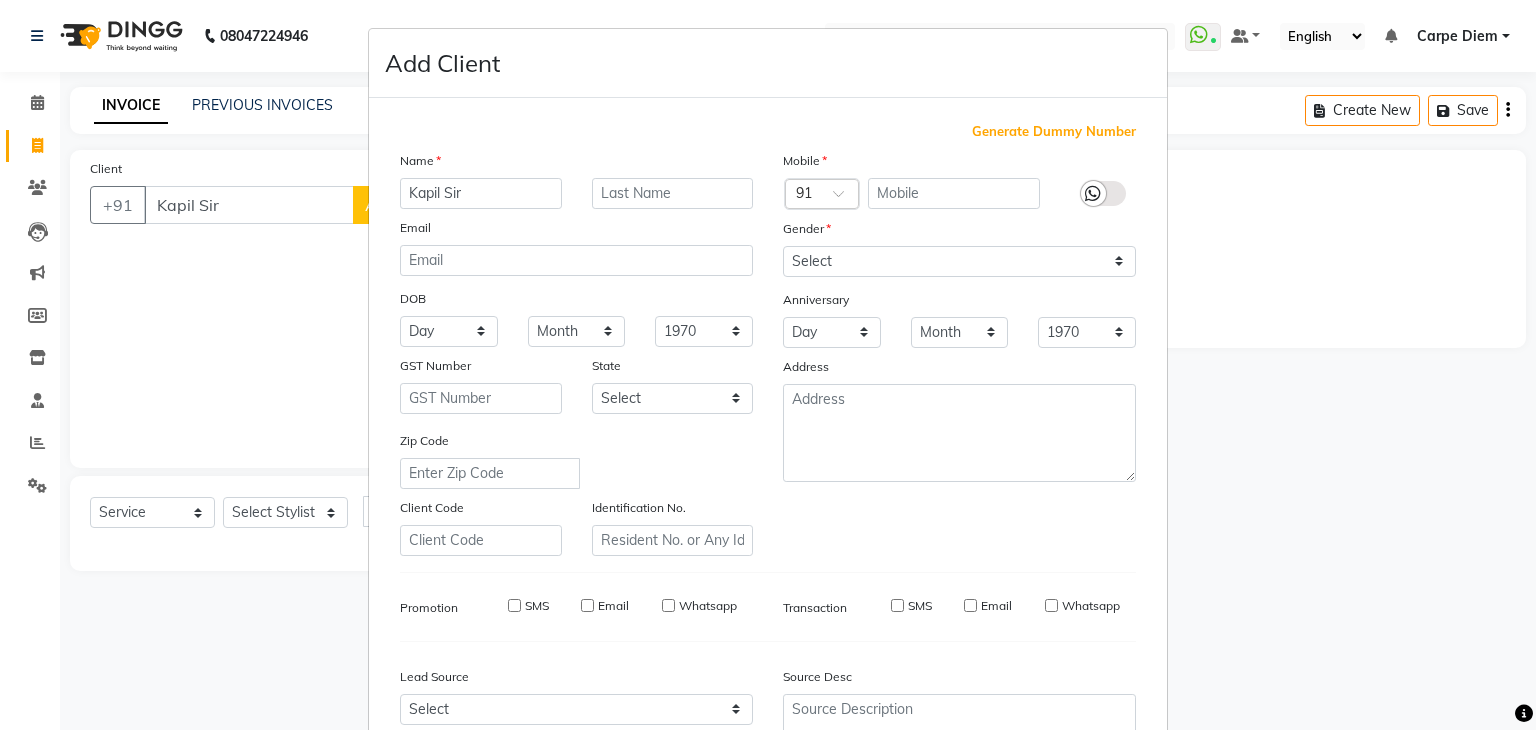 type on "1343000001491" 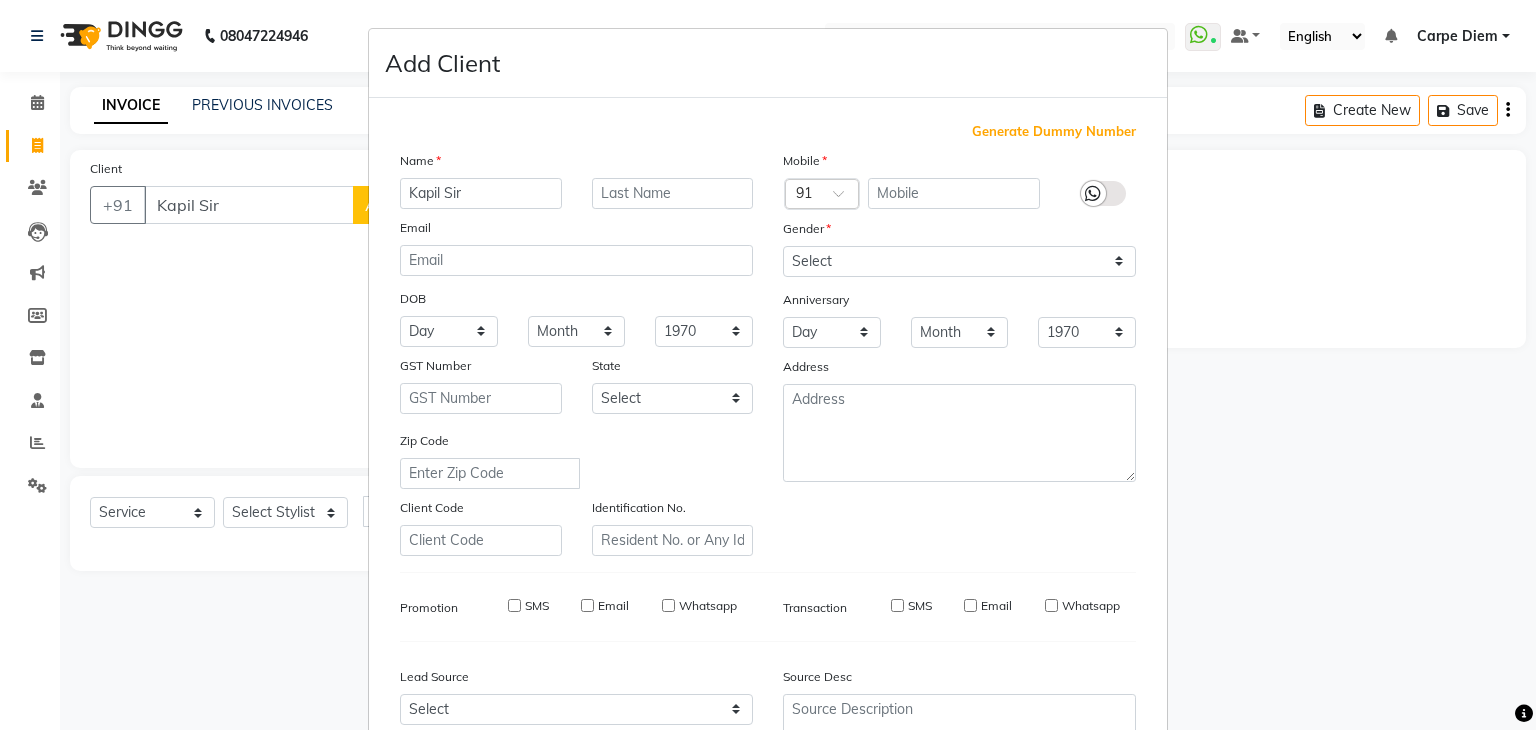 checkbox on "false" 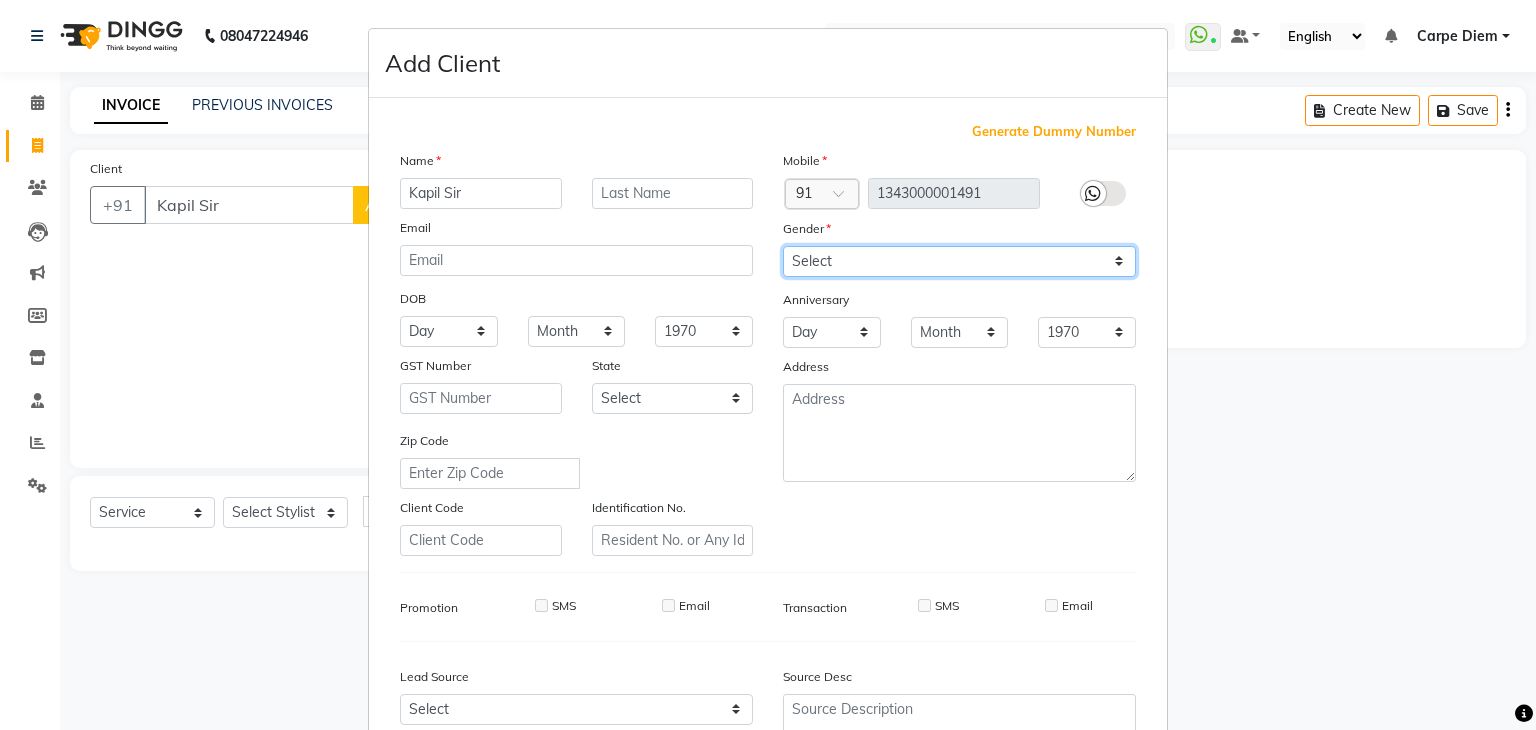 click on "Select Male Female Other Prefer Not To Say" at bounding box center (959, 261) 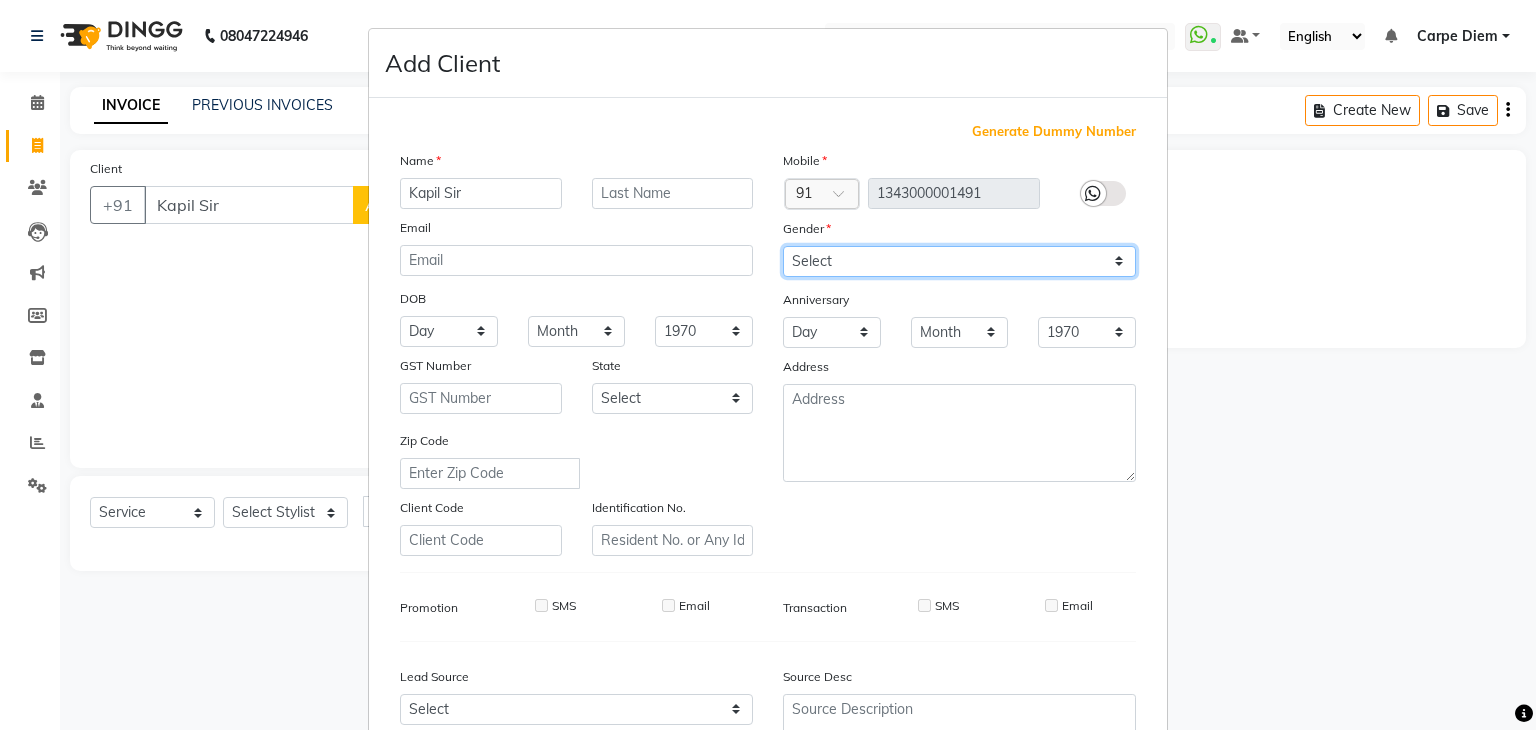 select on "male" 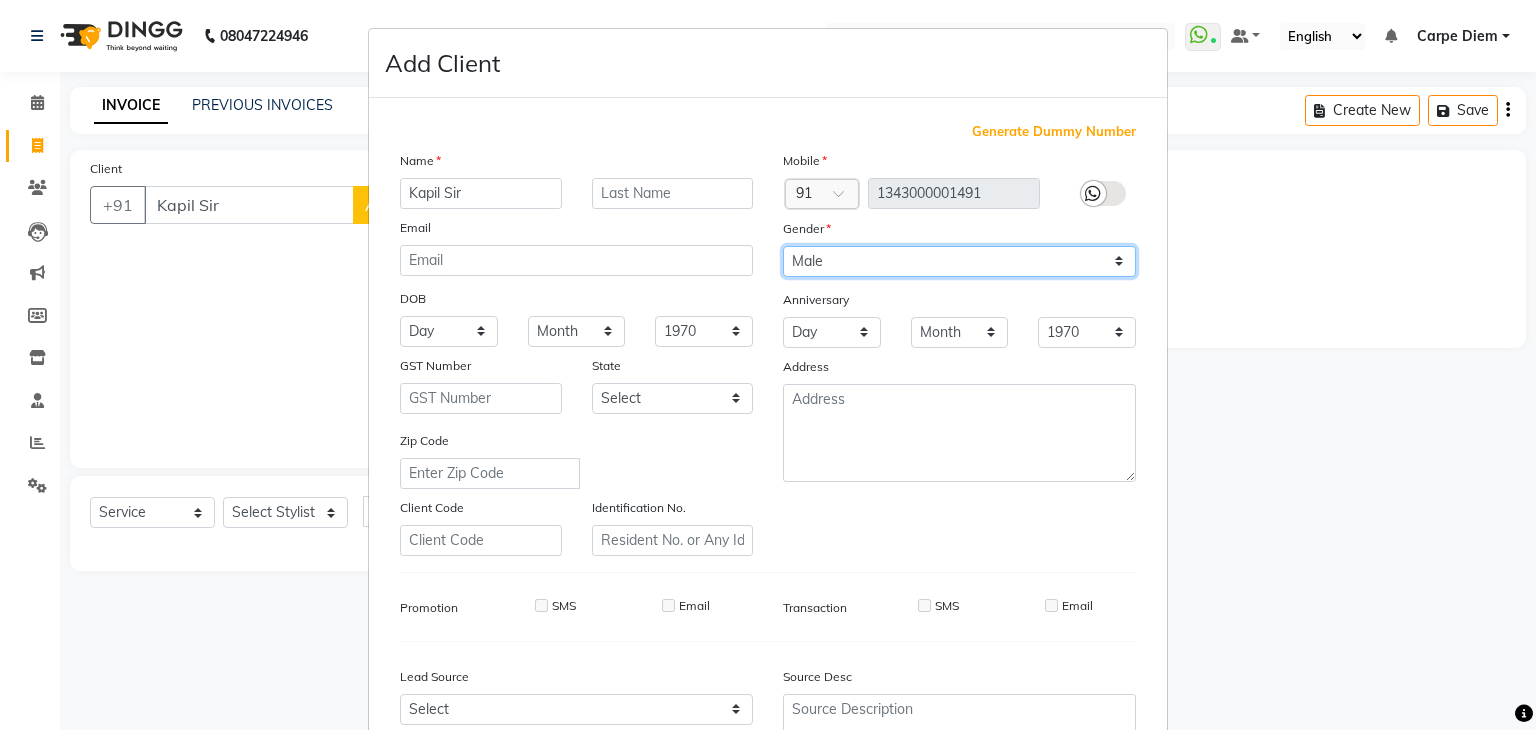 click on "Select Male Female Other Prefer Not To Say" at bounding box center (959, 261) 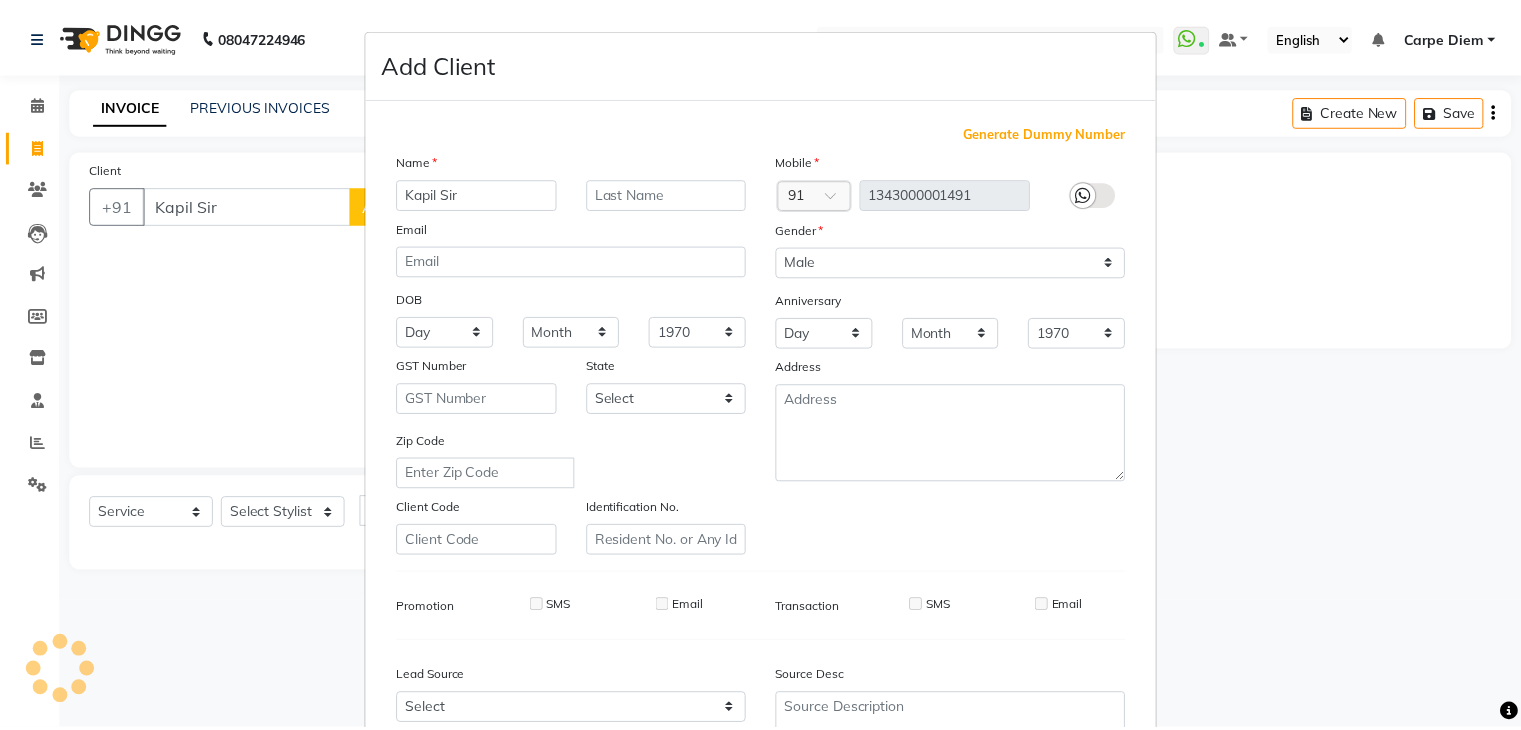 scroll, scrollTop: 203, scrollLeft: 0, axis: vertical 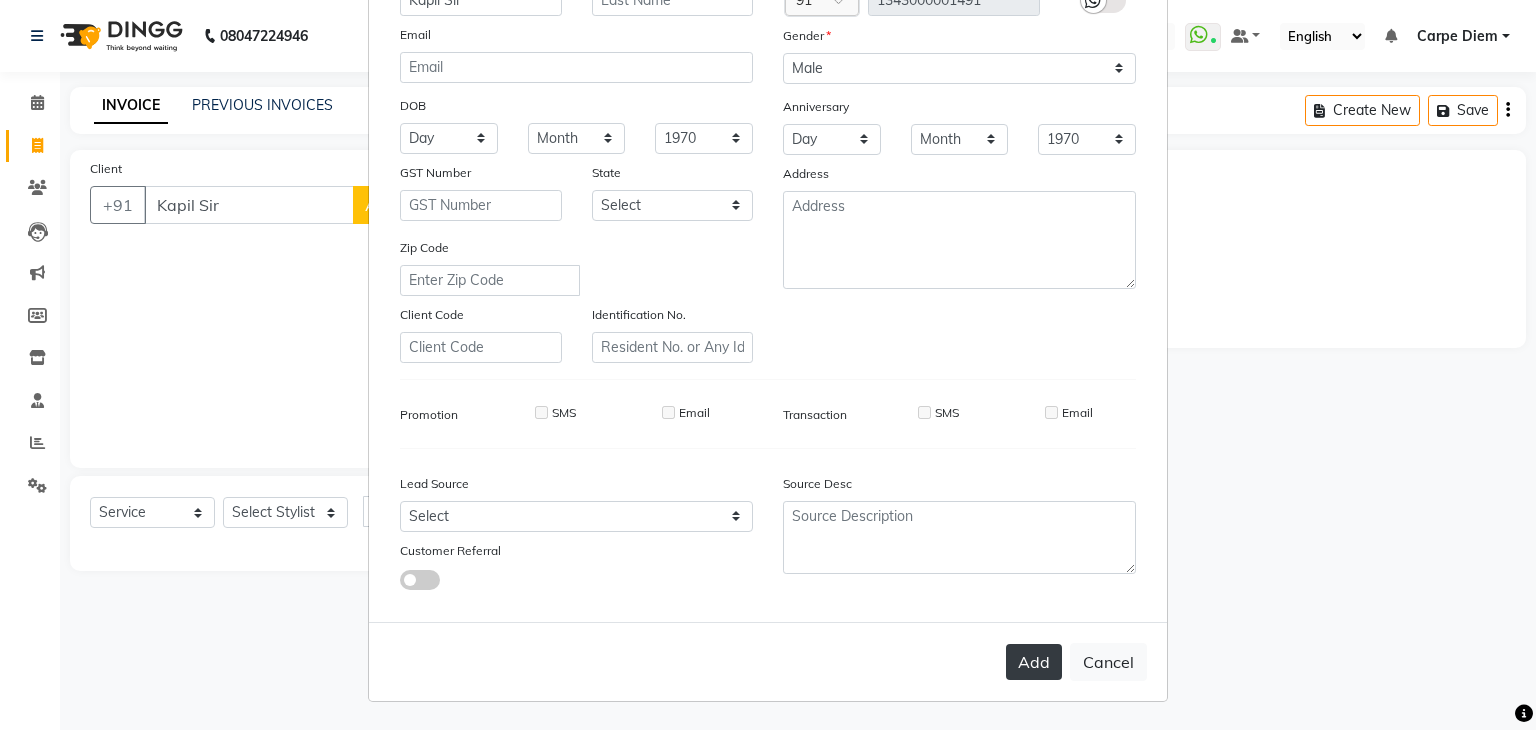 click on "Add" at bounding box center (1034, 662) 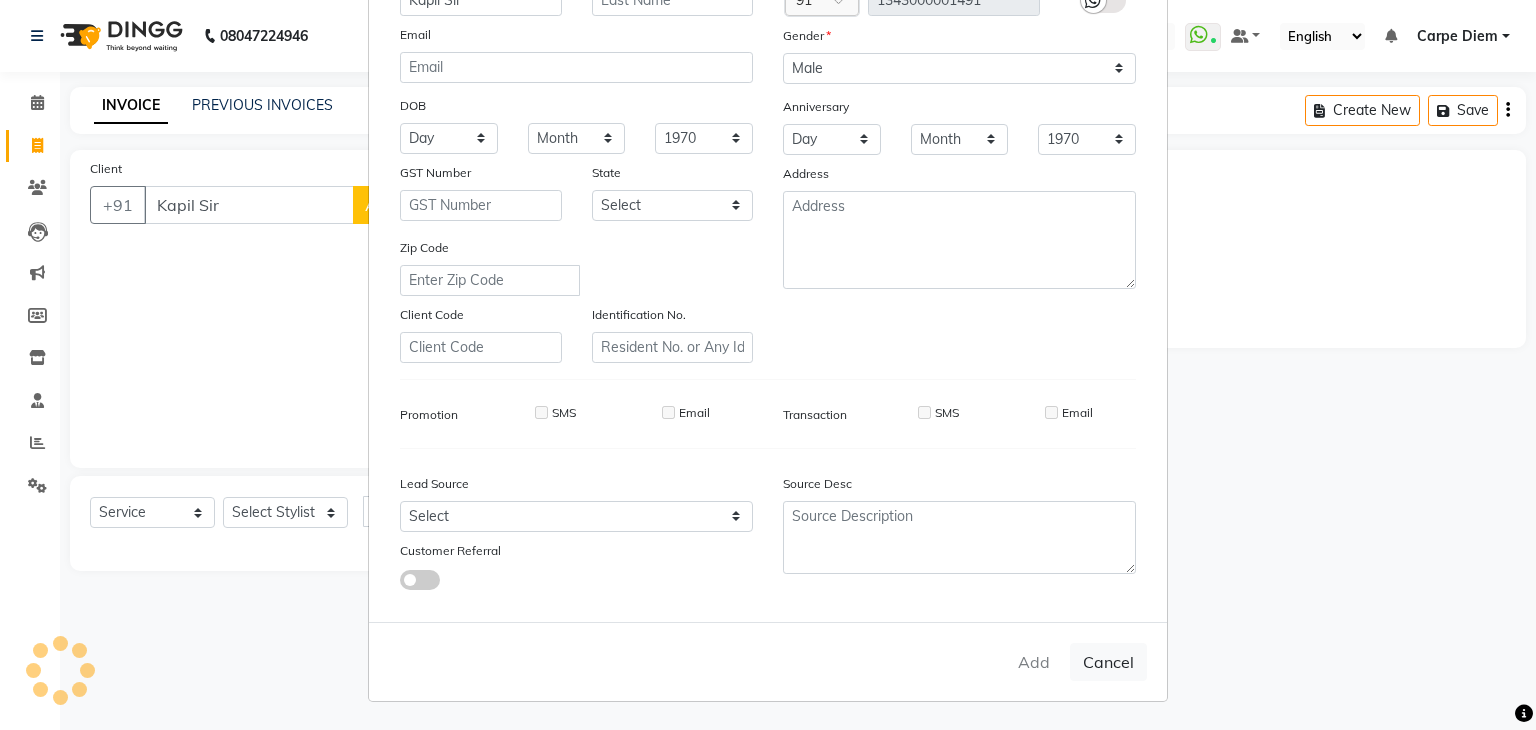 type on "1343000001491" 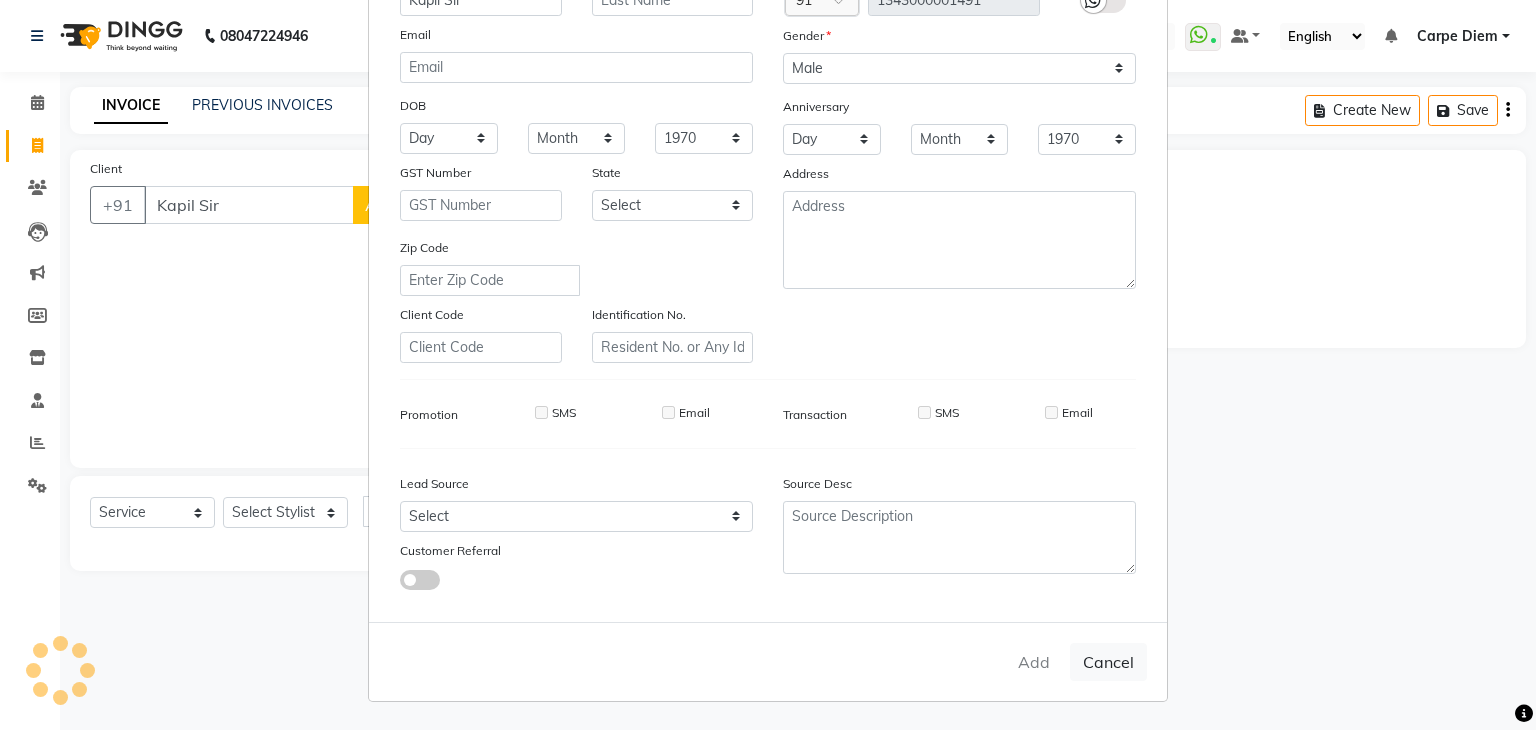 type 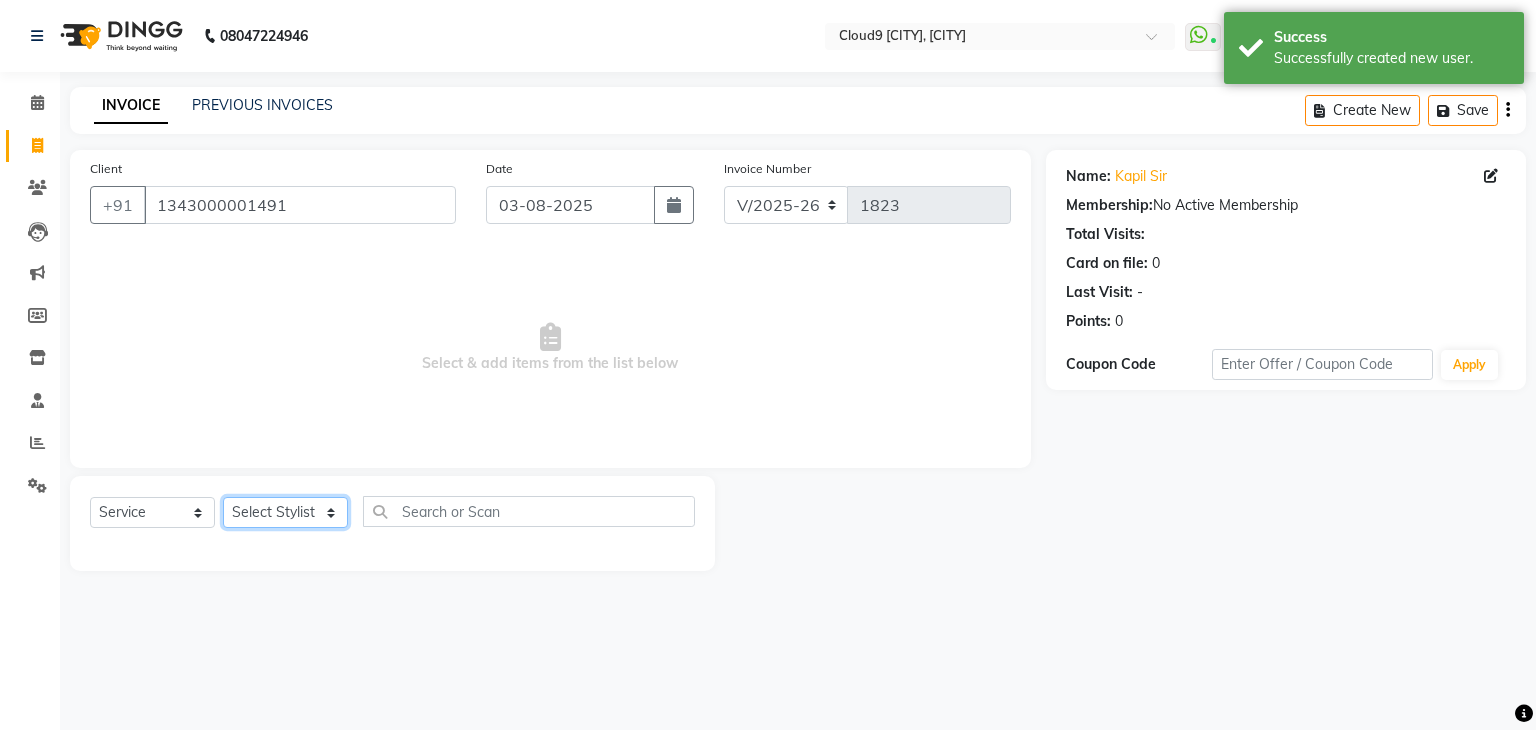 click on "Select Stylist Akhilesh Anjali Ankush Anu Arun Ashok sir Carpe Diem DINGG SUPPORT Eddy Front Desk Hansraj Intzar Lakshmi Maanish Manisha Mona Naresh Naushad Poonam 1 Poonam 2 Priya Raja Rajesh Ji Rani Reena Renu Ritika Riyaz Sakshi Sangita Santoshi Seema Shabina Shamshad Sharik Ali Sharukh 2 Umesh Vicky Vinay Vishal Vishu Waiting Client" 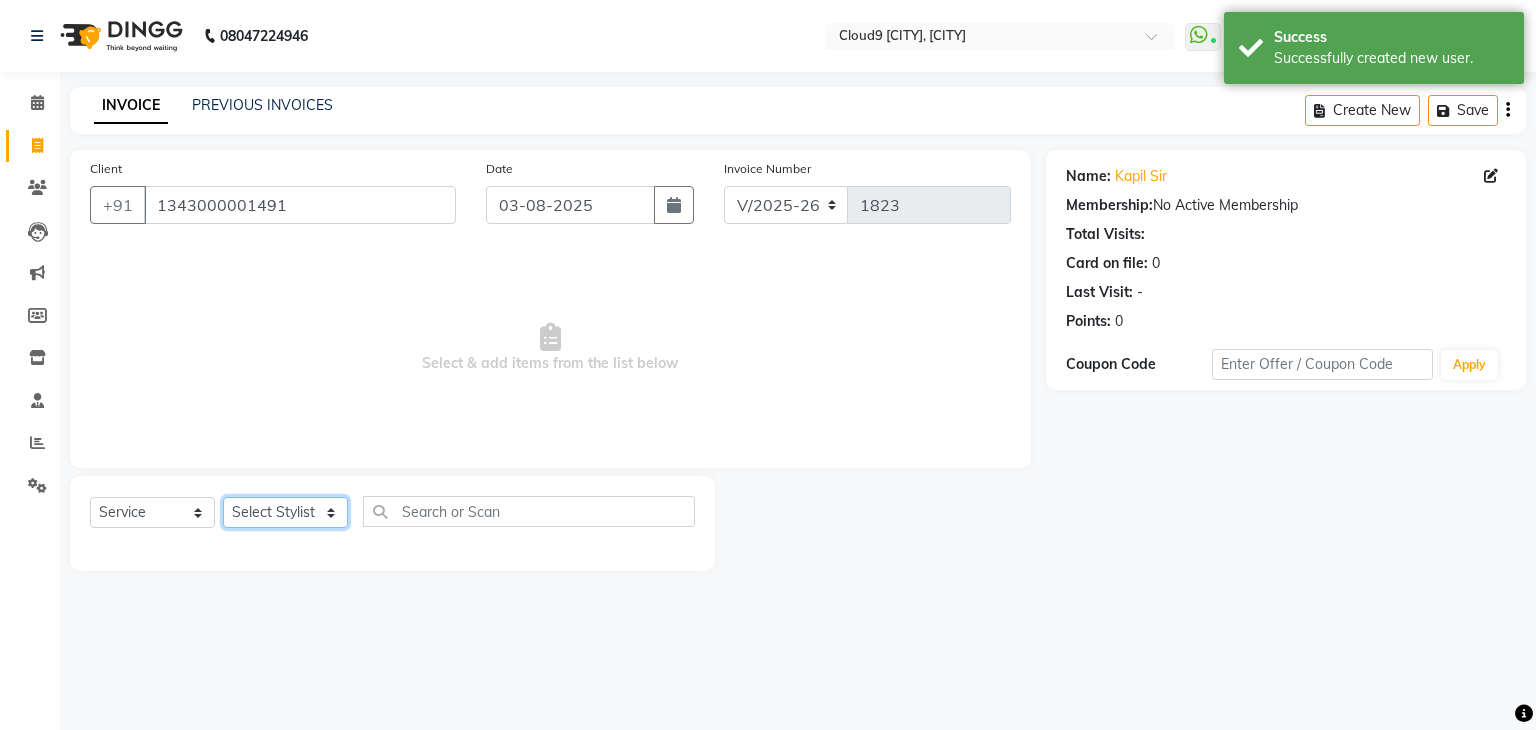 select on "69173" 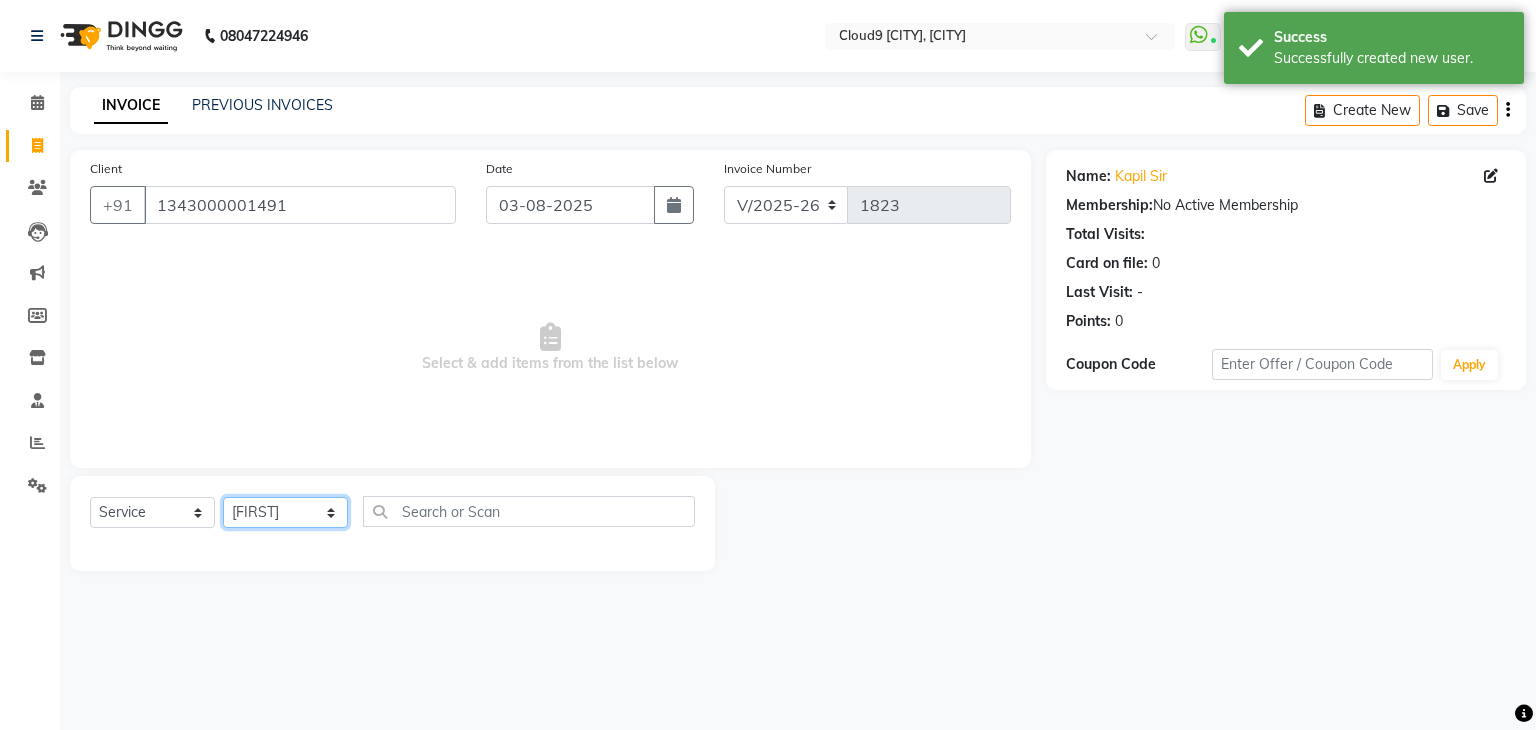 click on "Select Stylist Akhilesh Anjali Ankush Anu Arun Ashok sir Carpe Diem DINGG SUPPORT Eddy Front Desk Hansraj Intzar Lakshmi Maanish Manisha Mona Naresh Naushad Poonam 1 Poonam 2 Priya Raja Rajesh Ji Rani Reena Renu Ritika Riyaz Sakshi Sangita Santoshi Seema Shabina Shamshad Sharik Ali Sharukh 2 Umesh Vicky Vinay Vishal Vishu Waiting Client" 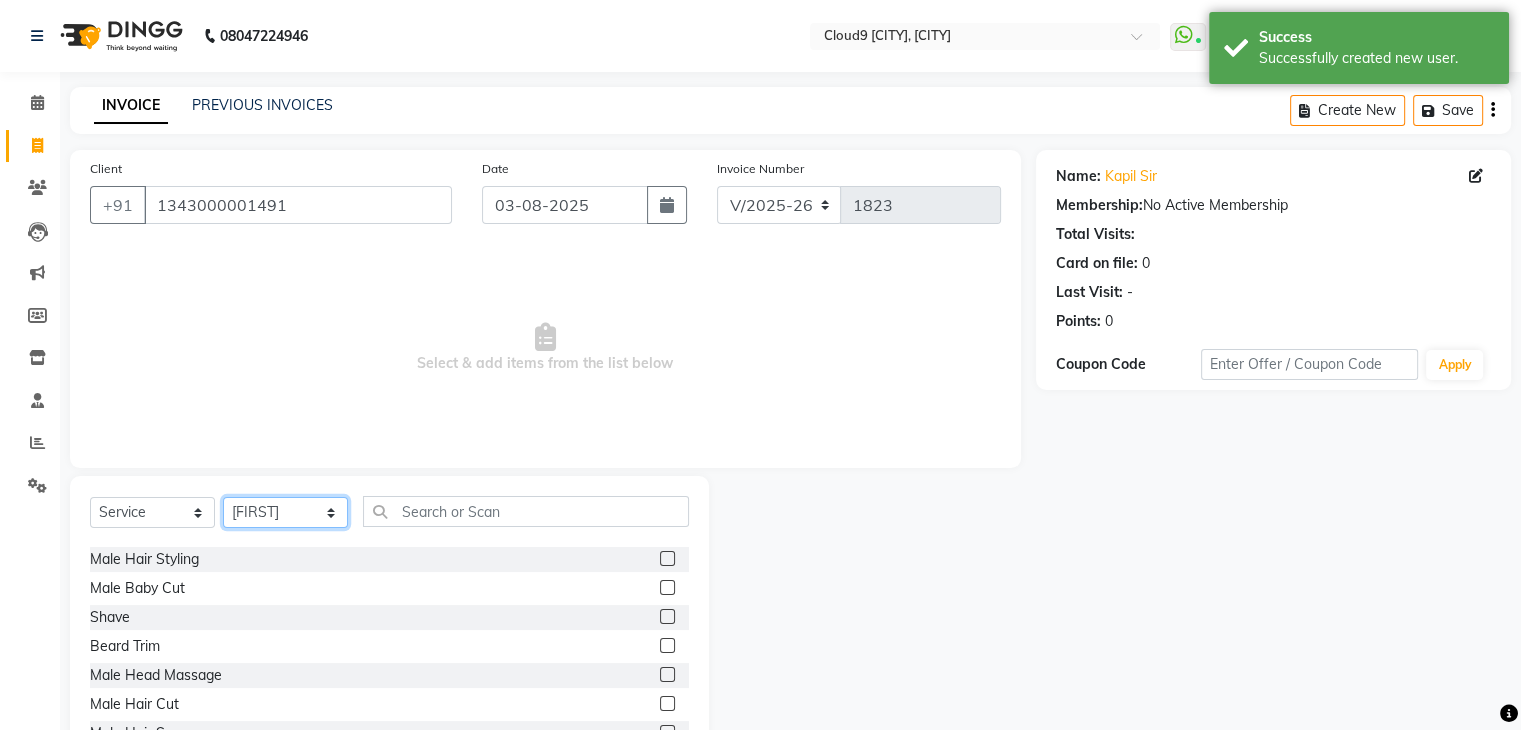 scroll, scrollTop: 174, scrollLeft: 0, axis: vertical 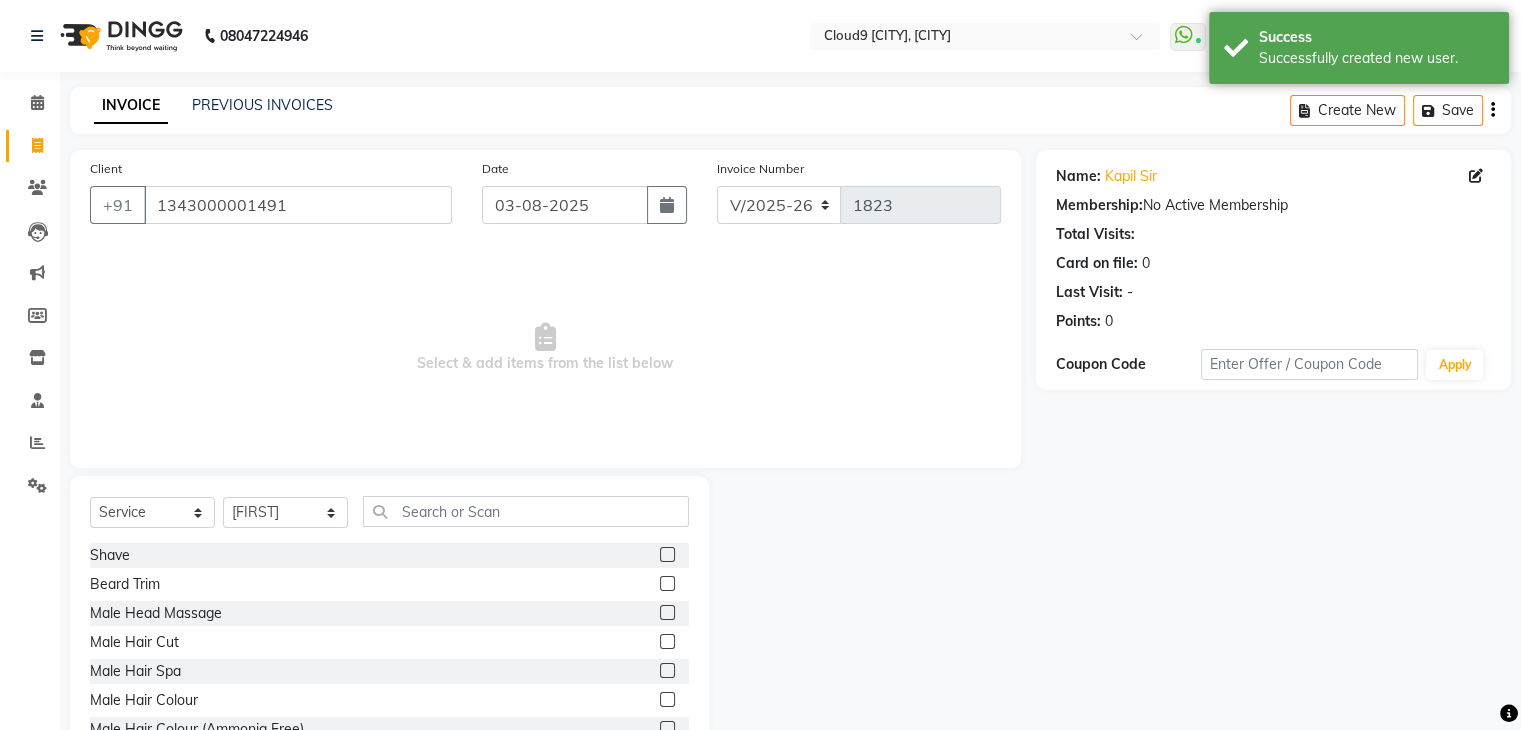 click 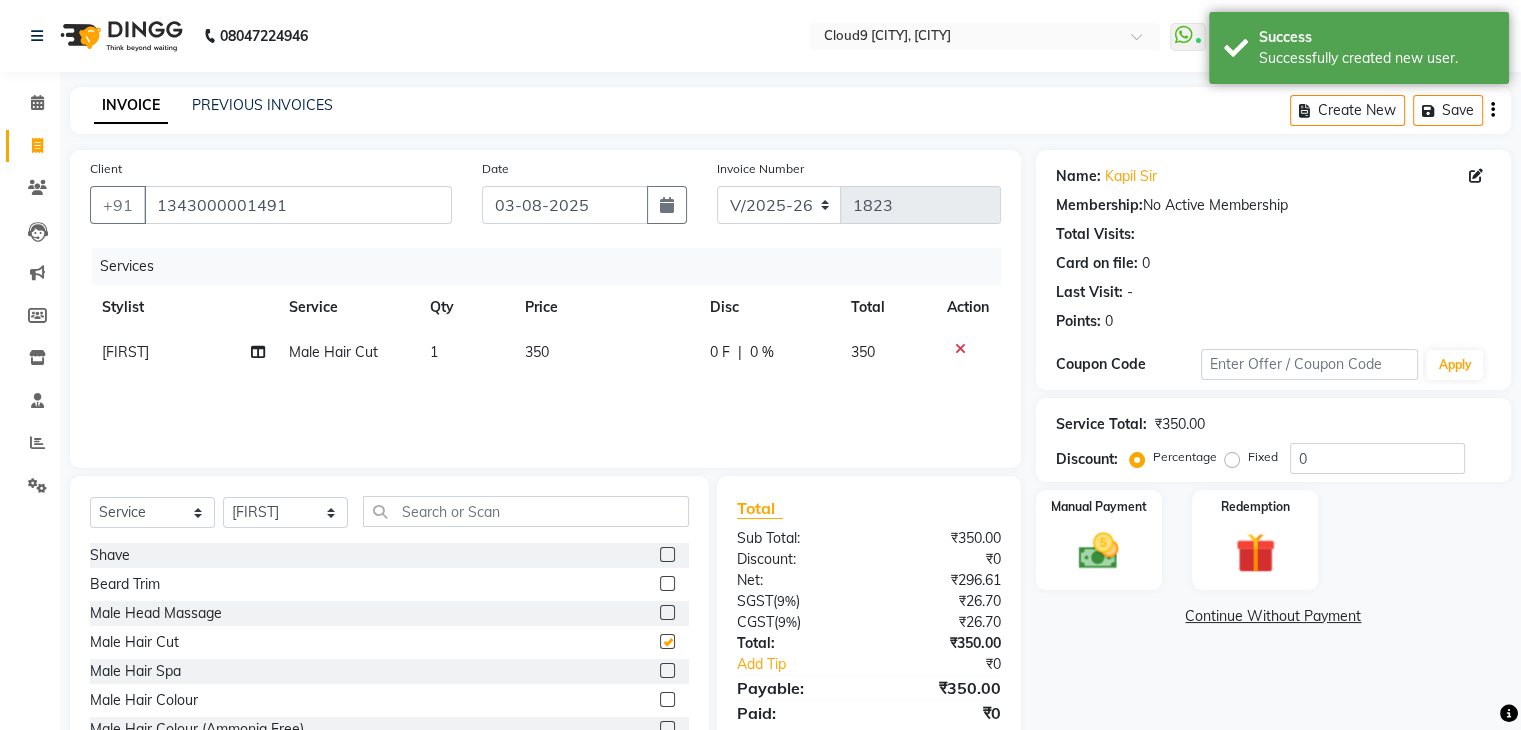 checkbox on "false" 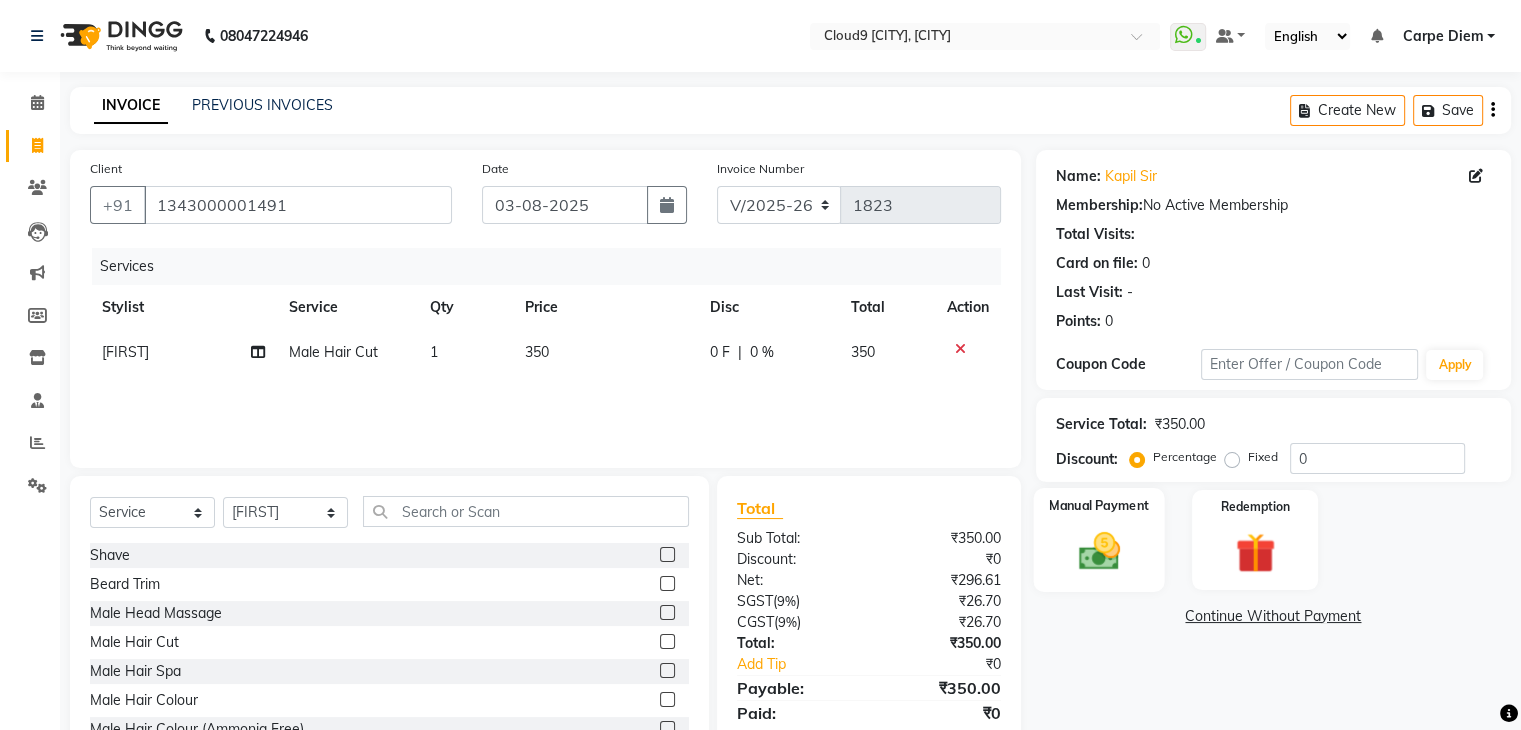 click 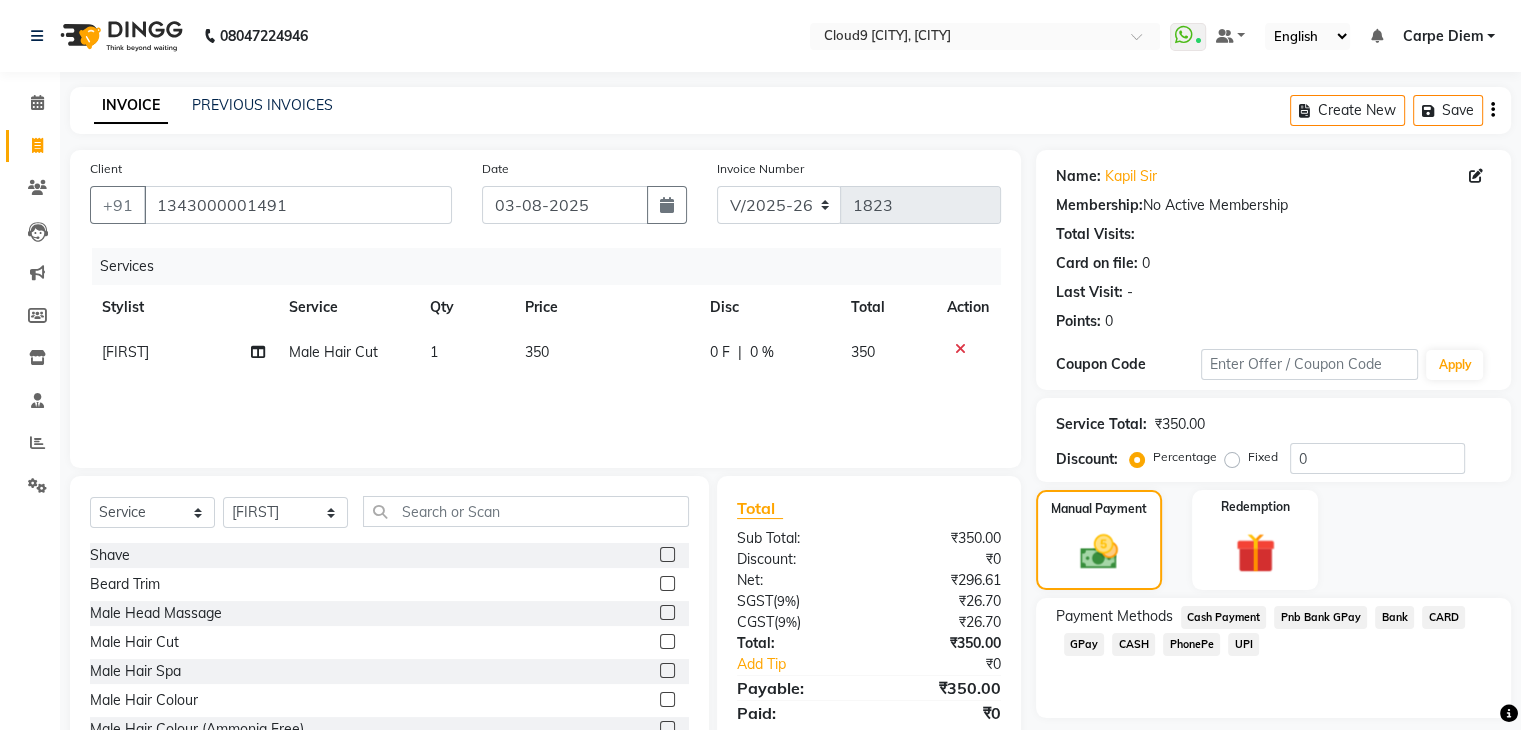 click on "GPay" 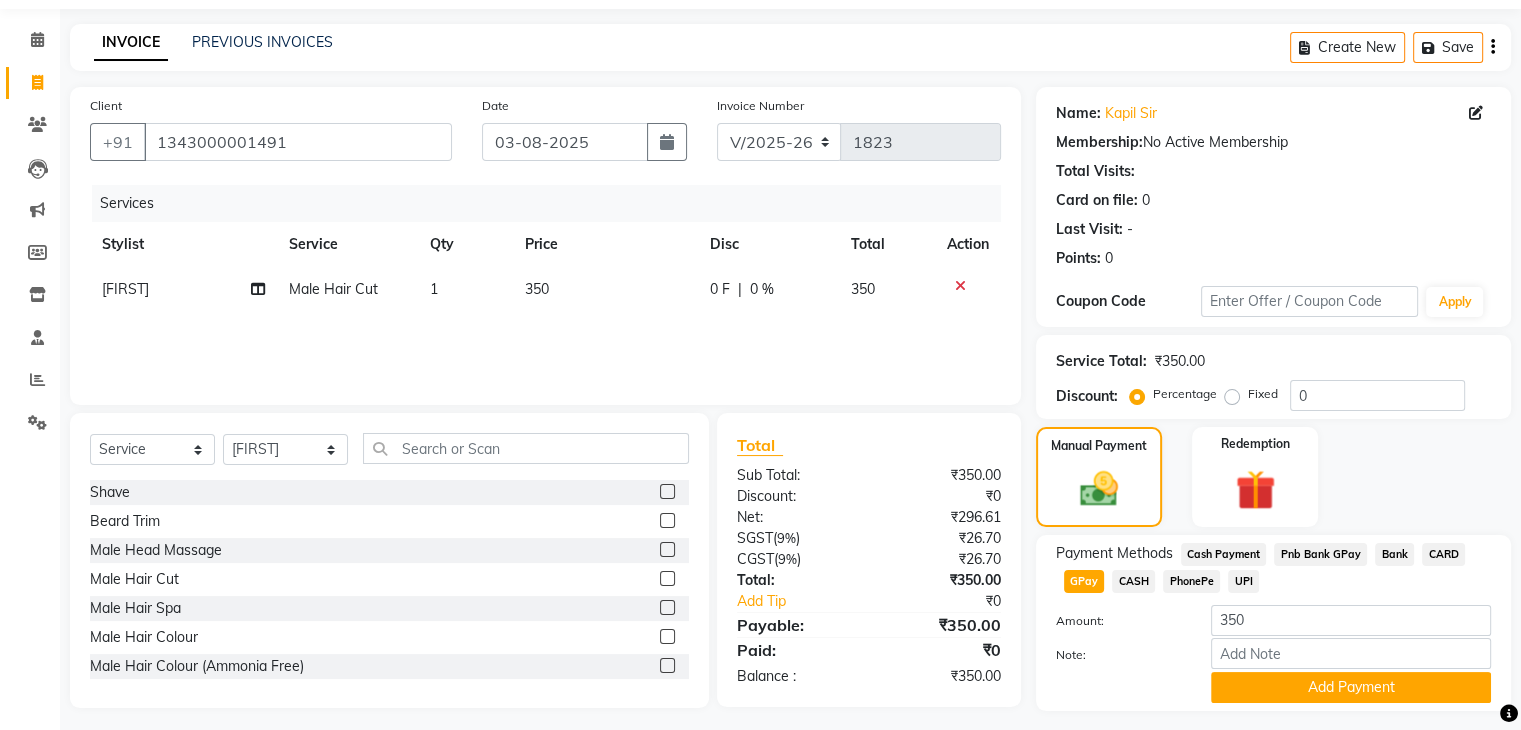 scroll, scrollTop: 117, scrollLeft: 0, axis: vertical 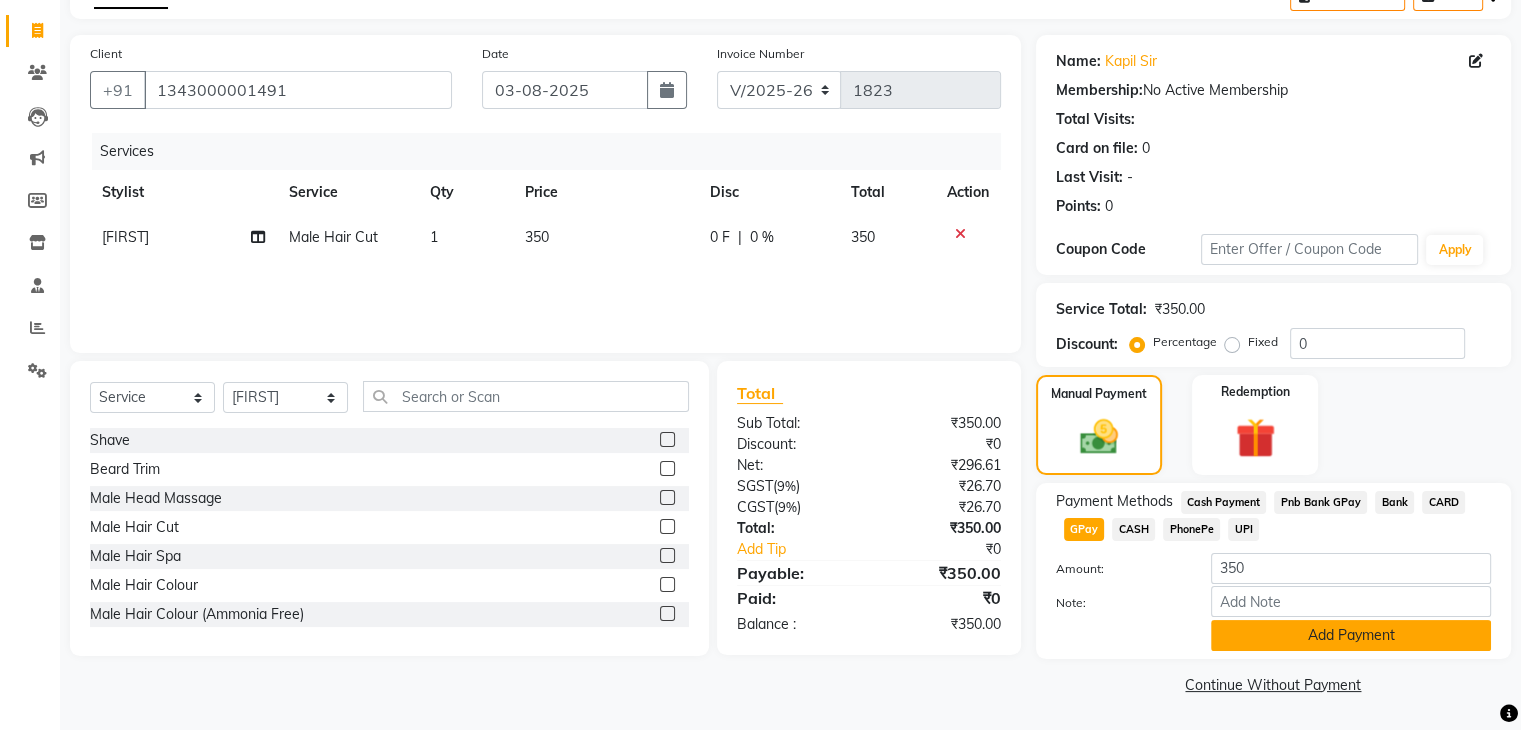 click on "Add Payment" 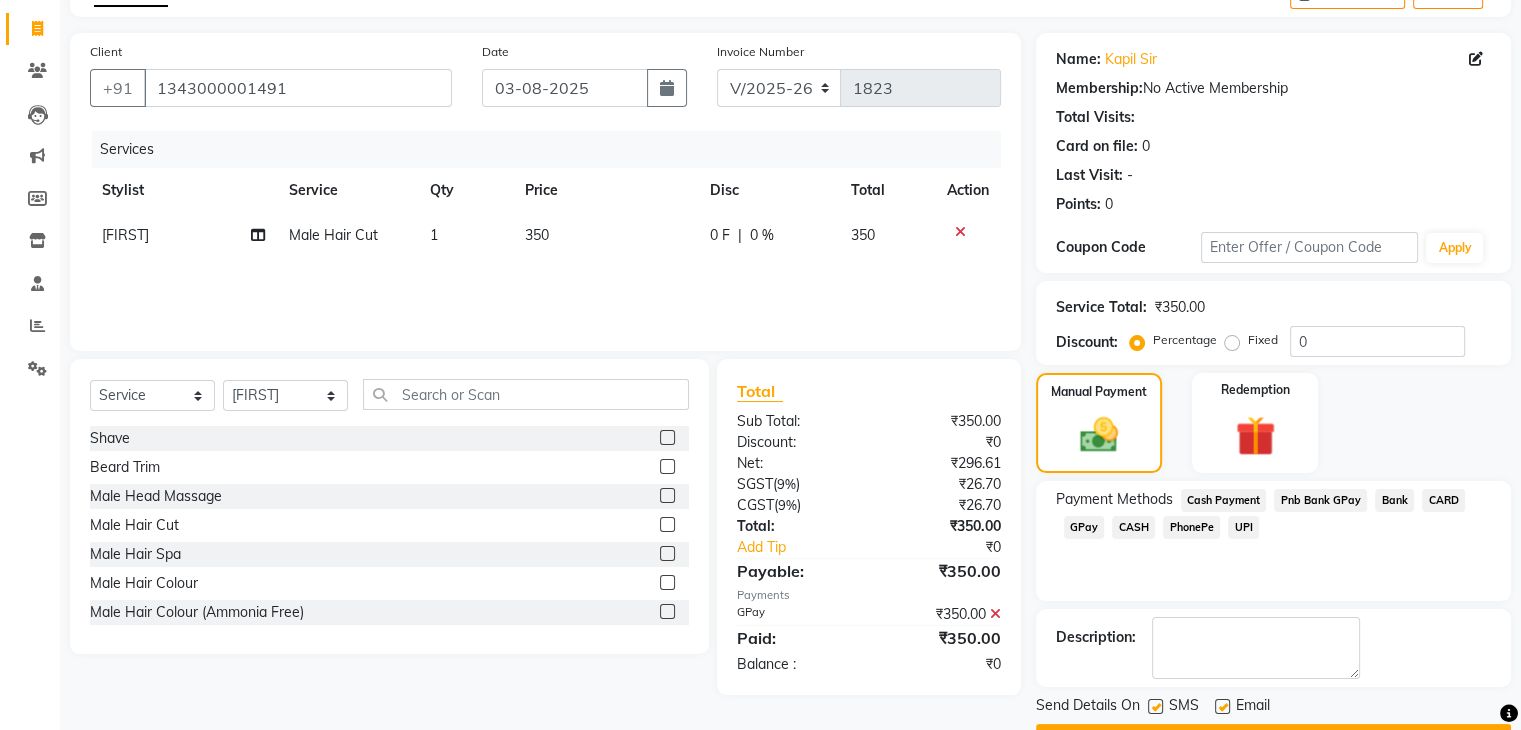 scroll, scrollTop: 171, scrollLeft: 0, axis: vertical 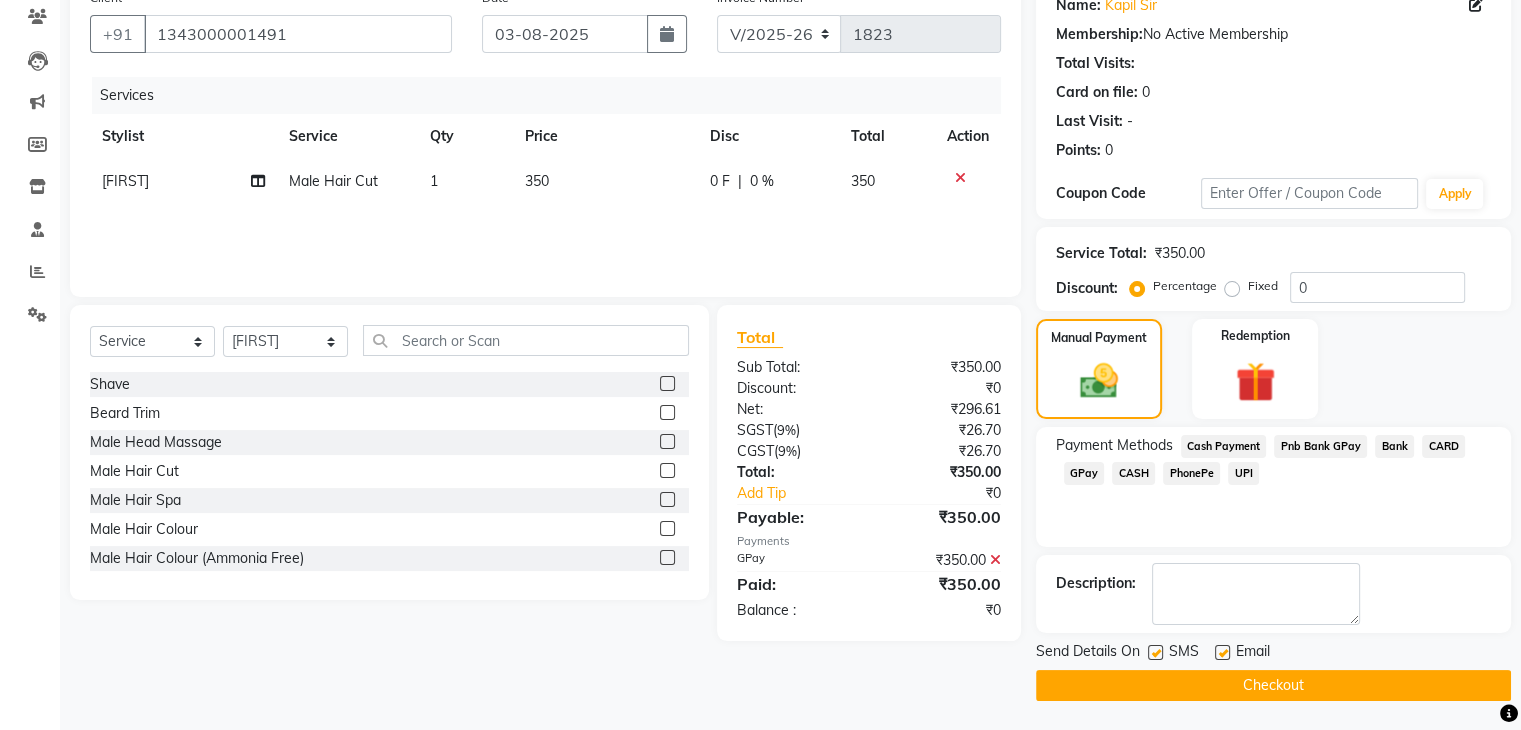 click on "Checkout" 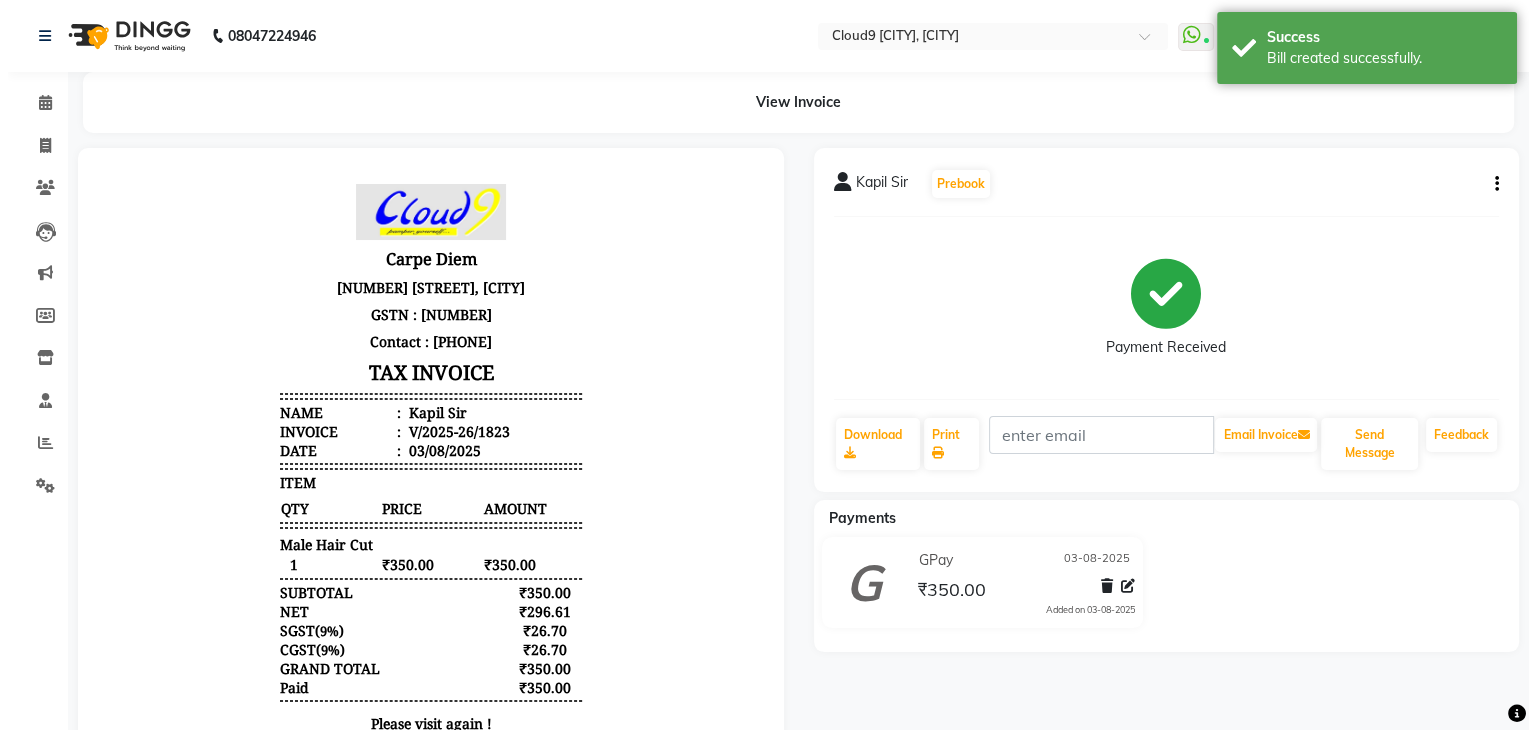 scroll, scrollTop: 0, scrollLeft: 0, axis: both 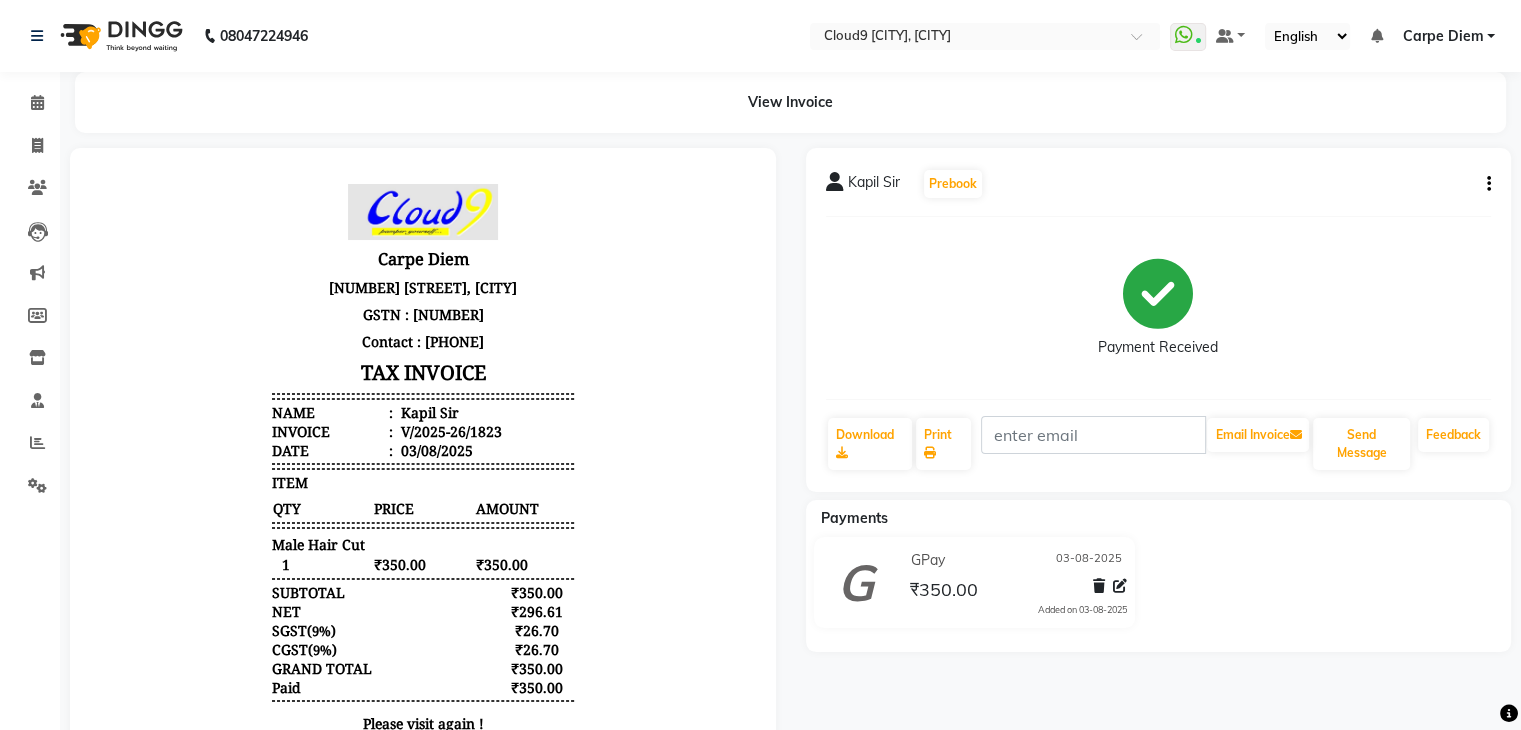 click on "Kapil Sir Prebook Payment Received Download Print Email Invoice Send Message Feedback Payments GPay 03-08-2025 ₹350.00 Added on 03-08-2025" 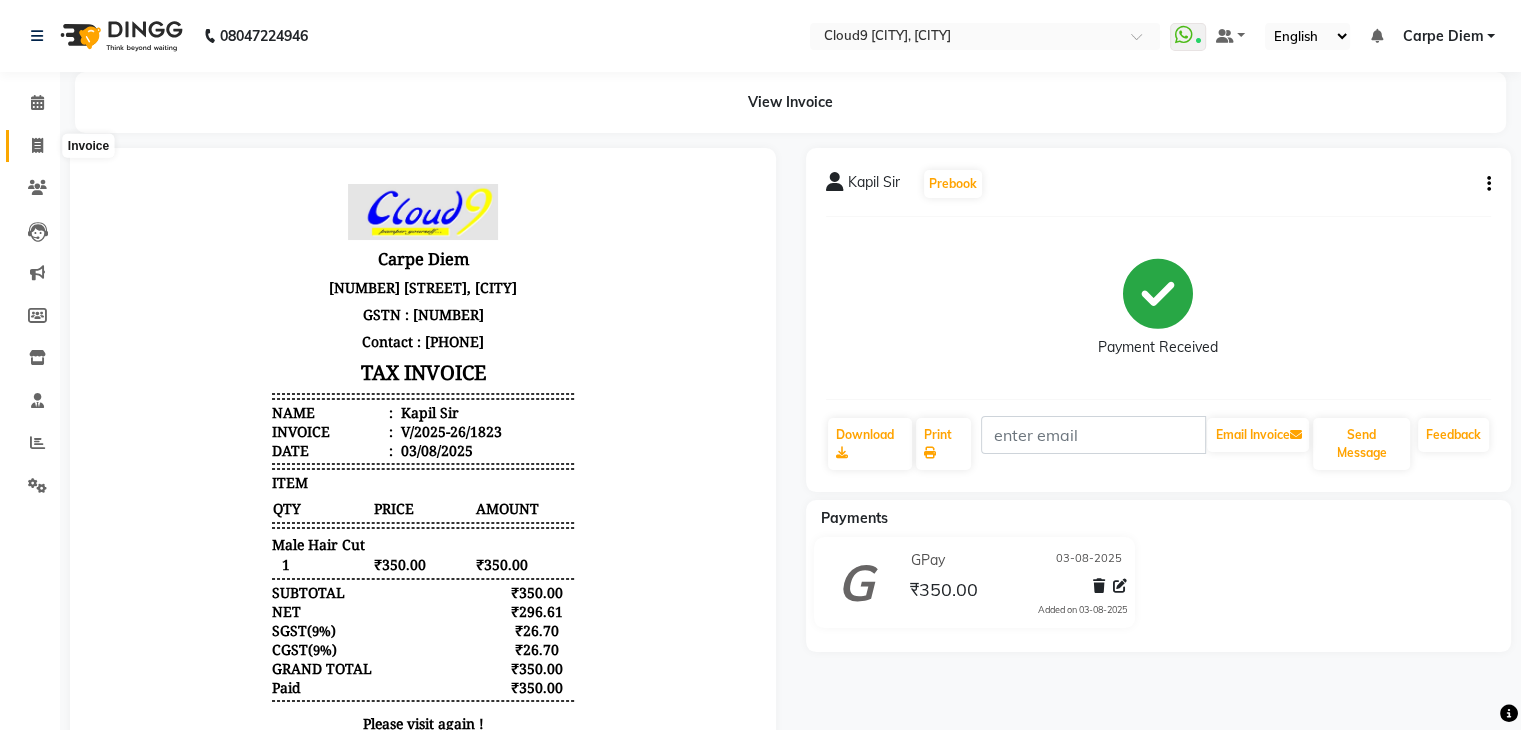 click 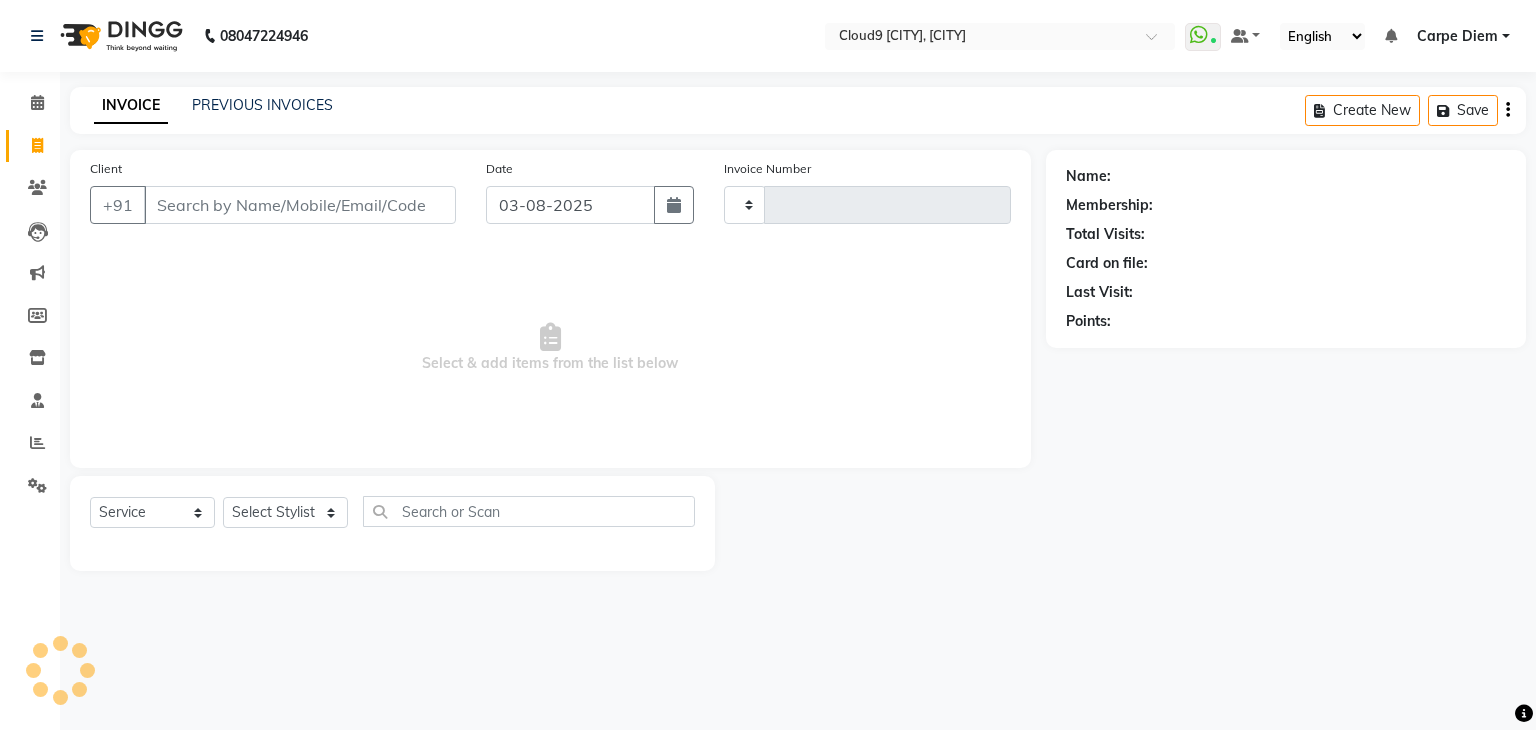 type on "1824" 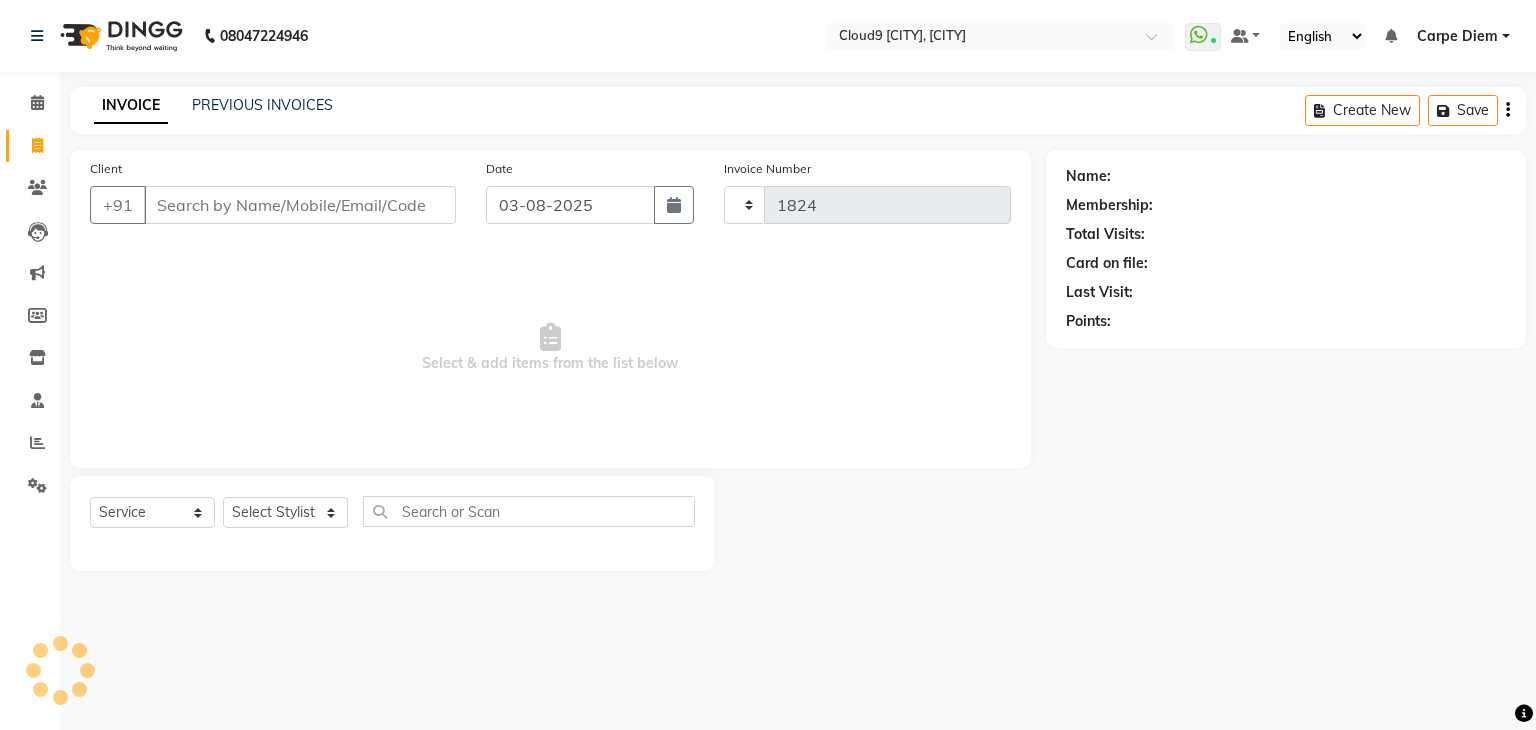 select on "7746" 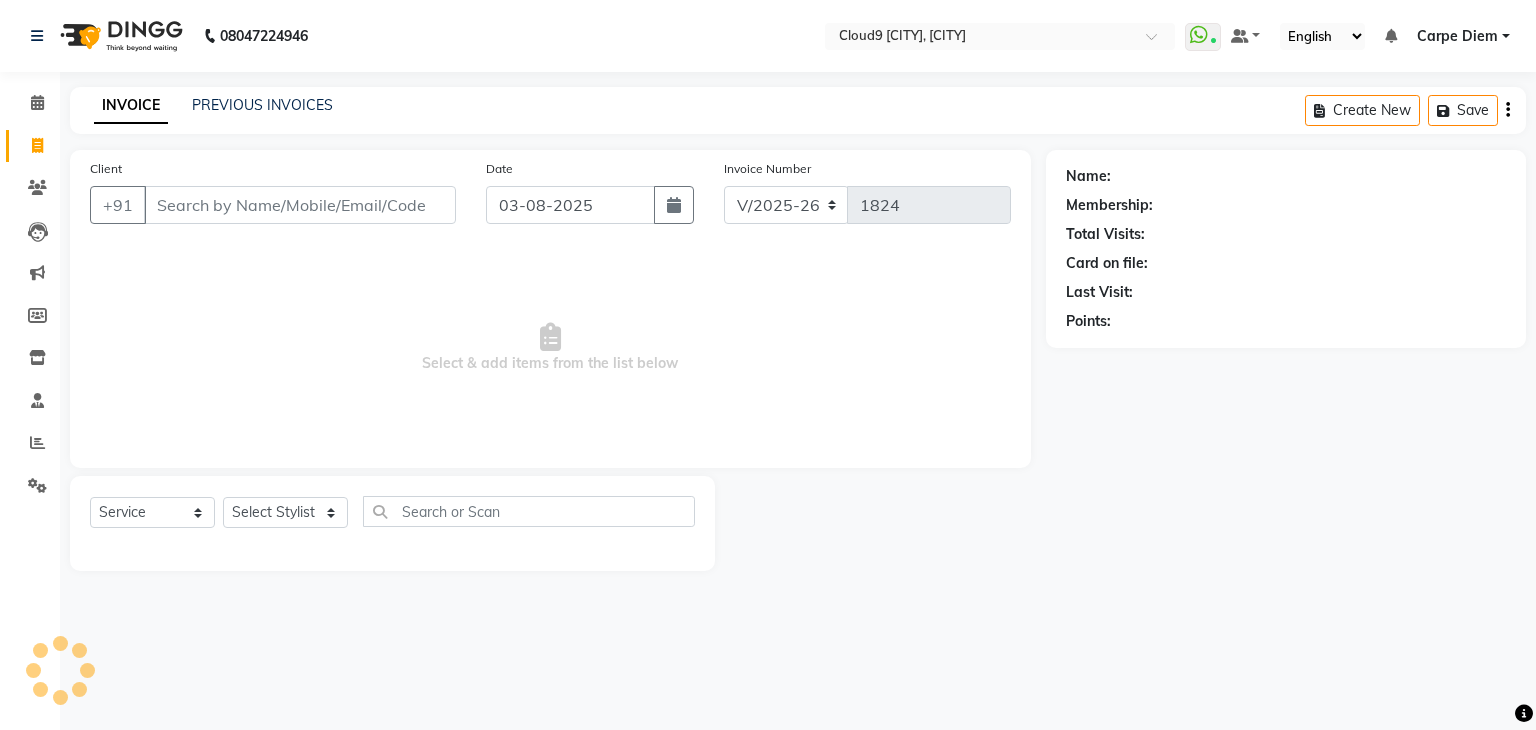 click on "Client" at bounding box center (300, 205) 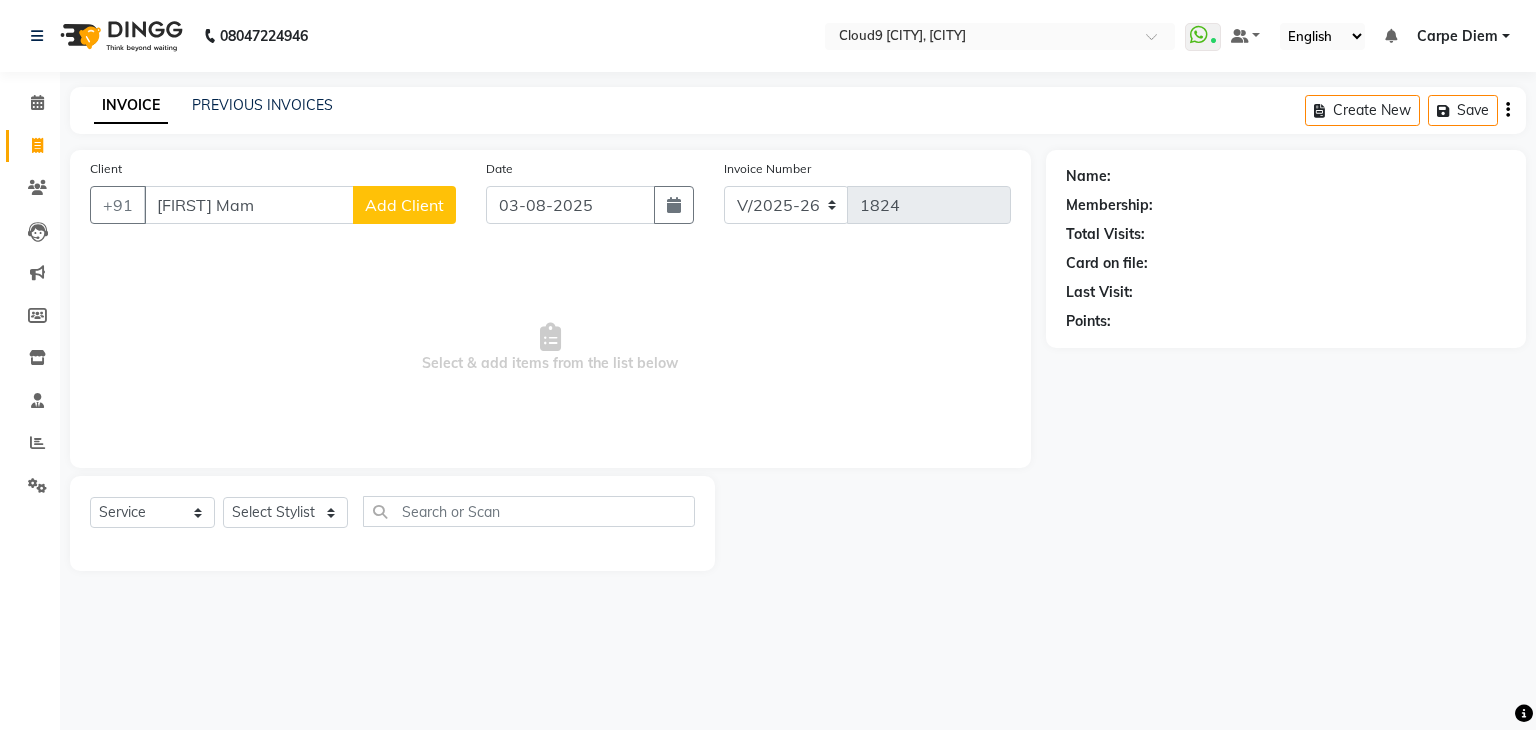 type on "[FIRST] Mam" 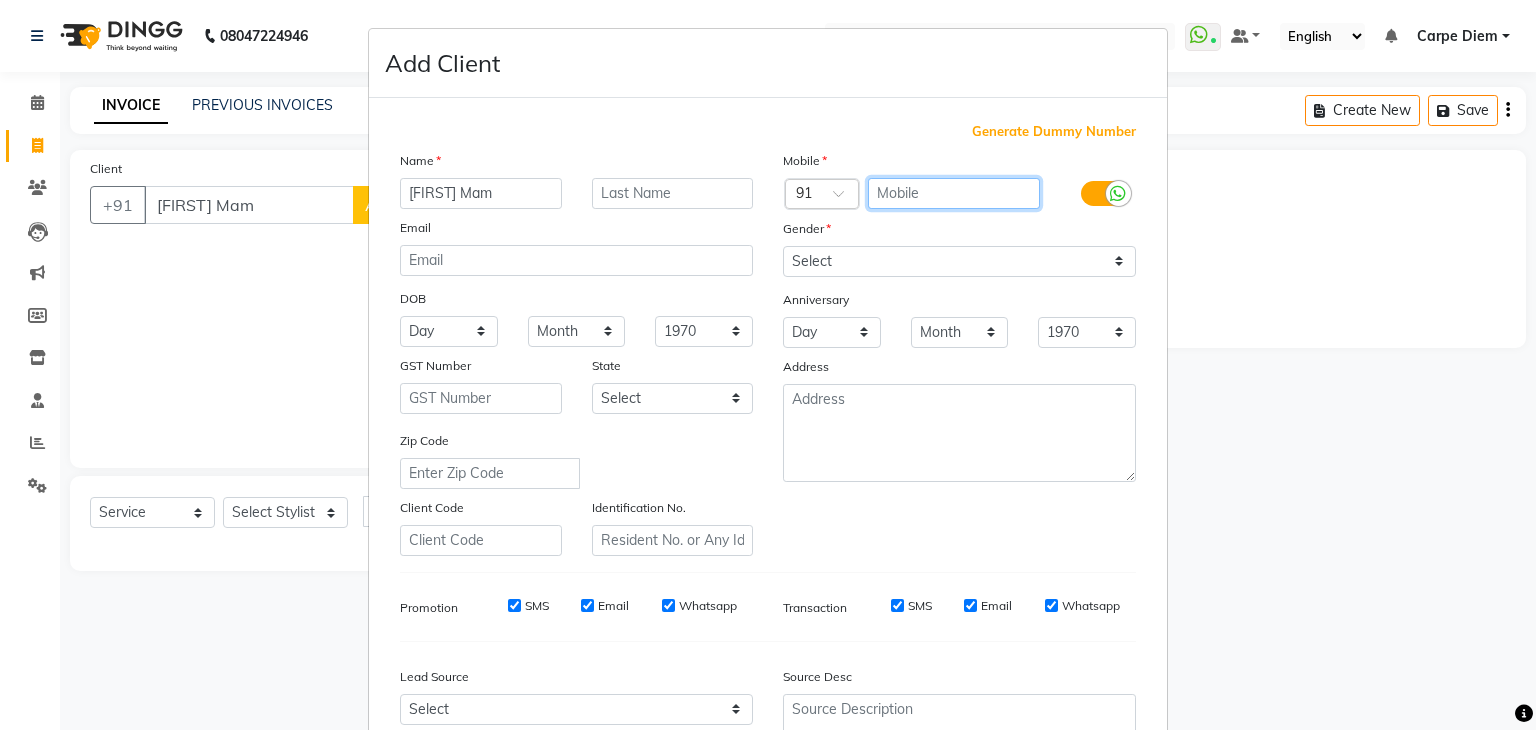 click at bounding box center (954, 193) 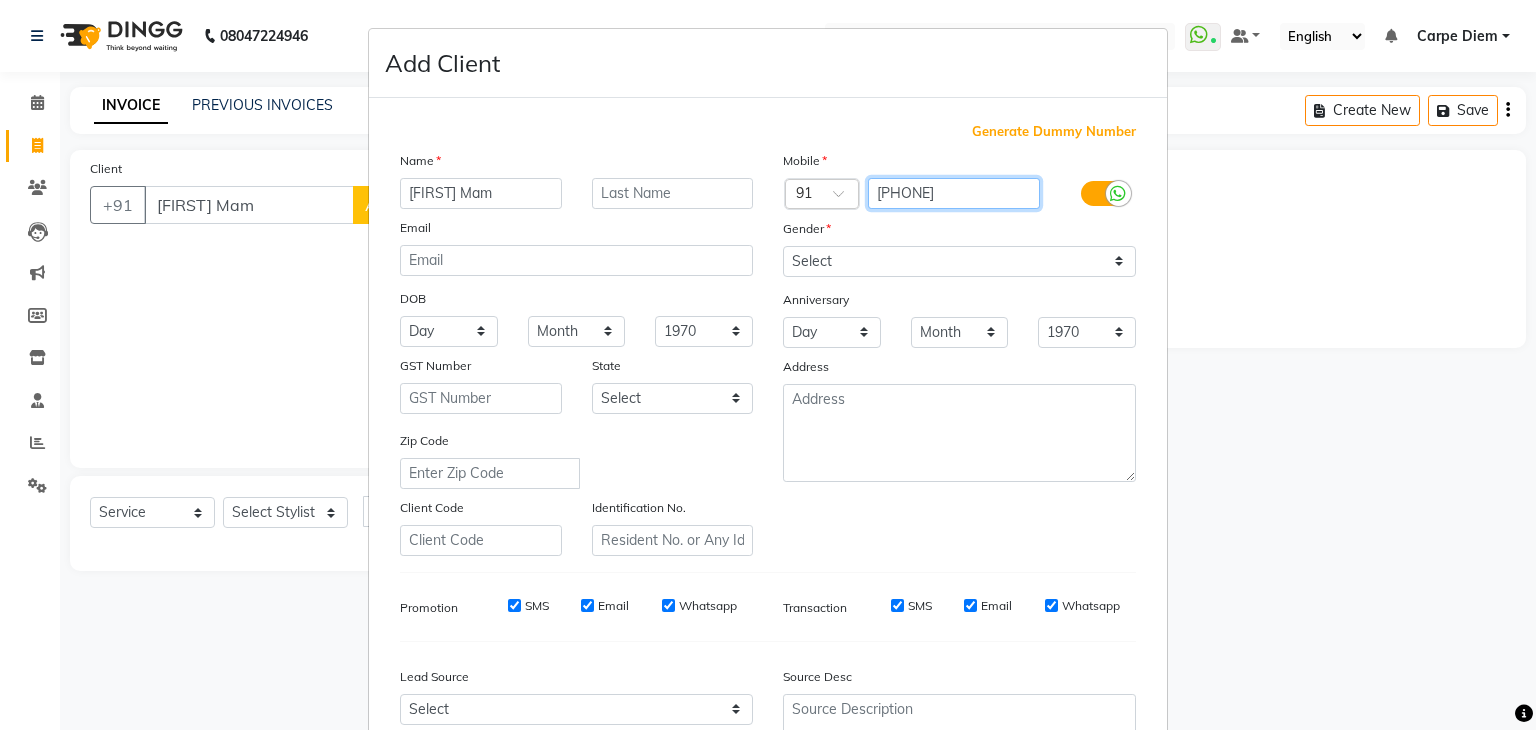 type on "[PHONE]" 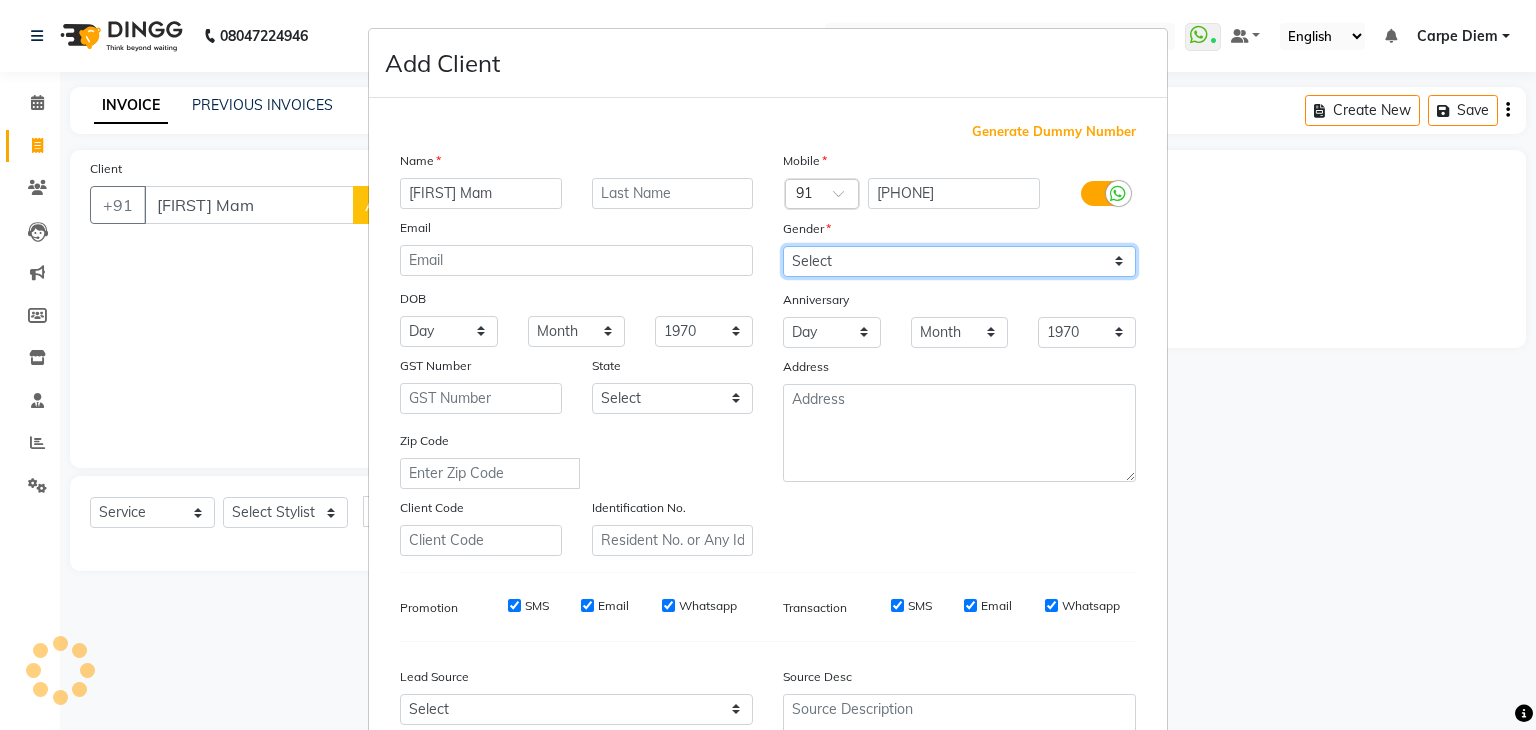 click on "Select Male Female Other Prefer Not To Say" at bounding box center (959, 261) 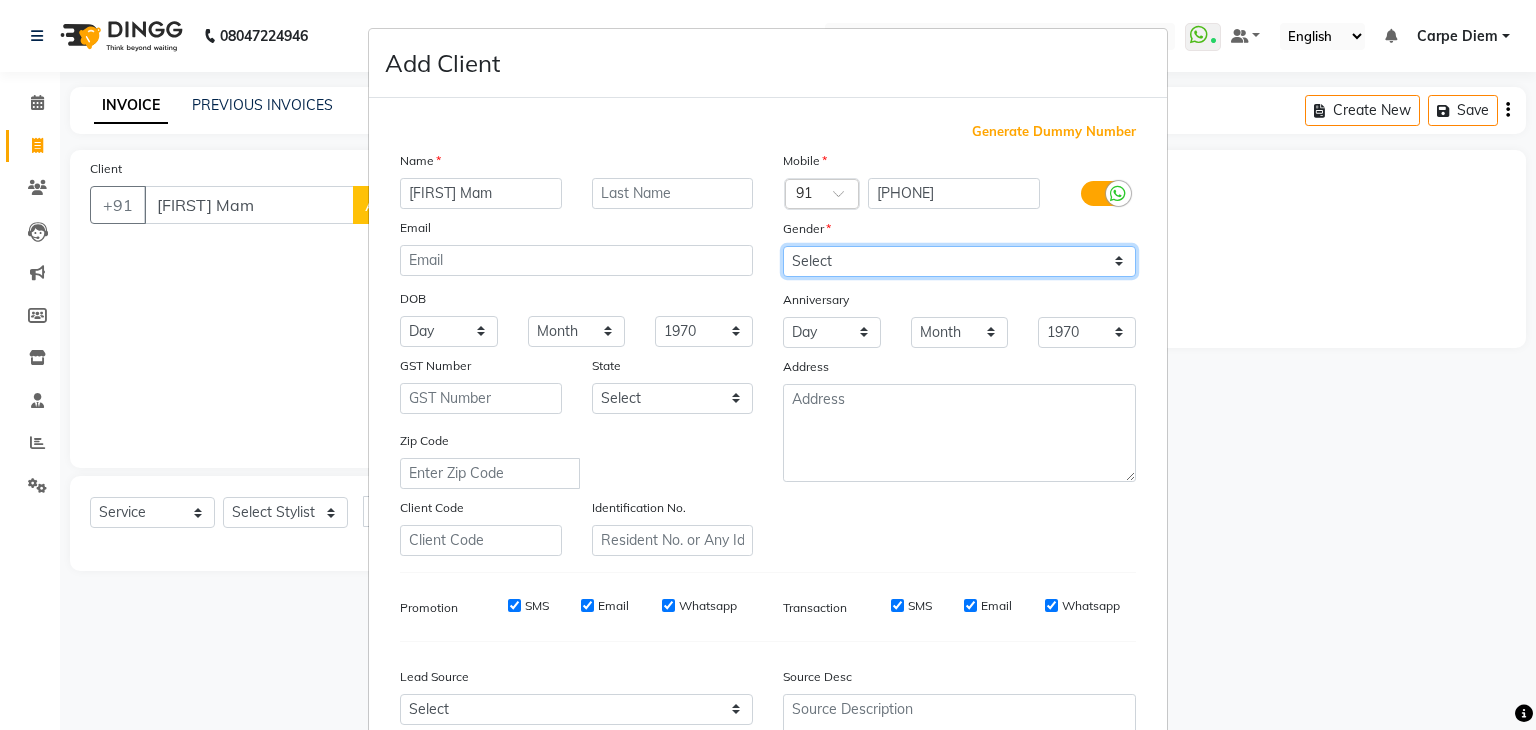 select on "female" 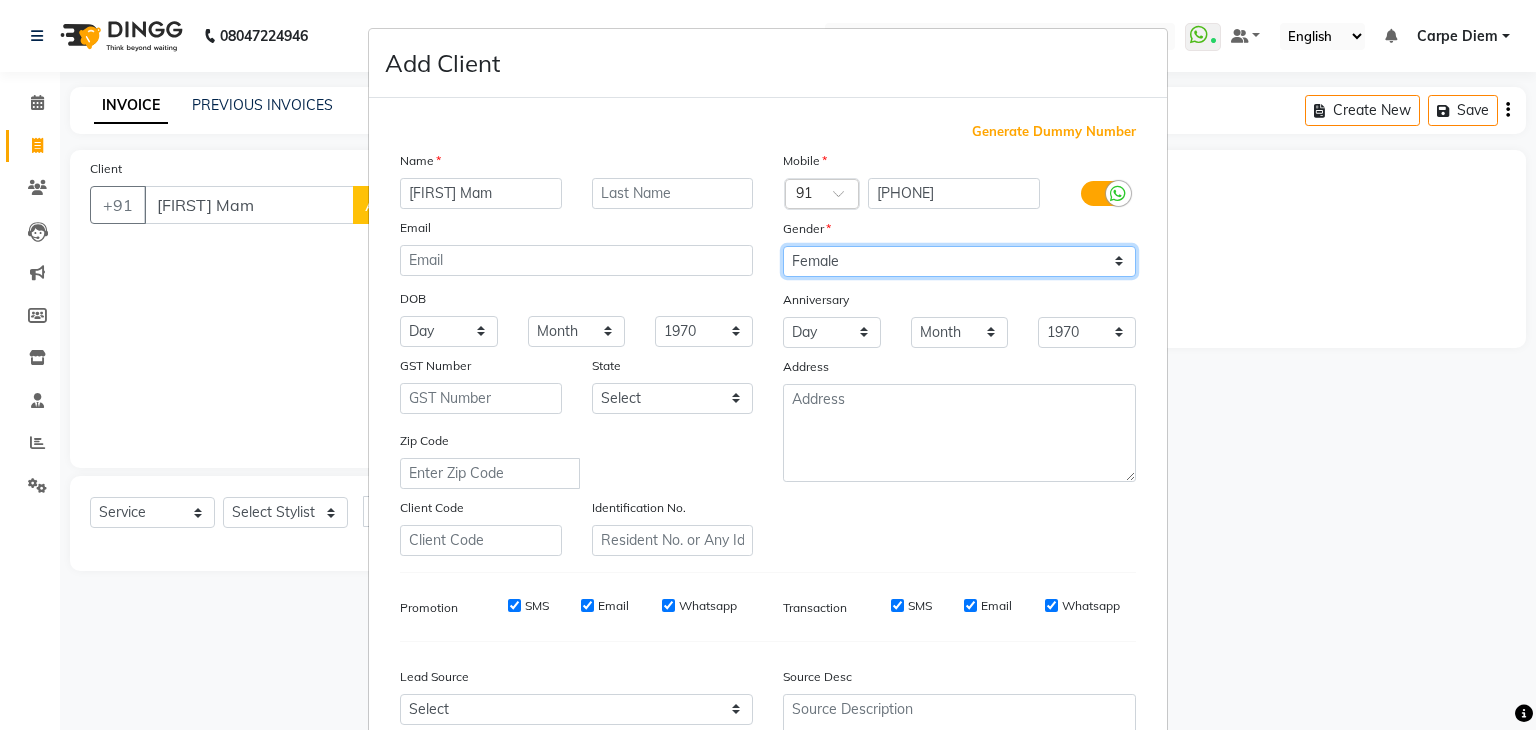 click on "Select Male Female Other Prefer Not To Say" at bounding box center [959, 261] 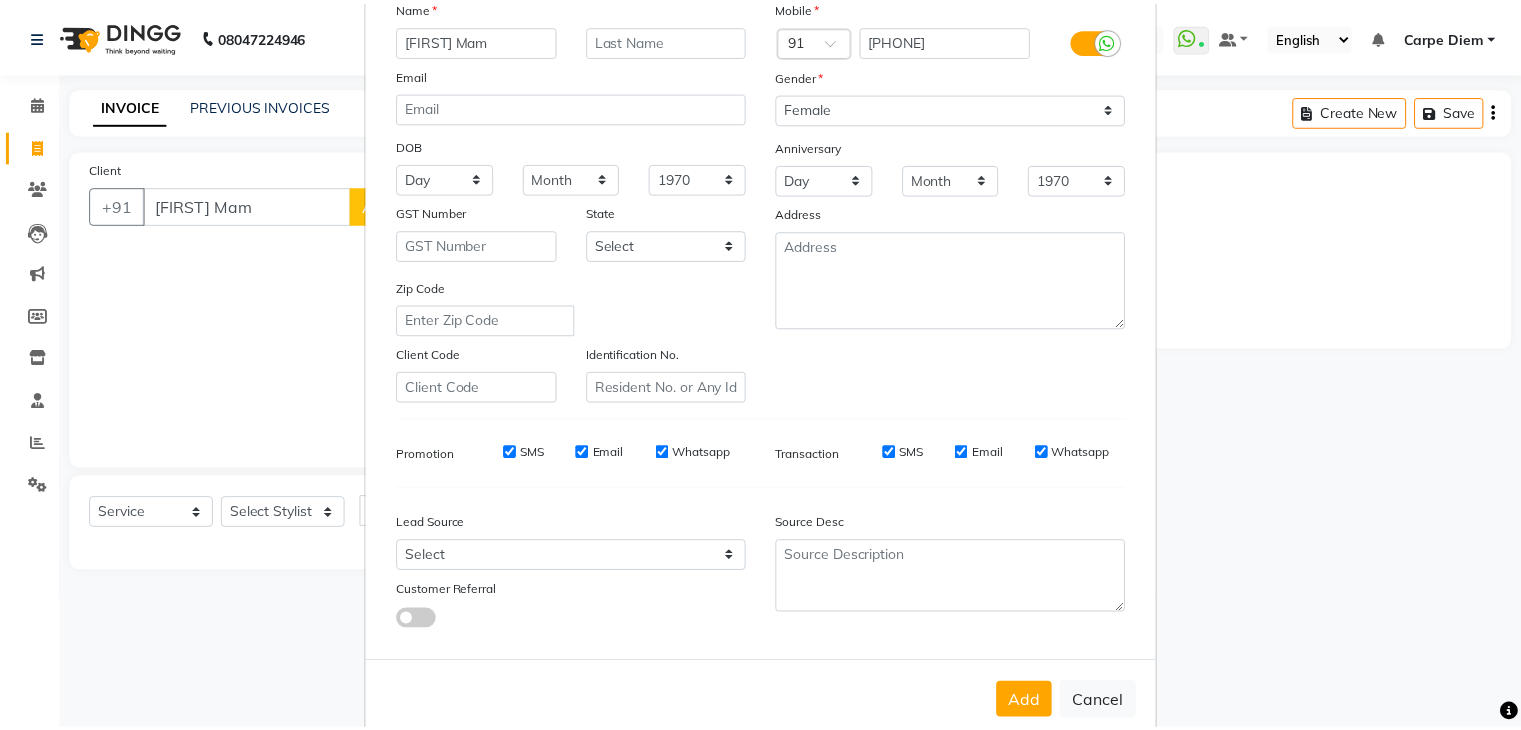 scroll, scrollTop: 203, scrollLeft: 0, axis: vertical 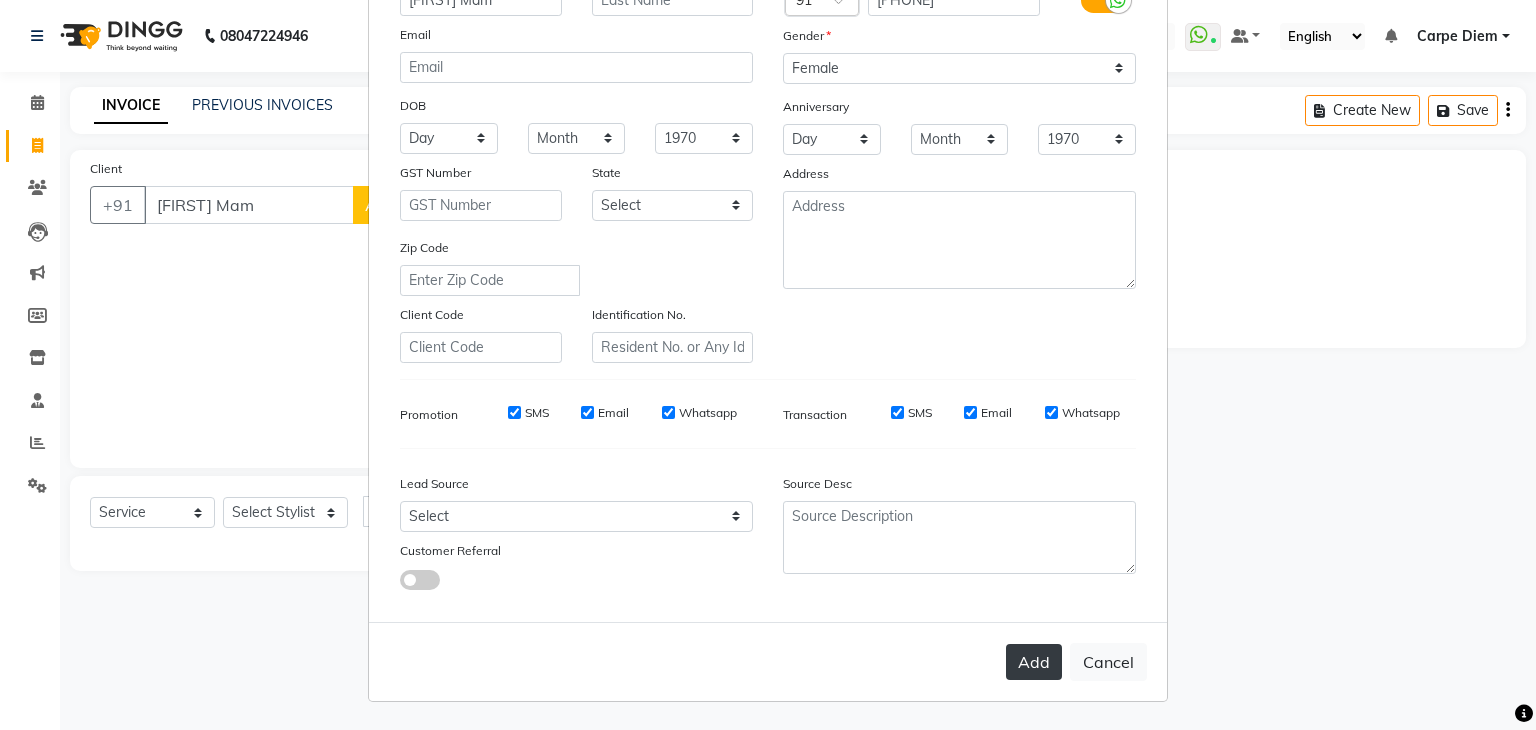 click on "Add" at bounding box center (1034, 662) 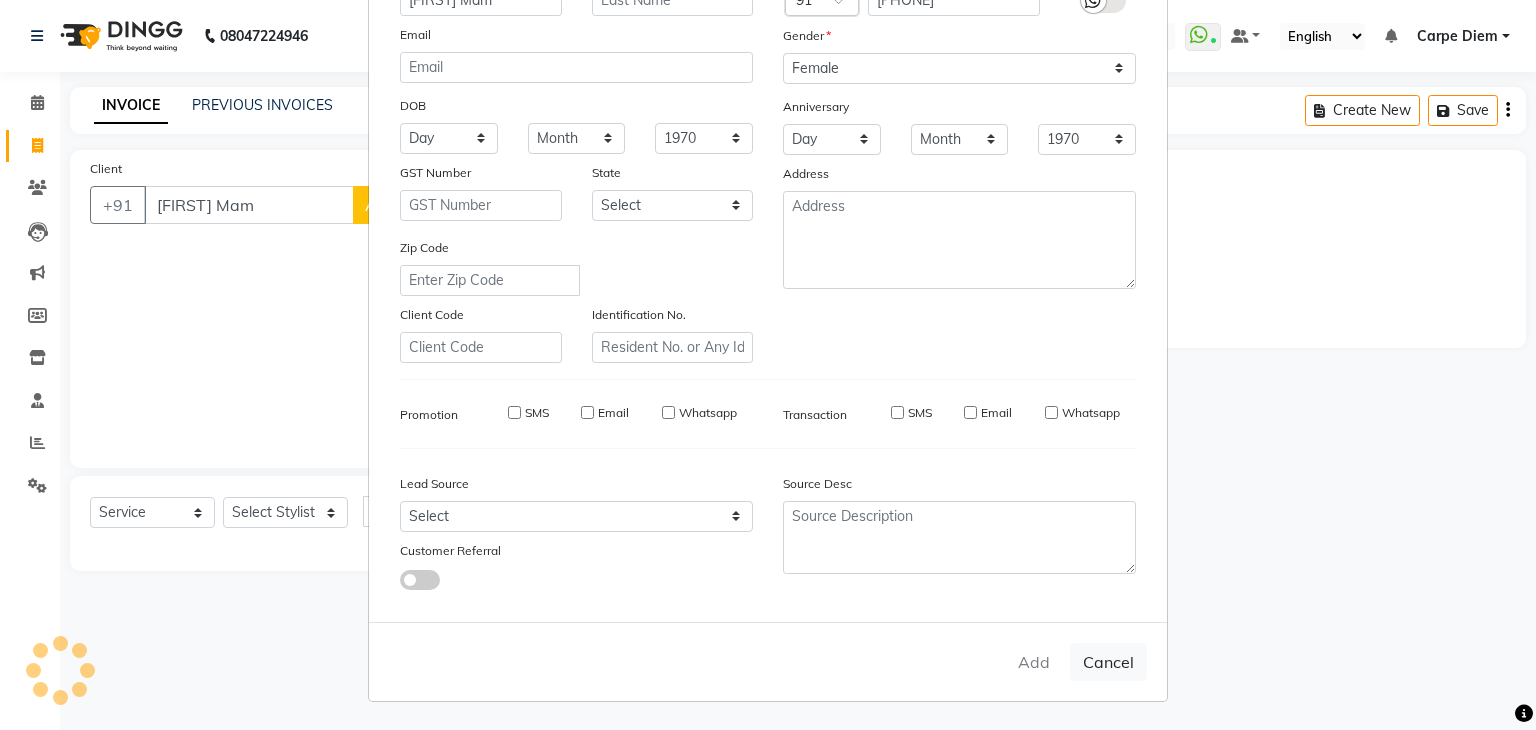 type on "[PHONE]" 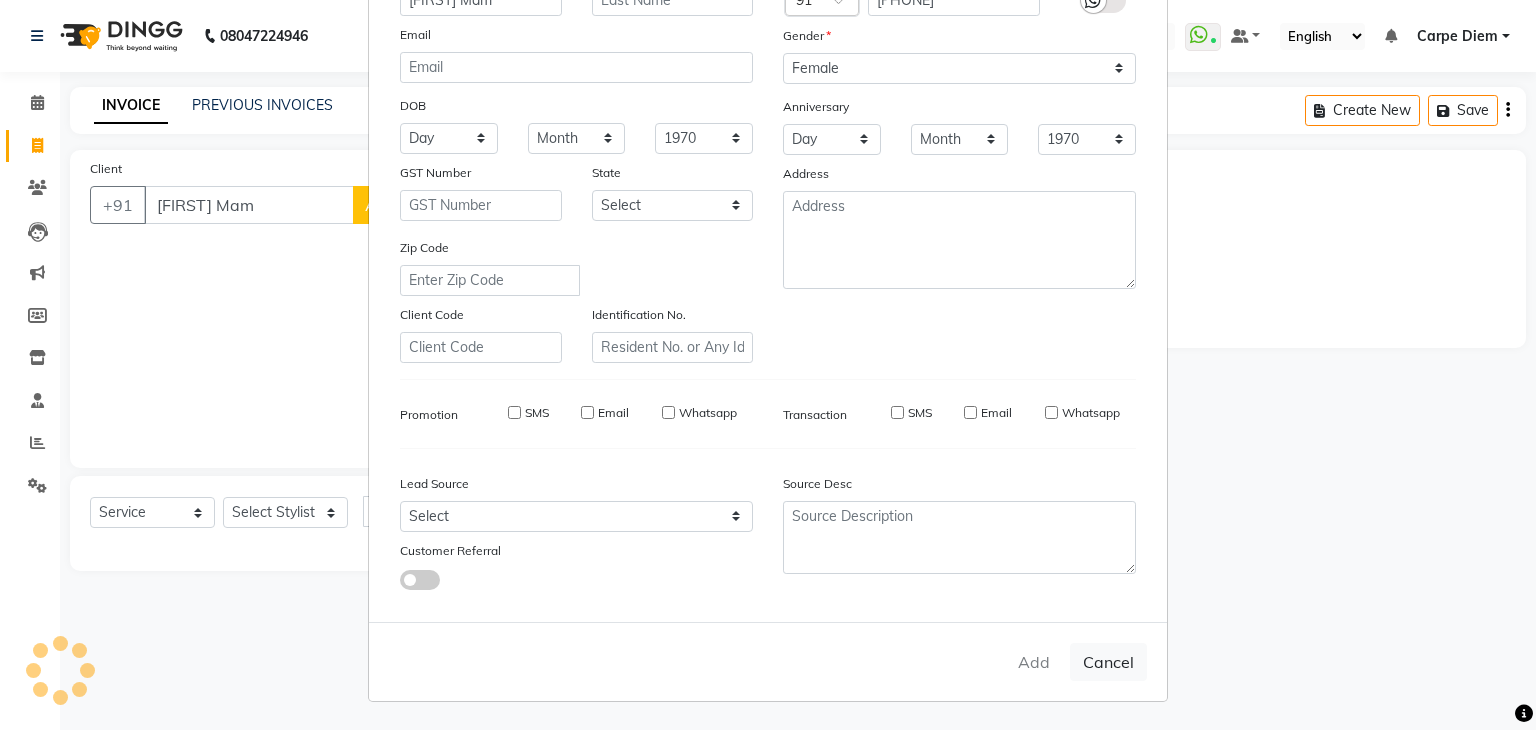 type 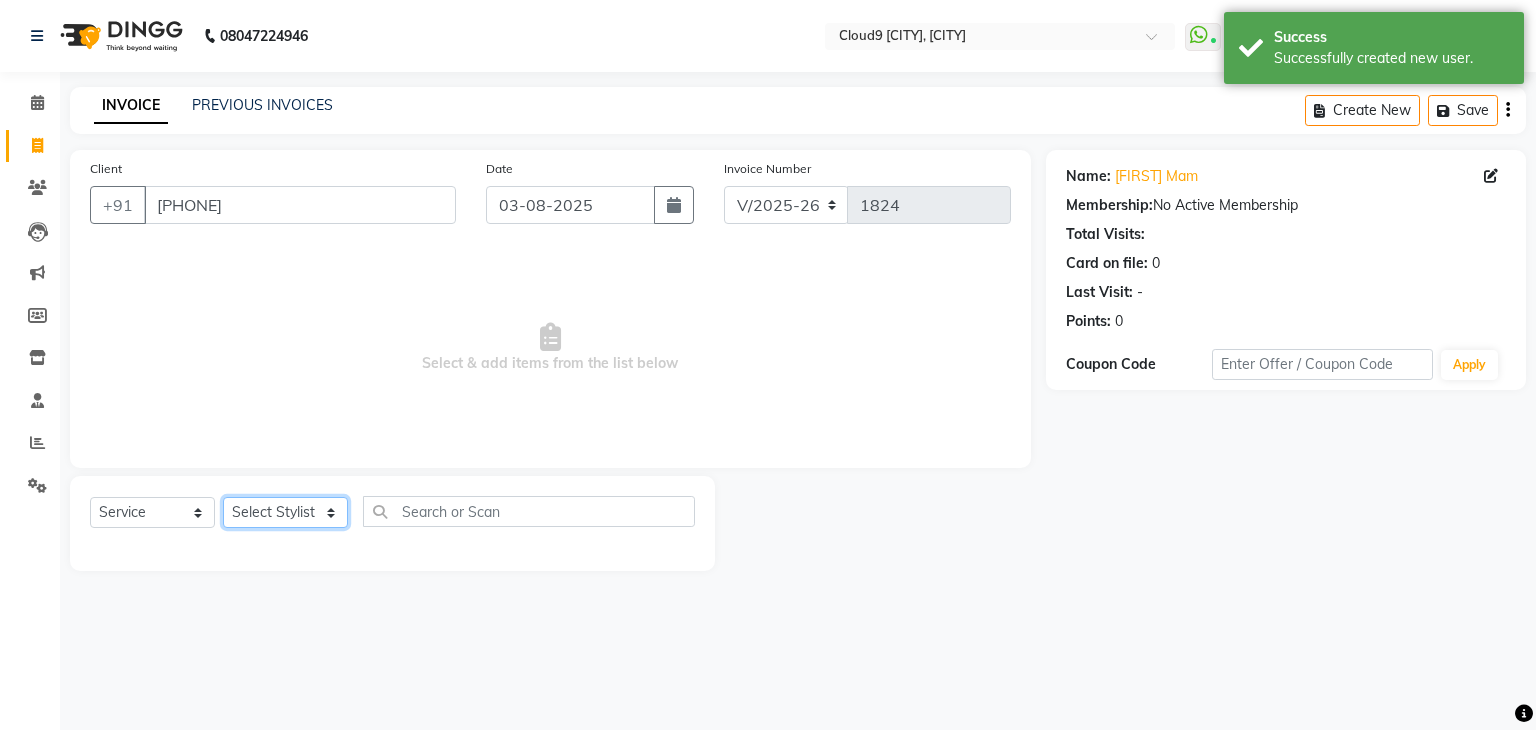 click on "Select Stylist Akhilesh Anjali Ankush Anu Arun Ashok sir Carpe Diem DINGG SUPPORT Eddy Front Desk Hansraj Intzar Lakshmi Maanish Manisha Mona Naresh Naushad Poonam 1 Poonam 2 Priya Raja Rajesh Ji Rani Reena Renu Ritika Riyaz Sakshi Sangita Santoshi Seema Shabina Shamshad Sharik Ali Sharukh 2 Umesh Vicky Vinay Vishal Vishu Waiting Client" 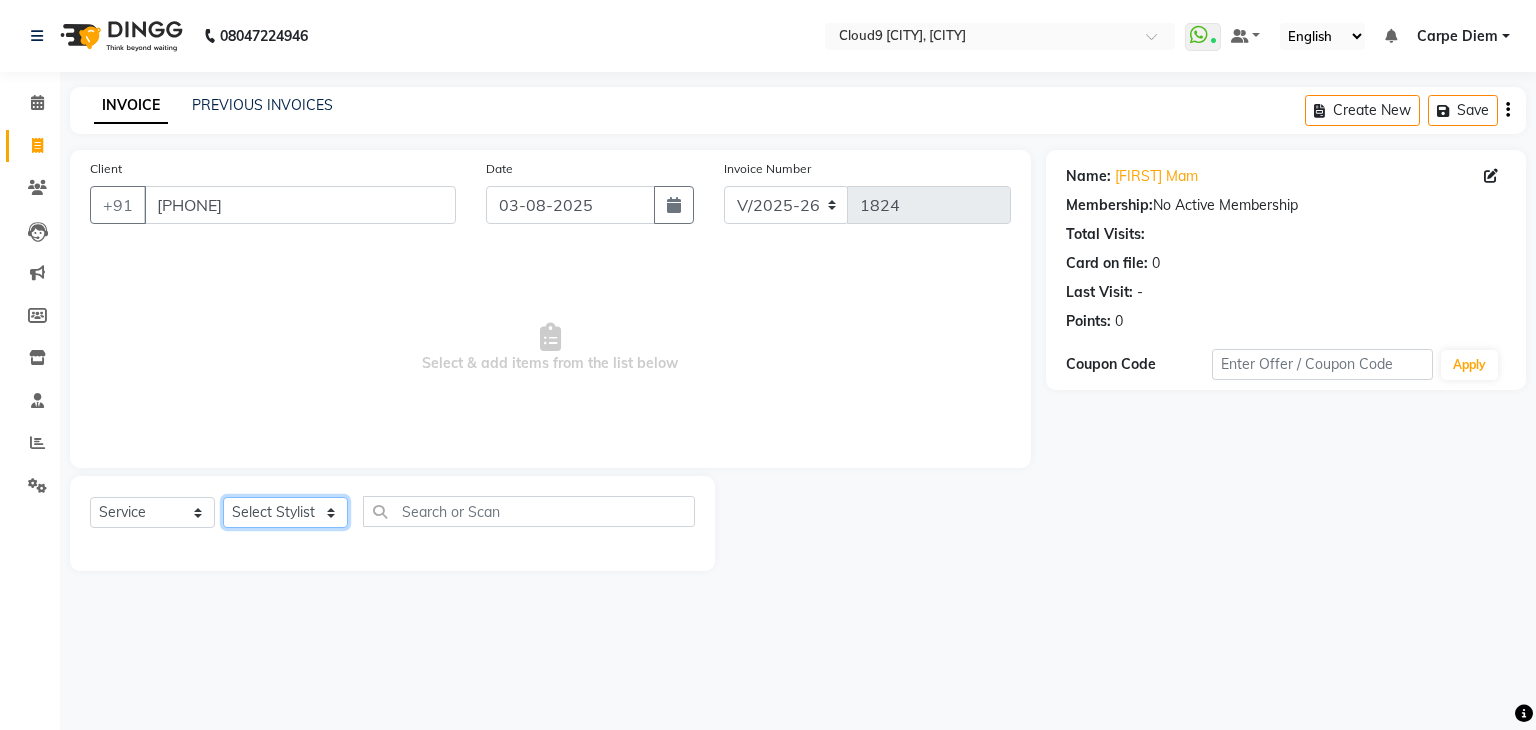 select on "69149" 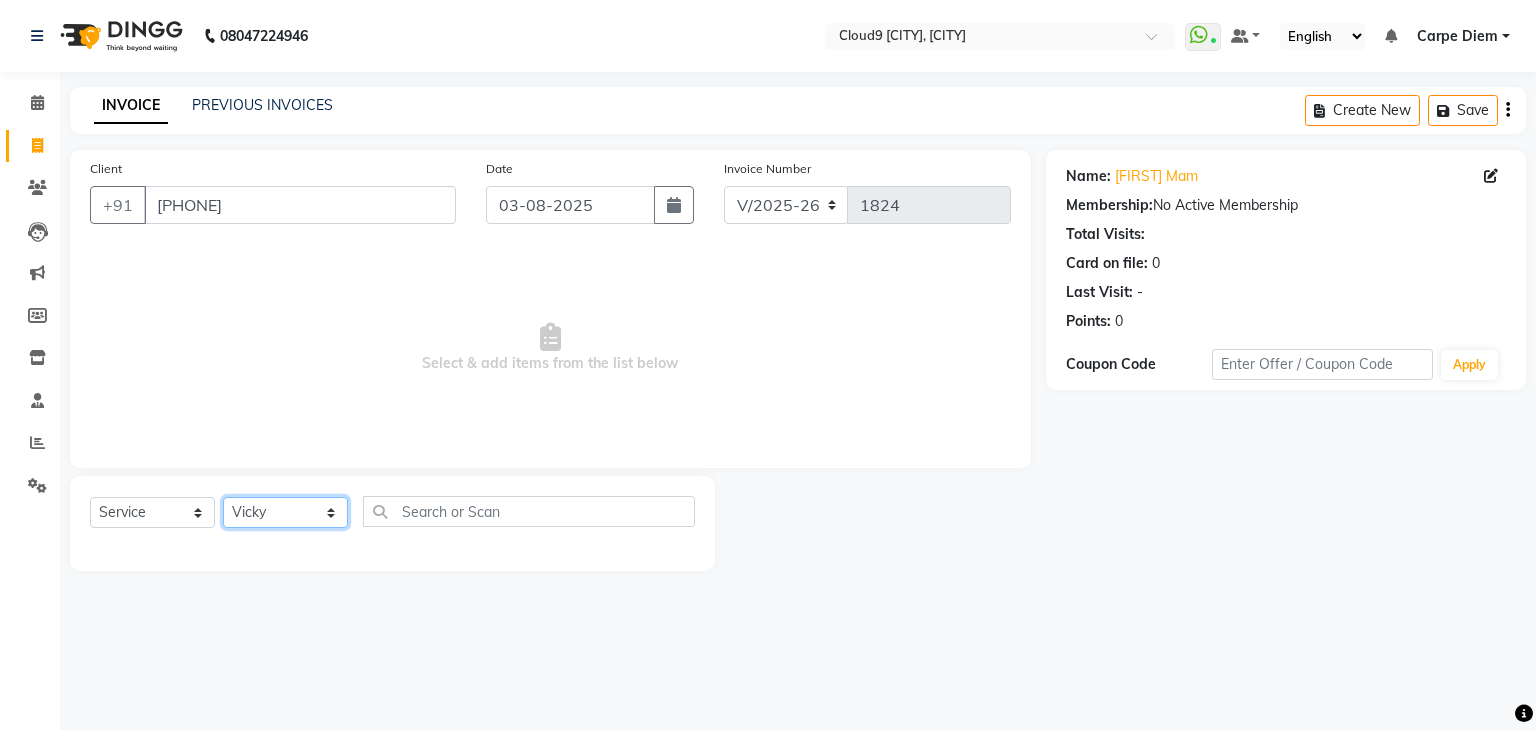 click on "Select Stylist Akhilesh Anjali Ankush Anu Arun Ashok sir Carpe Diem DINGG SUPPORT Eddy Front Desk Hansraj Intzar Lakshmi Maanish Manisha Mona Naresh Naushad Poonam 1 Poonam 2 Priya Raja Rajesh Ji Rani Reena Renu Ritika Riyaz Sakshi Sangita Santoshi Seema Shabina Shamshad Sharik Ali Sharukh 2 Umesh Vicky Vinay Vishal Vishu Waiting Client" 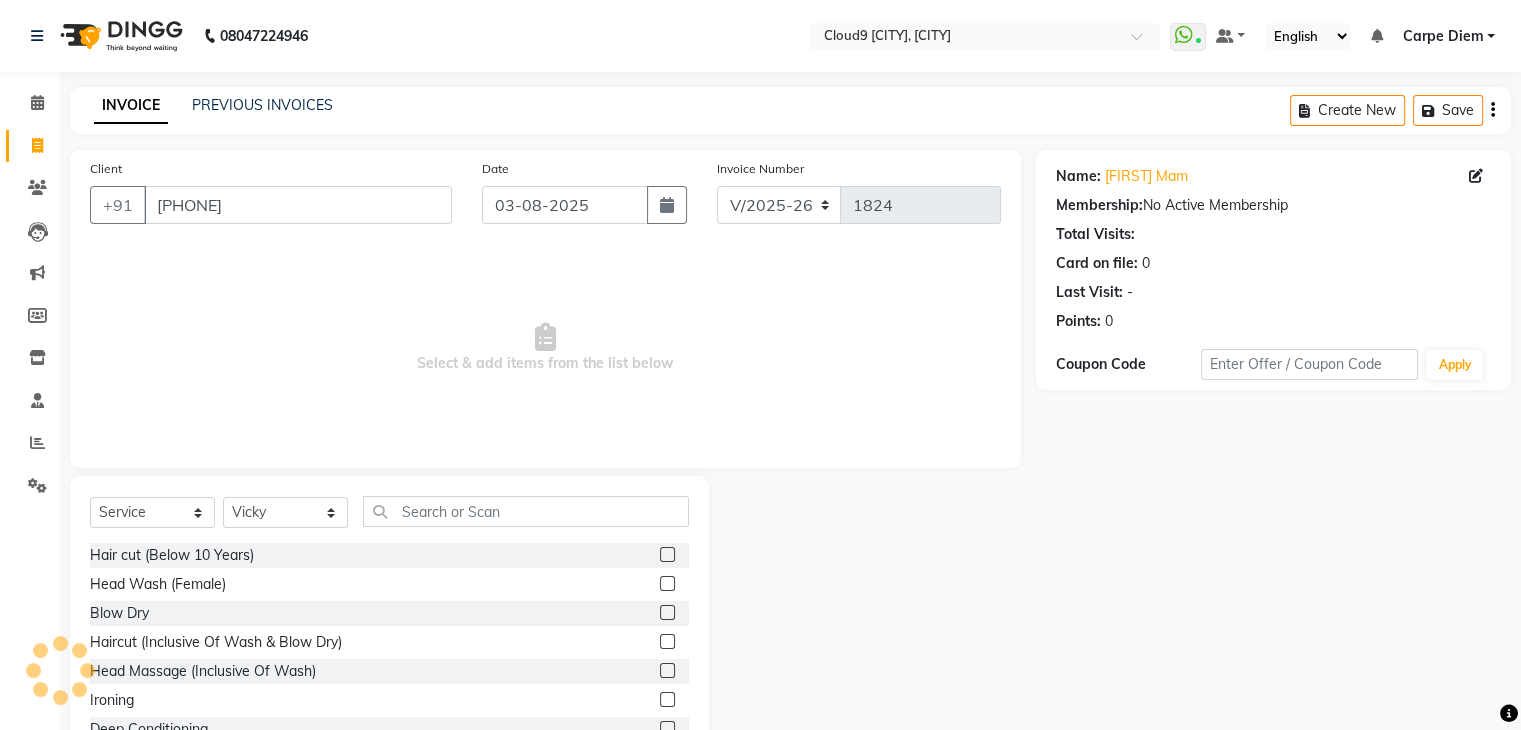 click 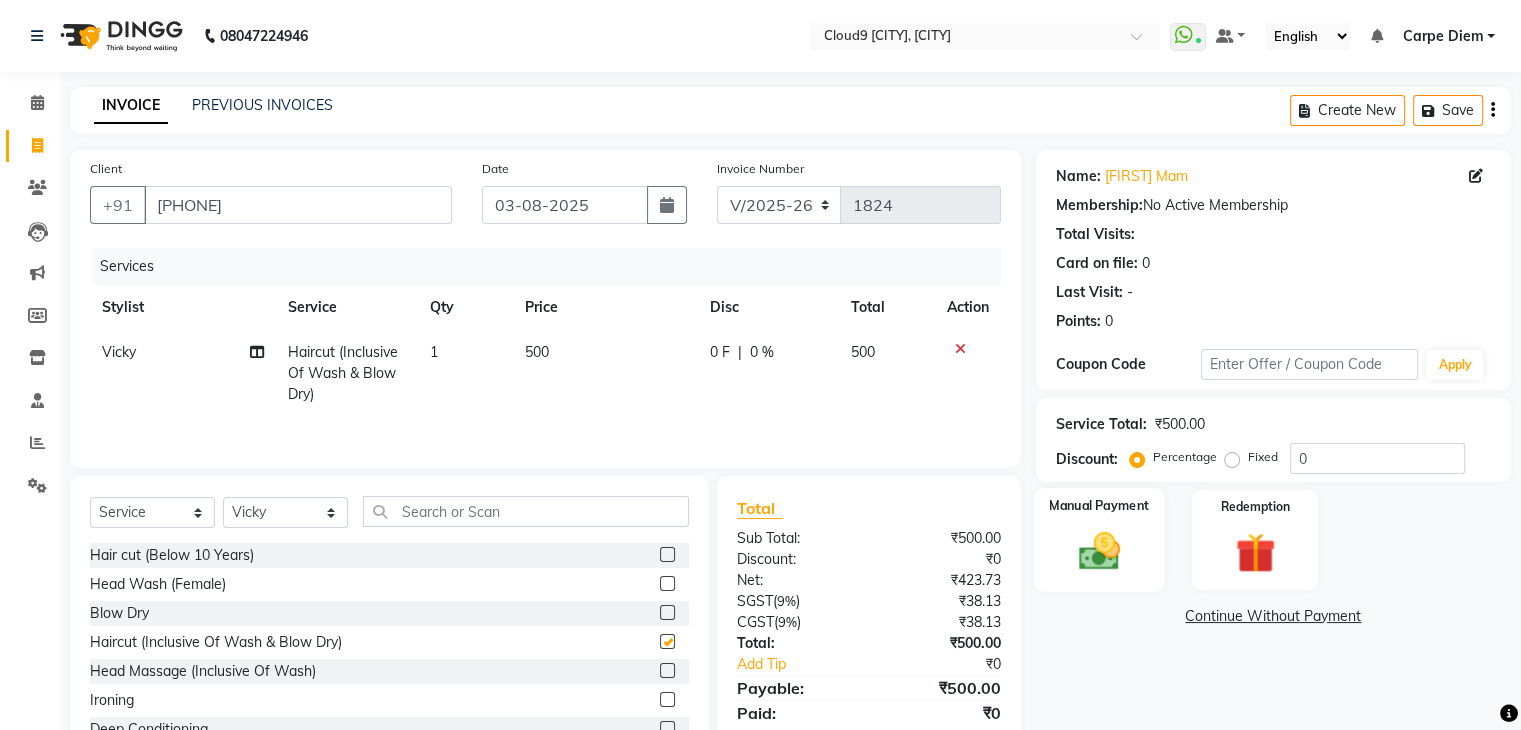checkbox on "false" 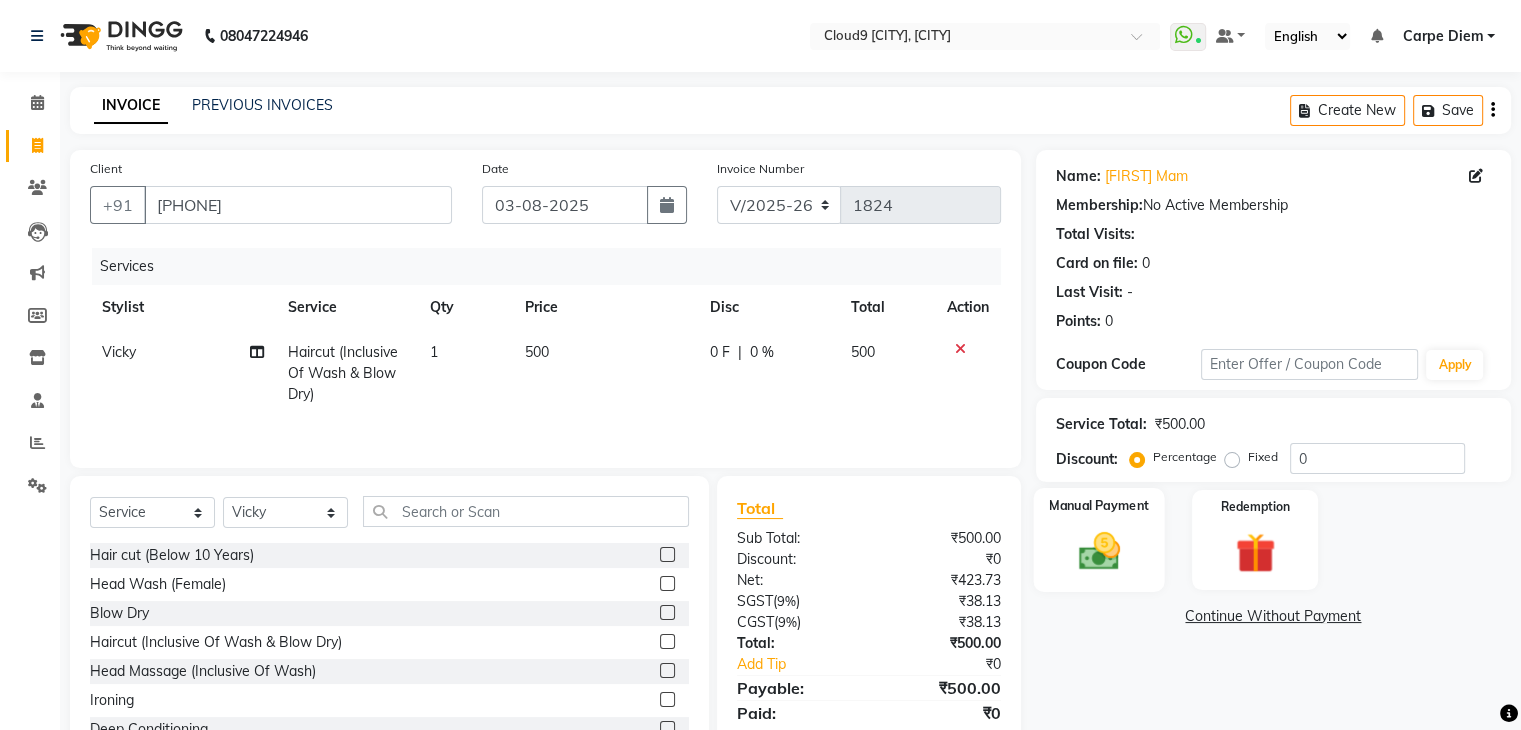 click on "Manual Payment" 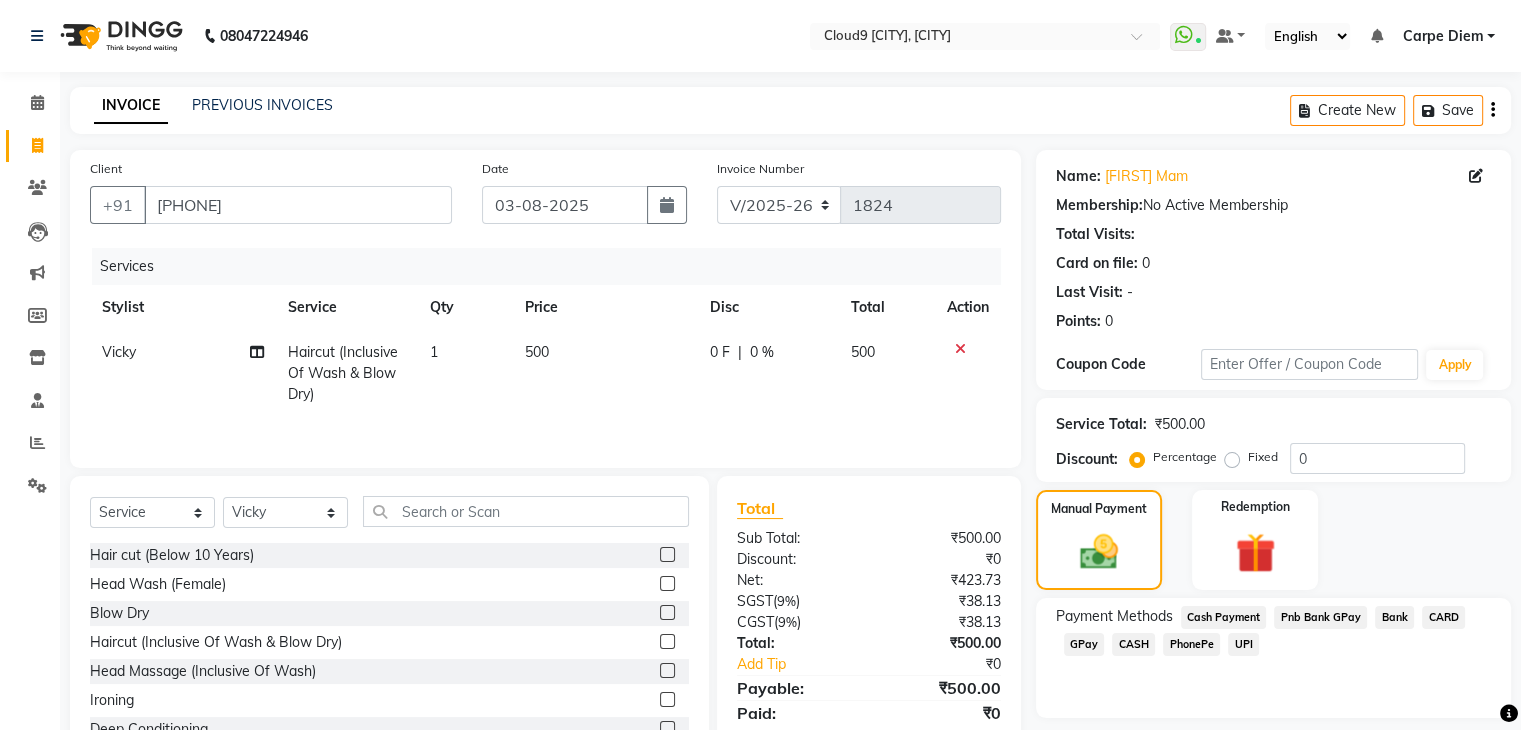 click on "GPay" 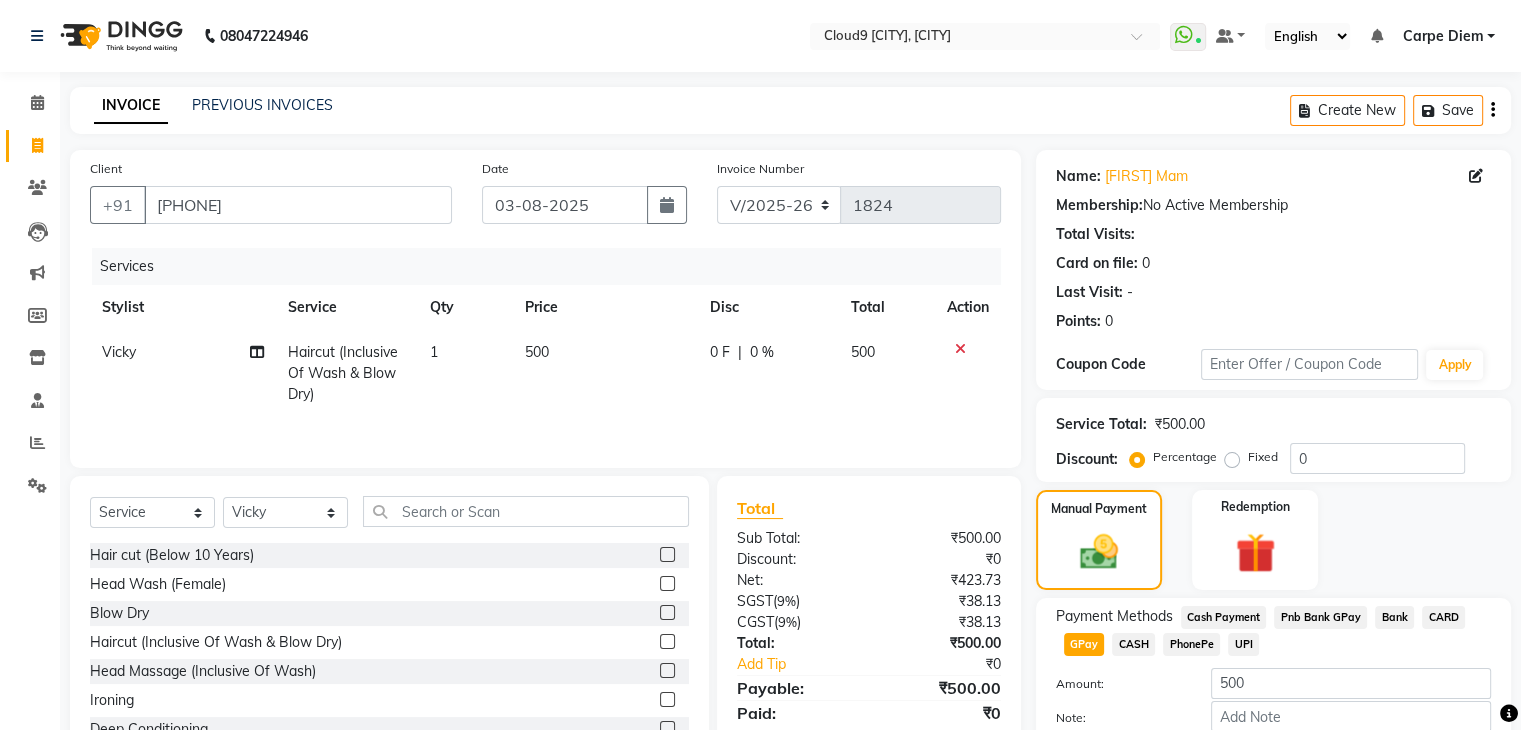 scroll, scrollTop: 117, scrollLeft: 0, axis: vertical 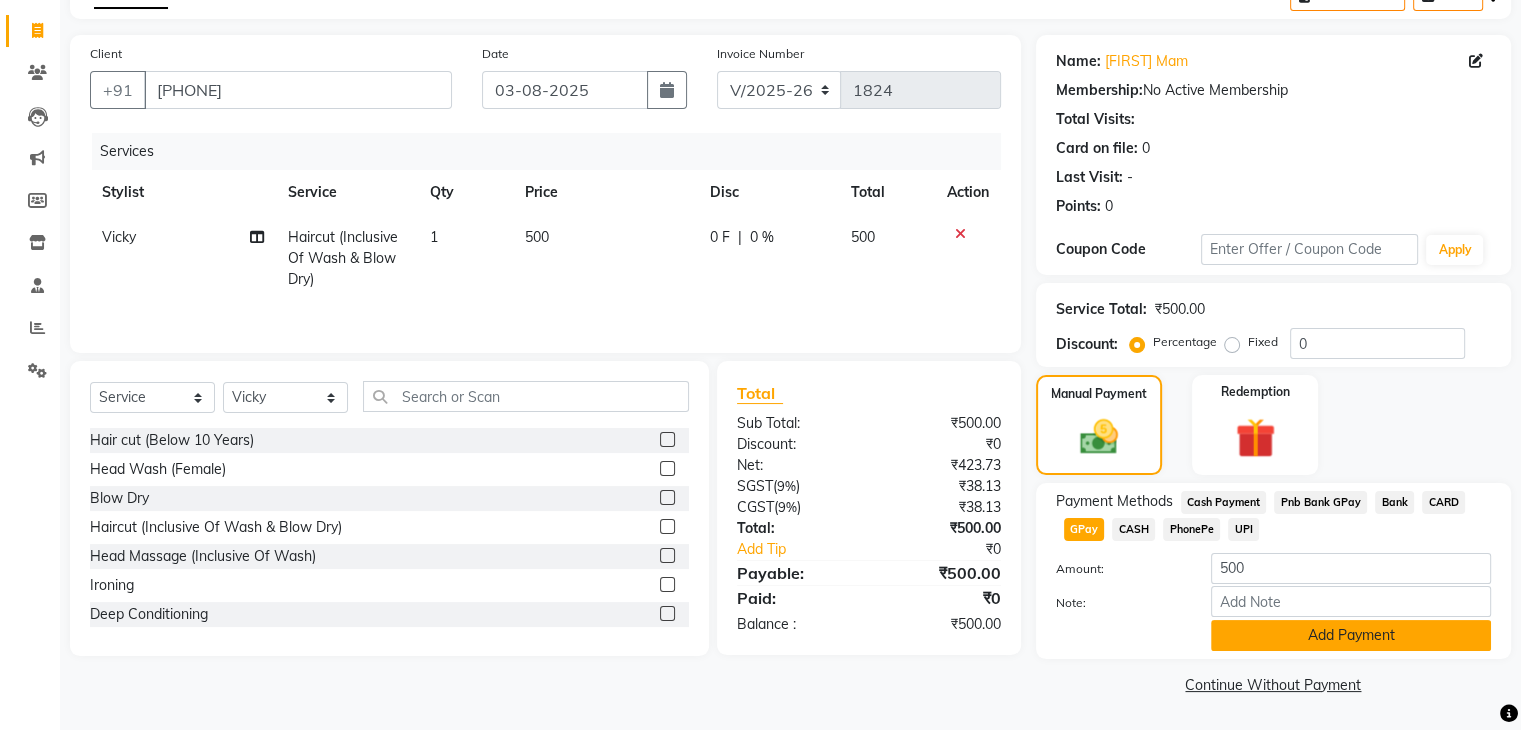 click on "Add Payment" 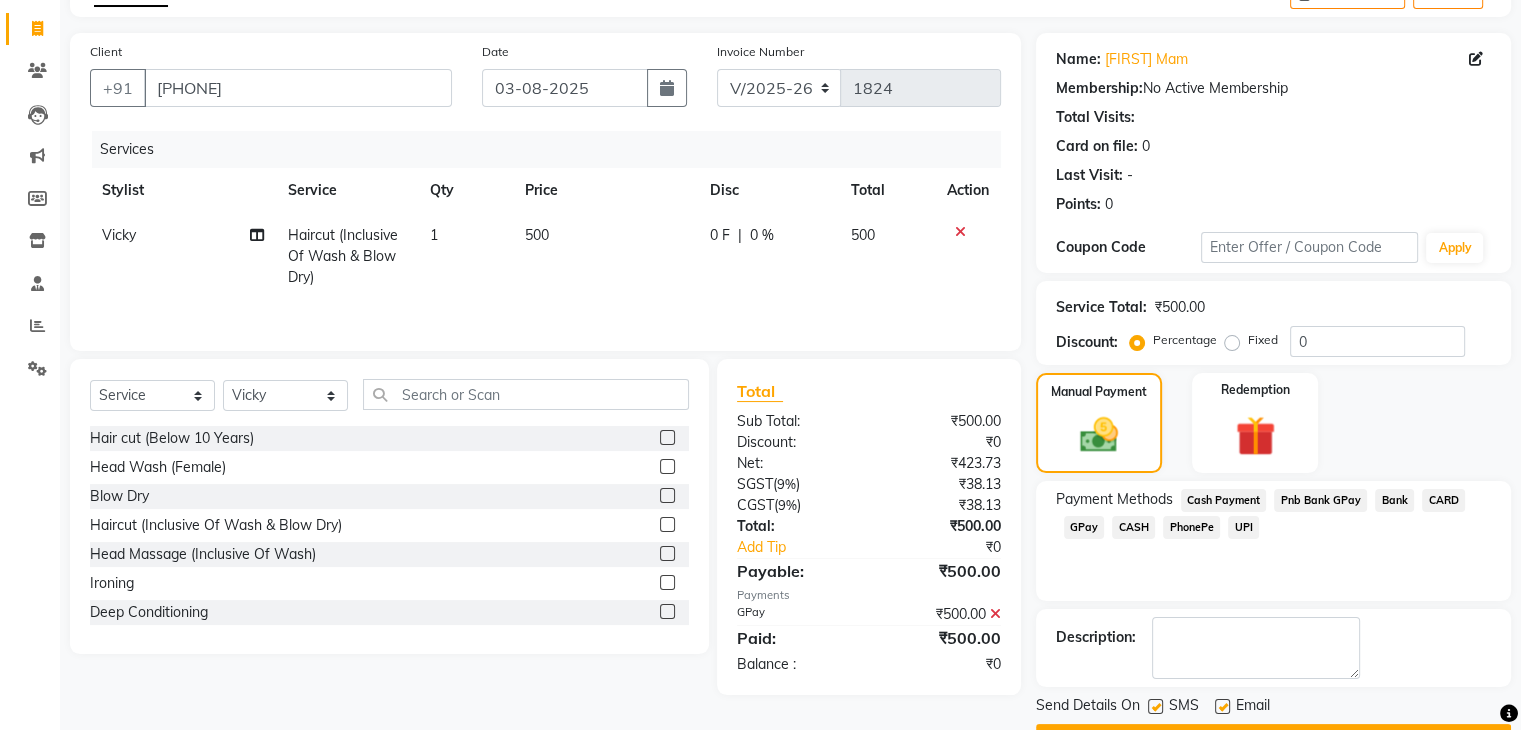 scroll, scrollTop: 171, scrollLeft: 0, axis: vertical 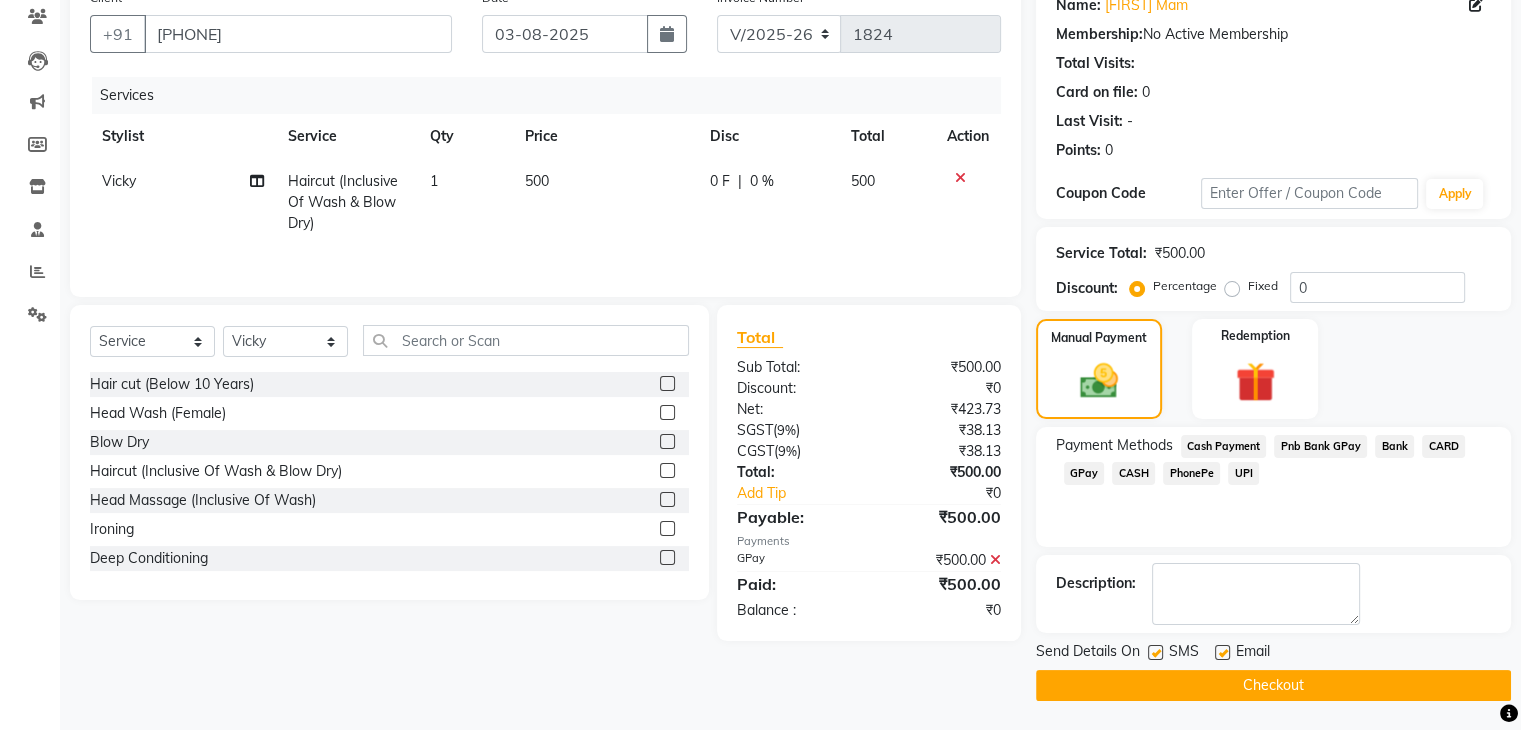 click on "Checkout" 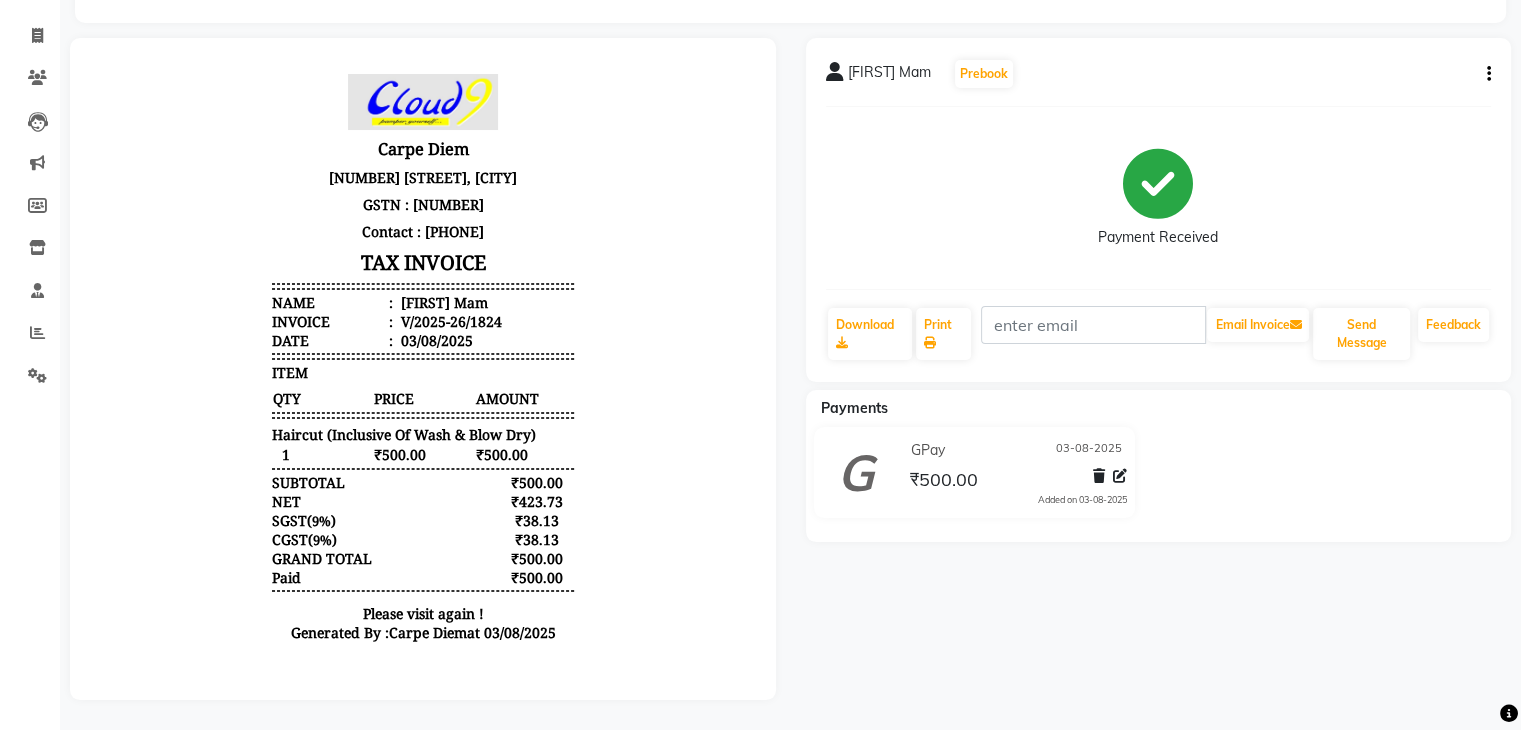 scroll, scrollTop: 124, scrollLeft: 0, axis: vertical 